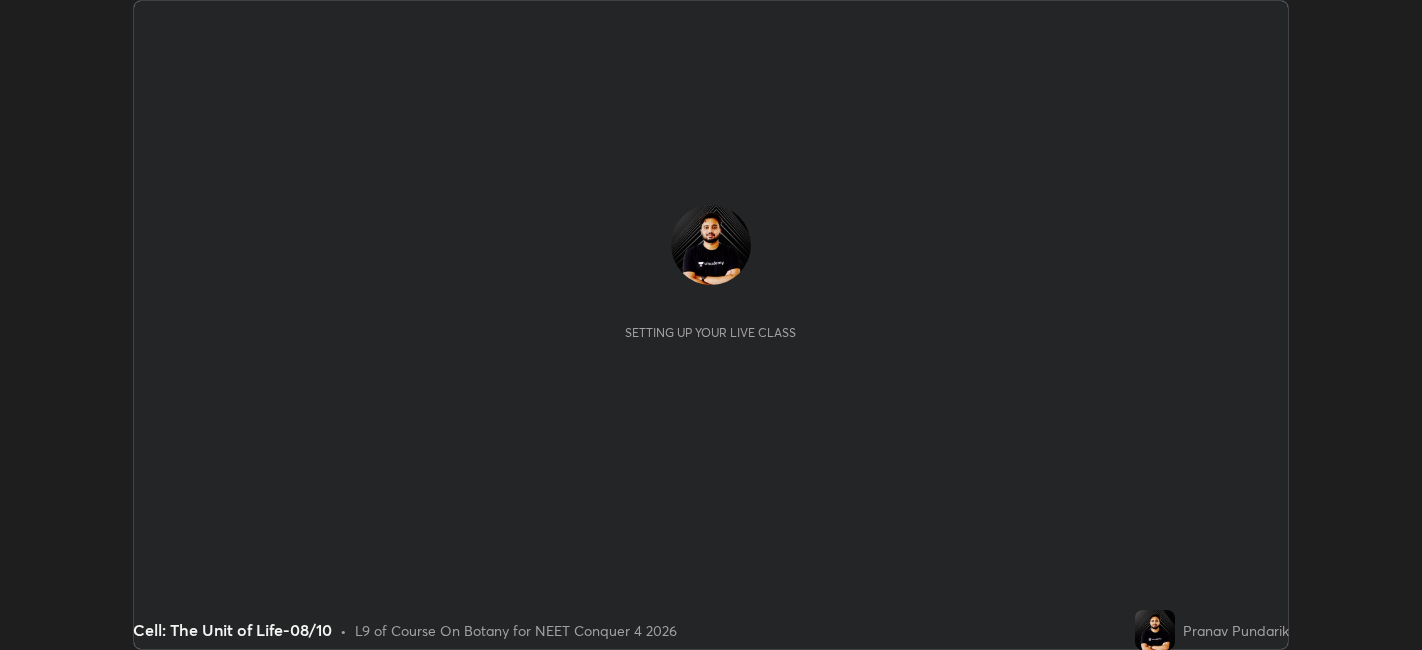 scroll, scrollTop: 0, scrollLeft: 0, axis: both 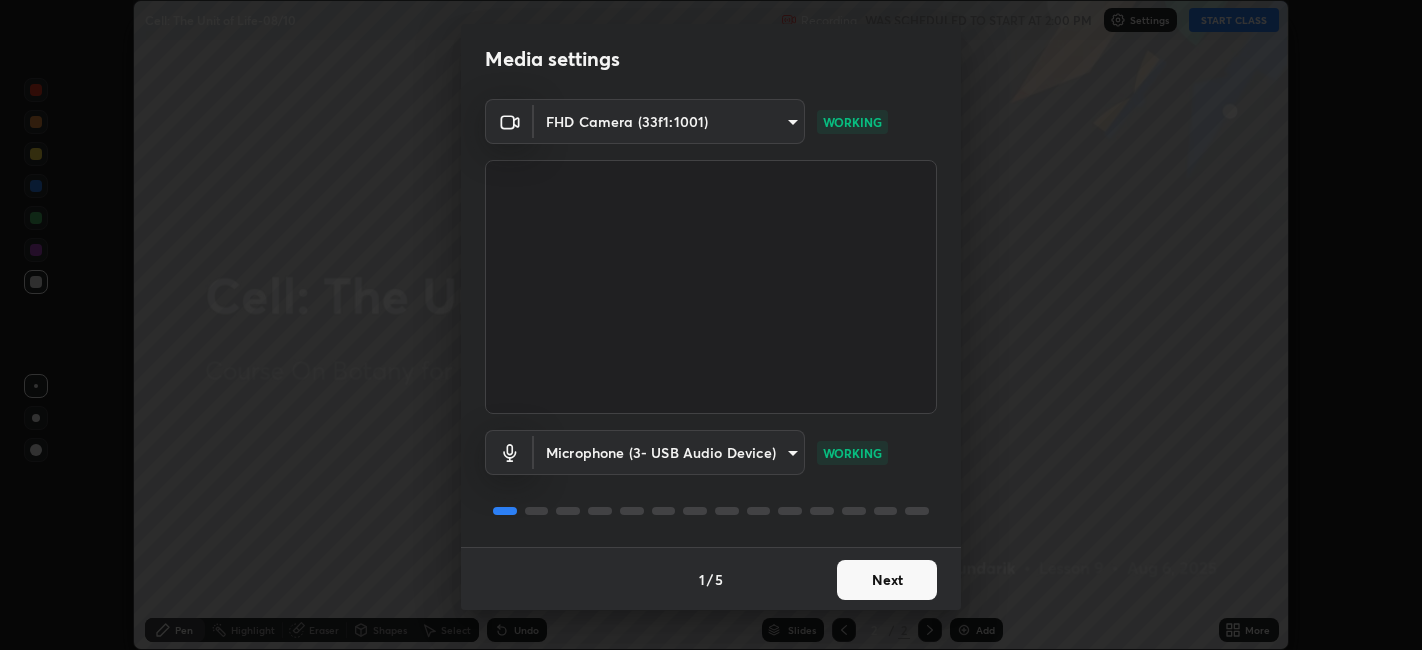 click on "Next" at bounding box center (887, 580) 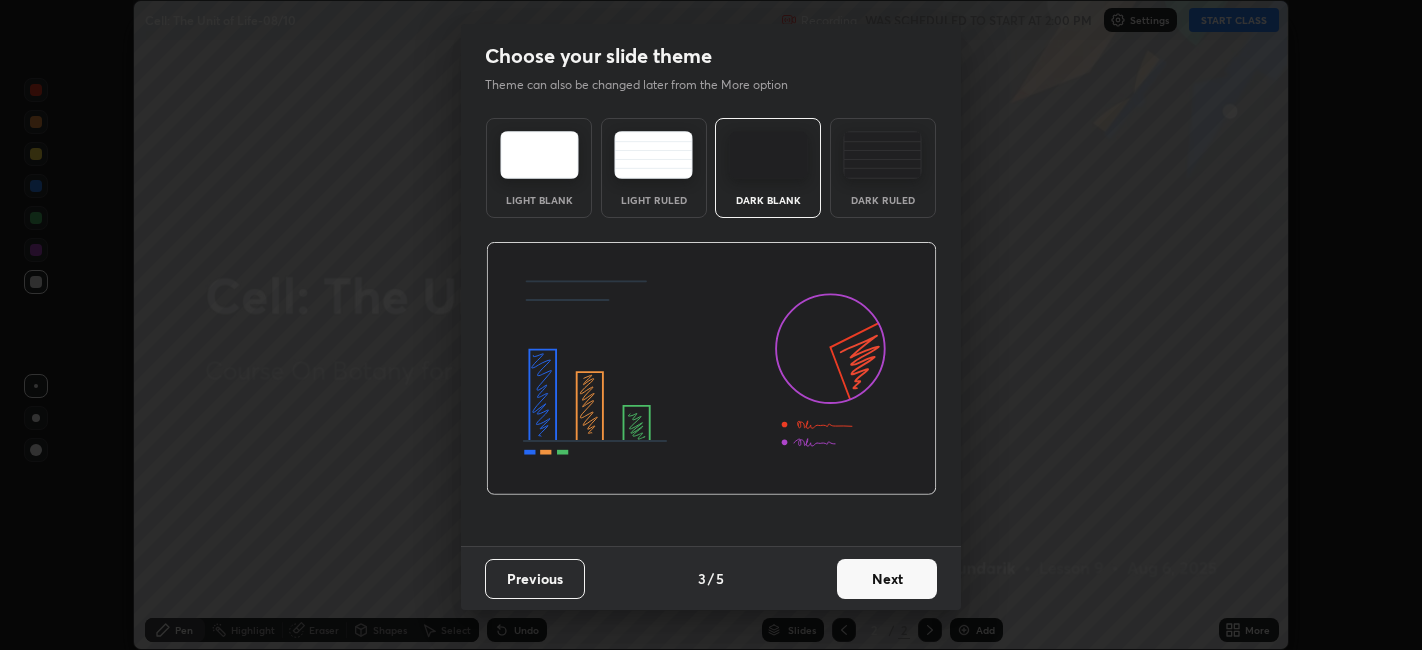 click on "Next" at bounding box center [887, 579] 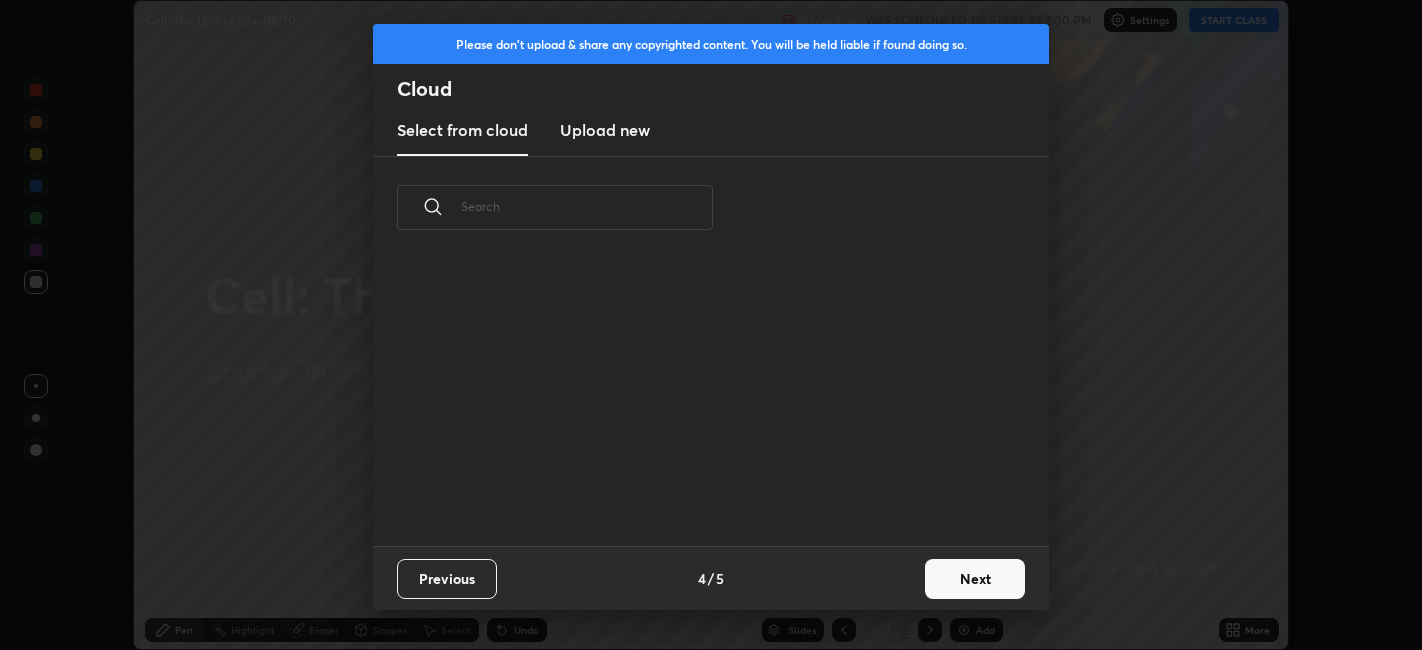 scroll, scrollTop: 6, scrollLeft: 10, axis: both 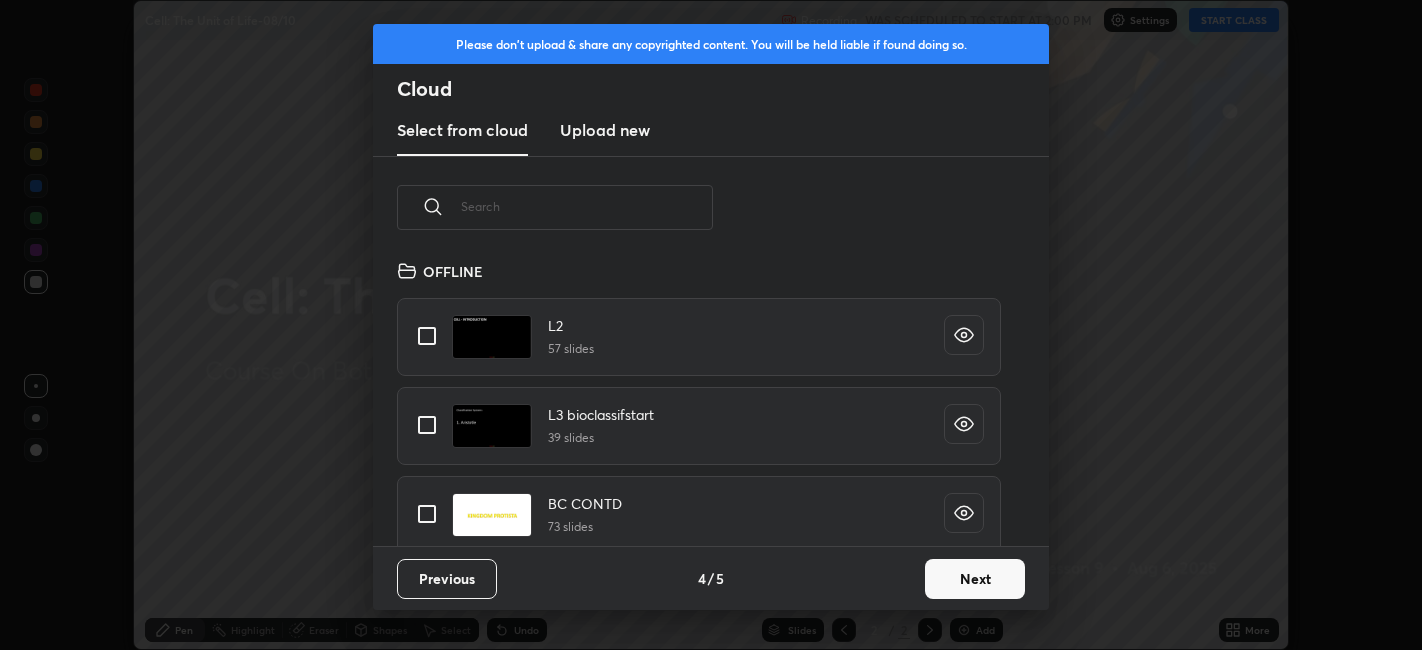 click on "Next" at bounding box center (975, 579) 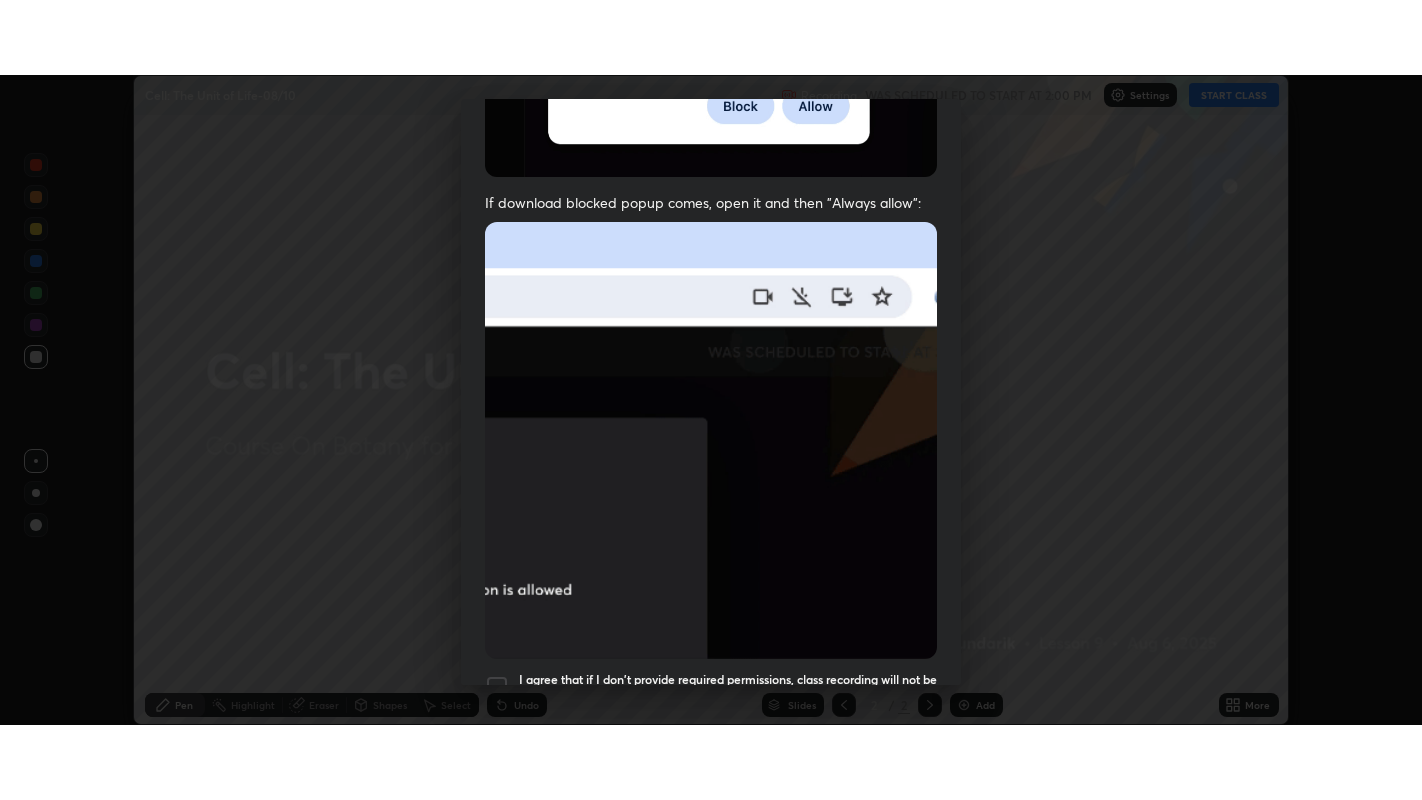 scroll, scrollTop: 413, scrollLeft: 0, axis: vertical 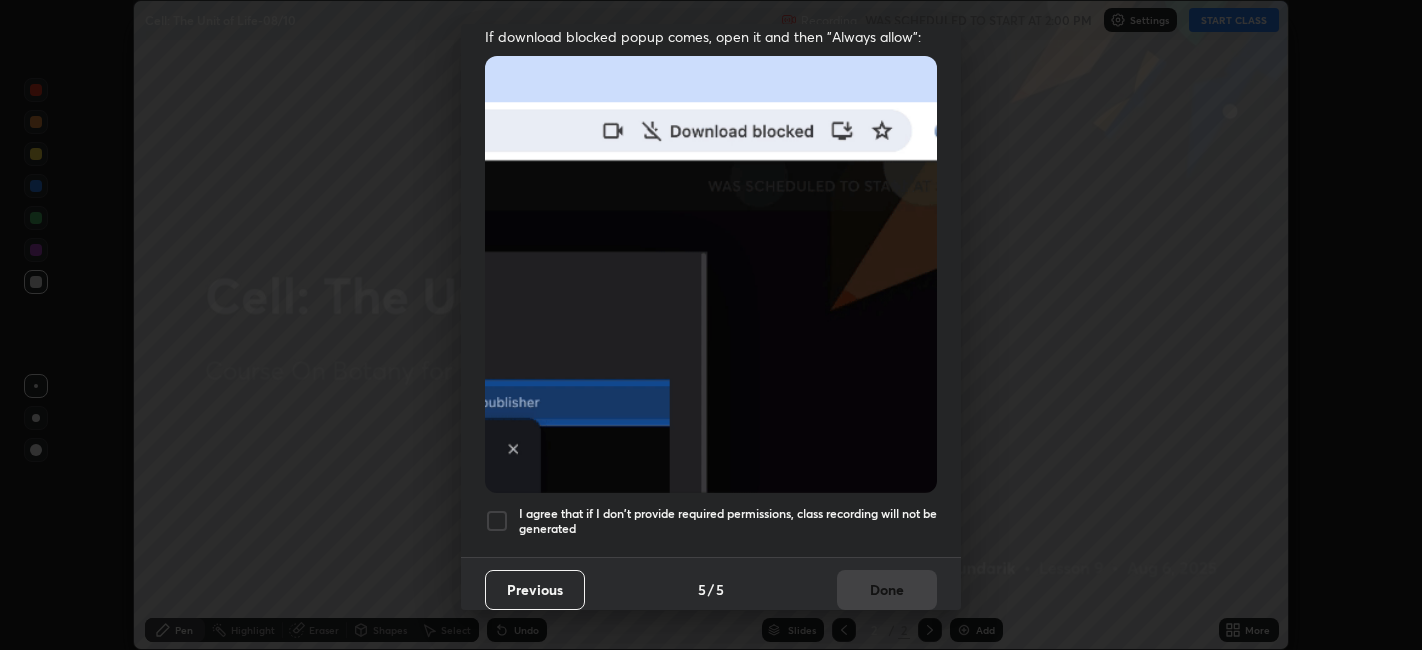 click on "I agree that if I don't provide required permissions, class recording will not be generated" at bounding box center (728, 521) 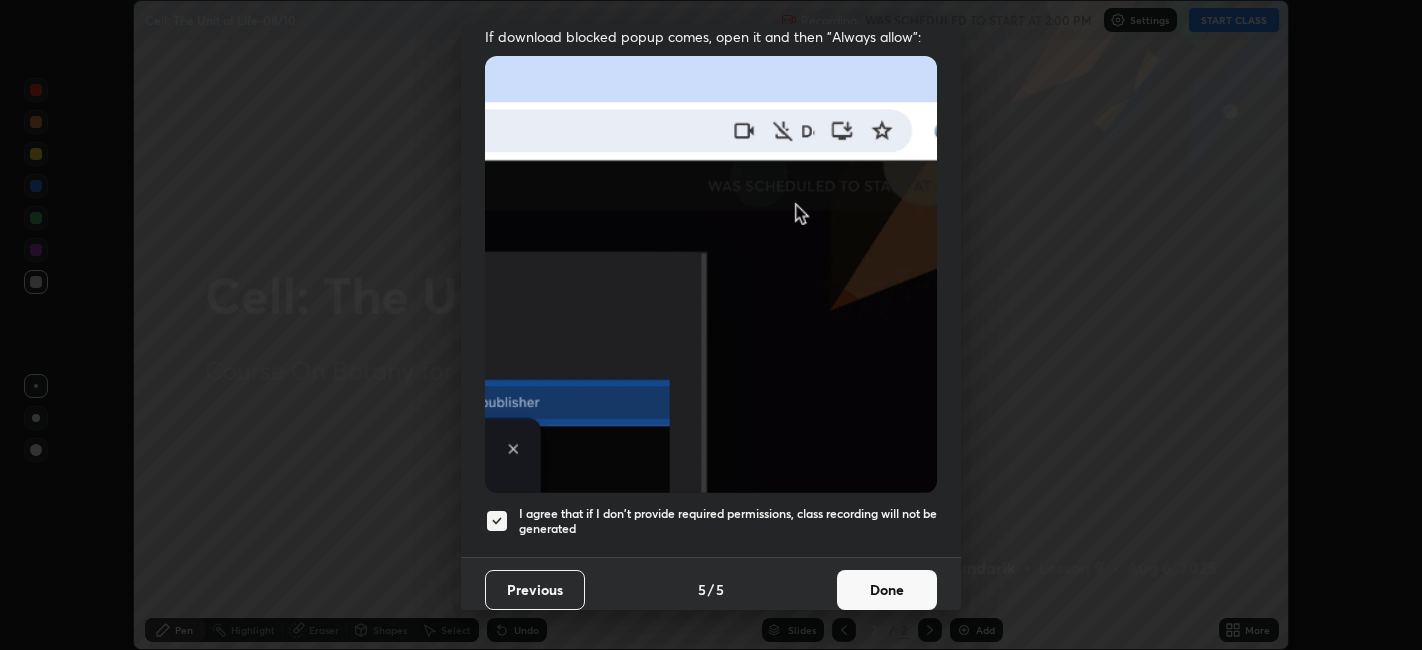 click on "Done" at bounding box center [887, 590] 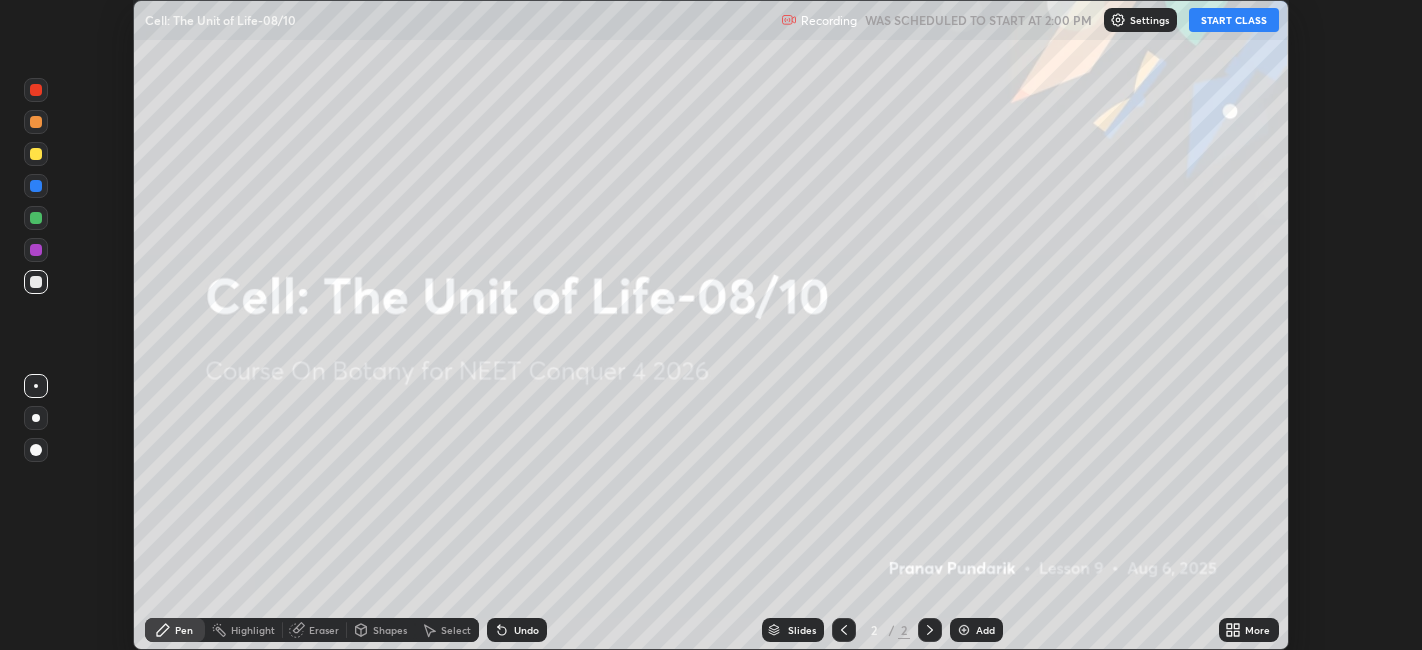 click 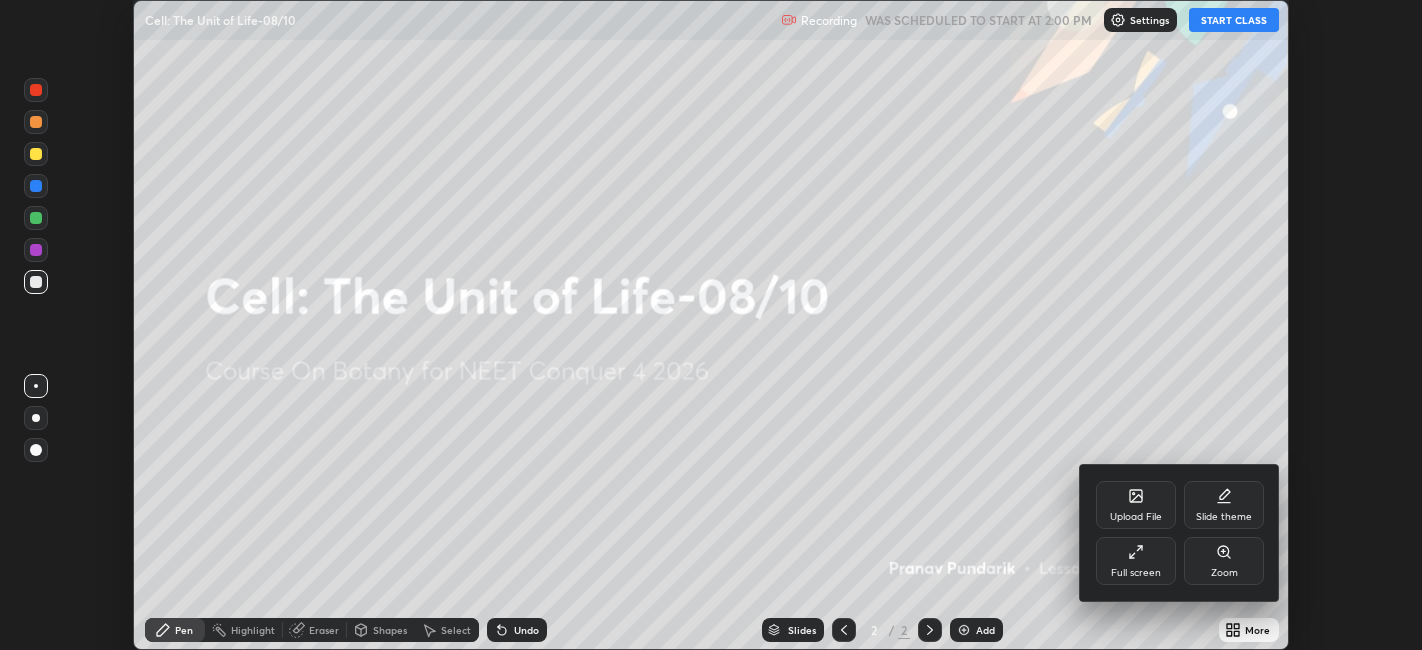 click on "Full screen" at bounding box center (1136, 561) 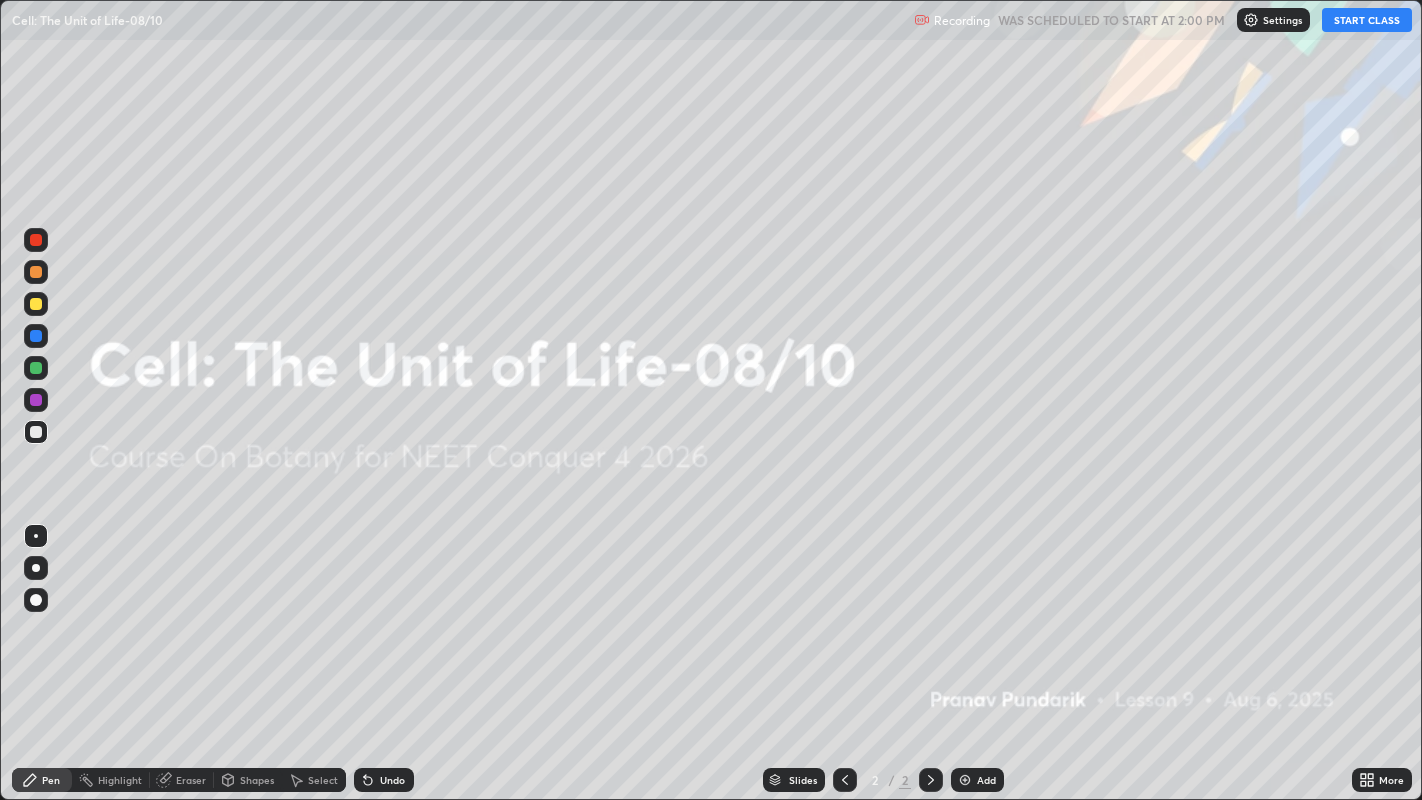 scroll, scrollTop: 99200, scrollLeft: 98577, axis: both 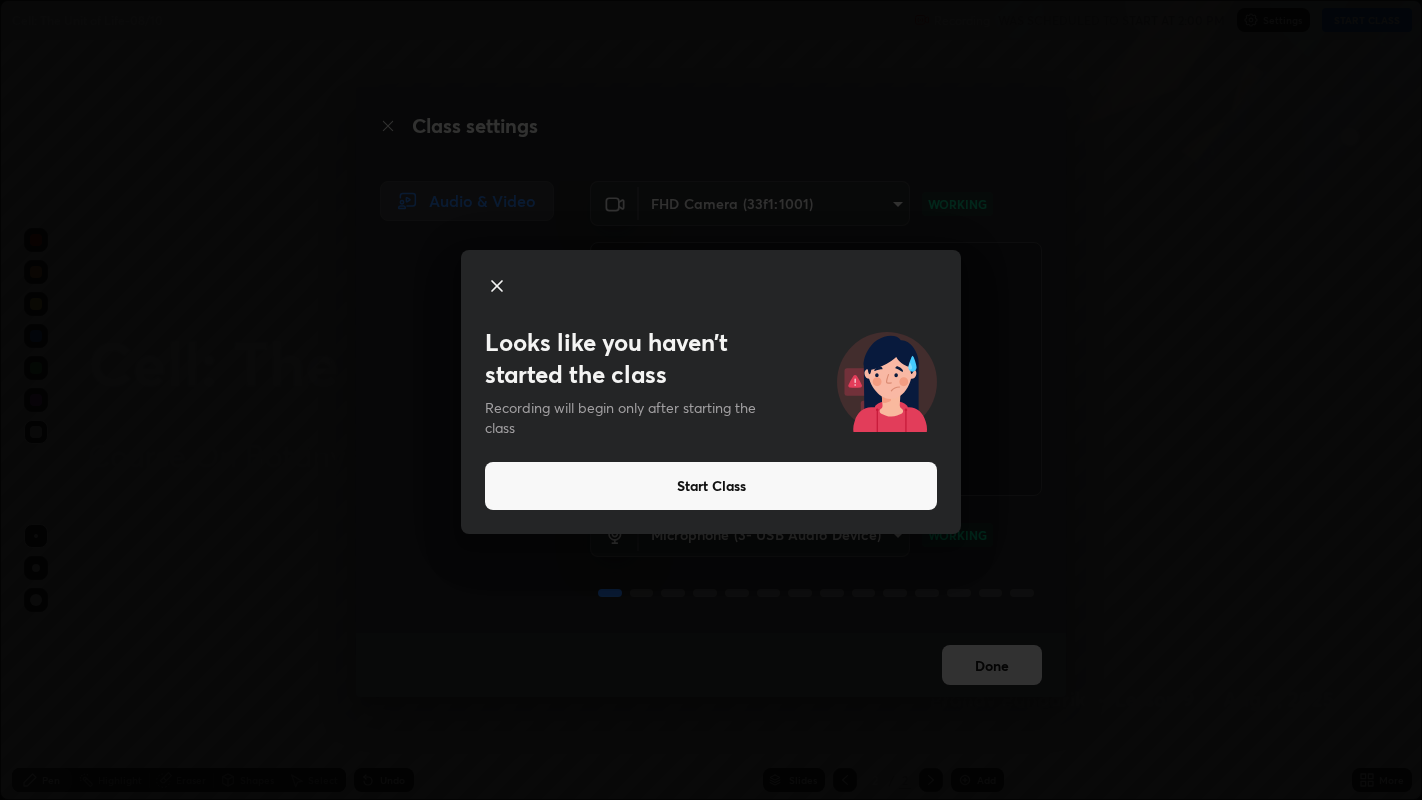 click on "Start Class" at bounding box center [711, 486] 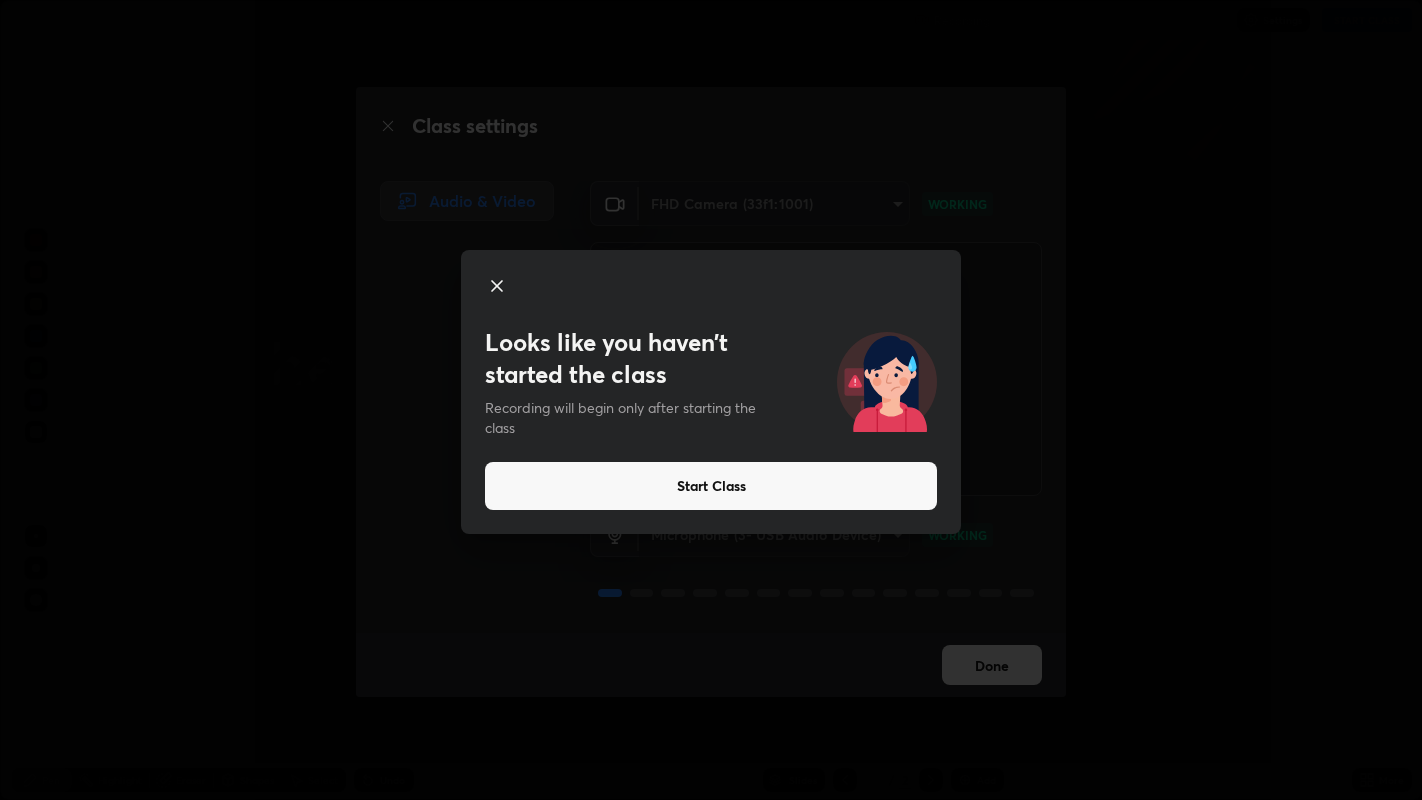 click on "Looks like you haven’t started the class Recording will begin only after starting the class Start Class" at bounding box center [711, 400] 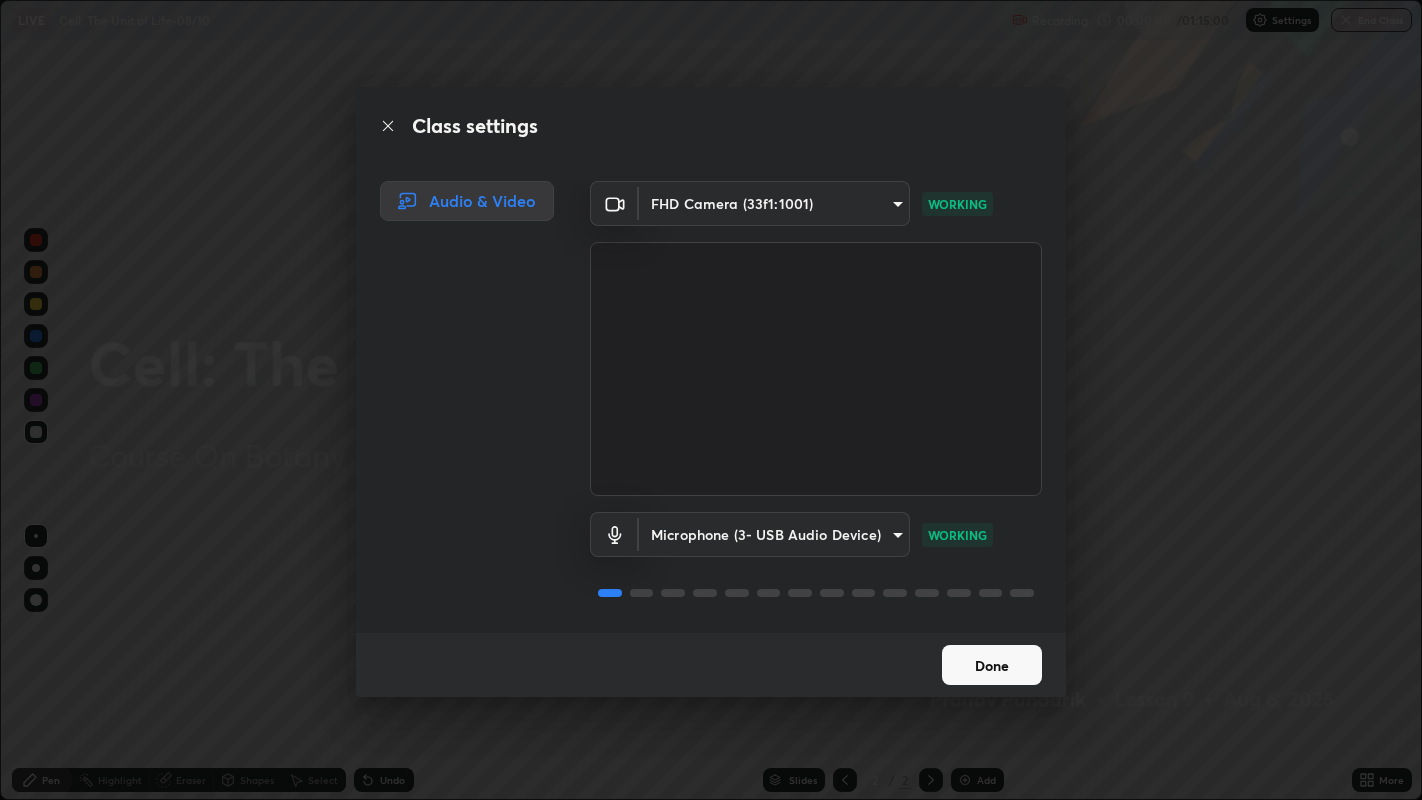 click on "Done" at bounding box center [992, 665] 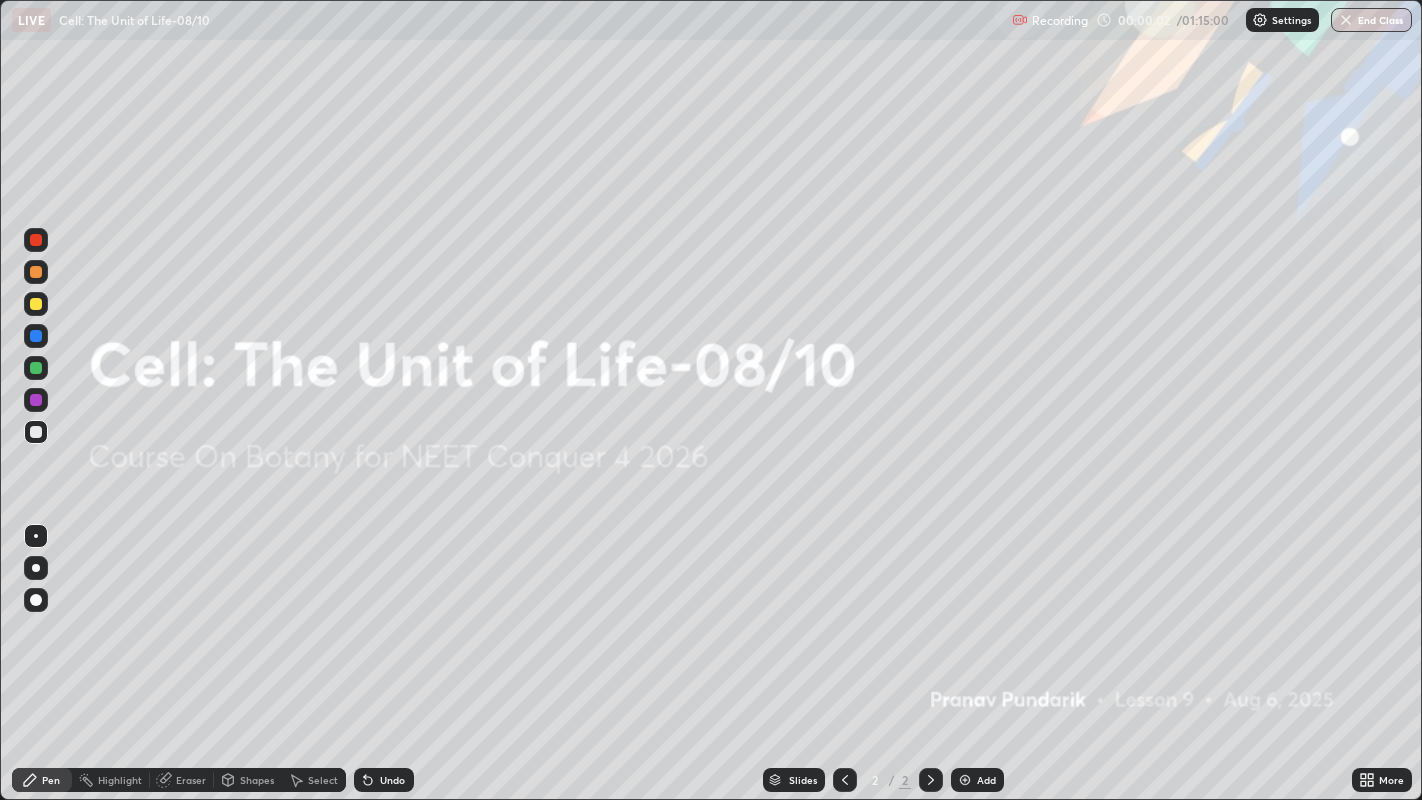 click on "Add" at bounding box center [977, 780] 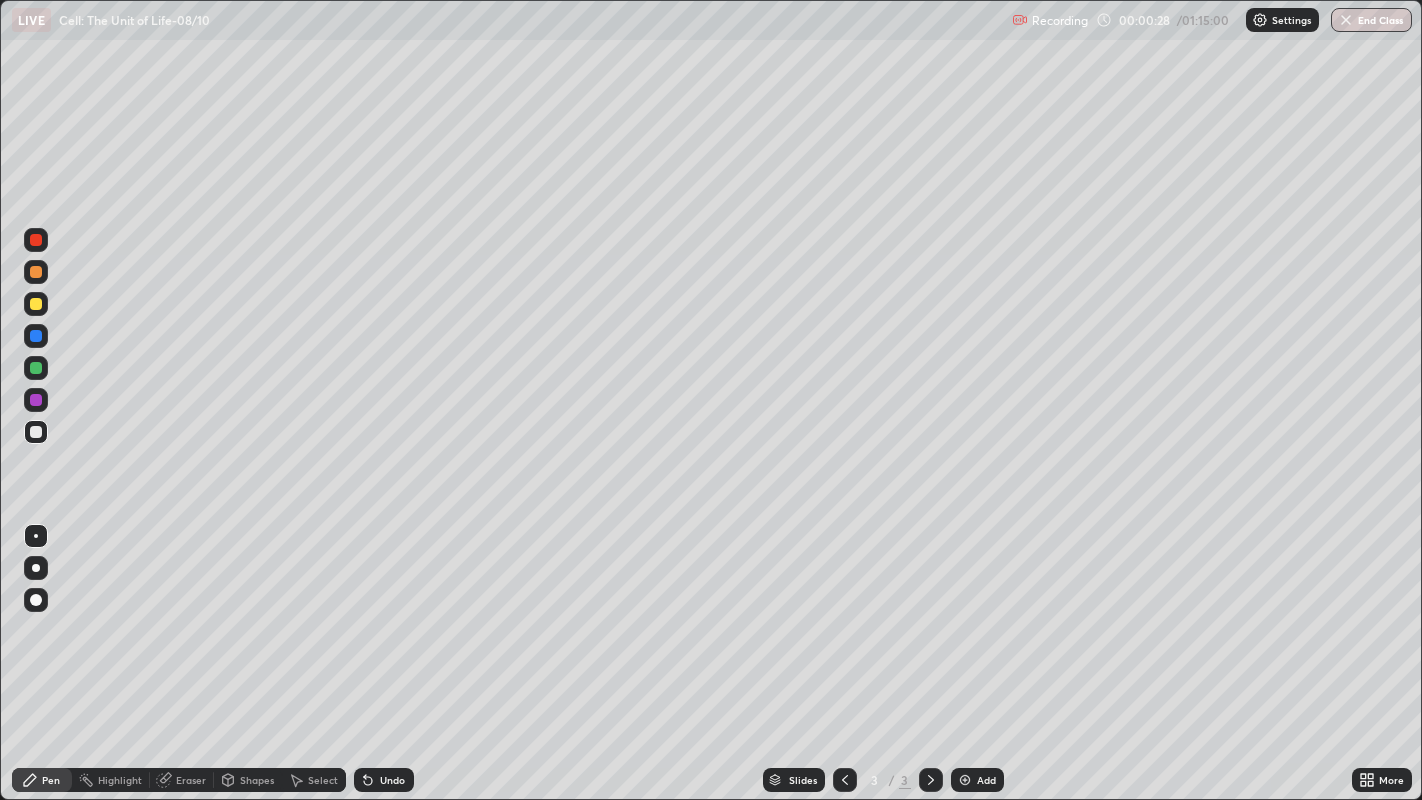 click at bounding box center (36, 568) 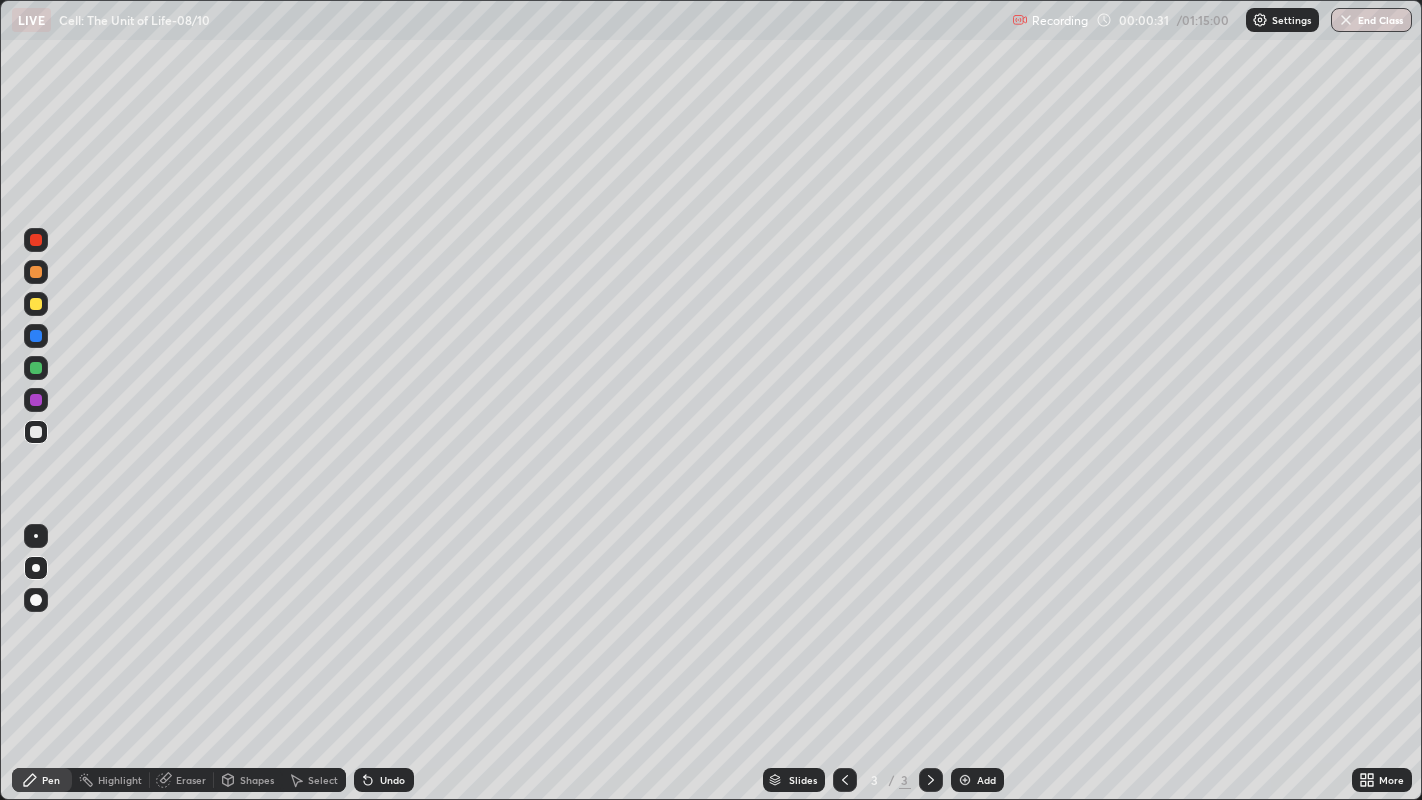 click at bounding box center (36, 304) 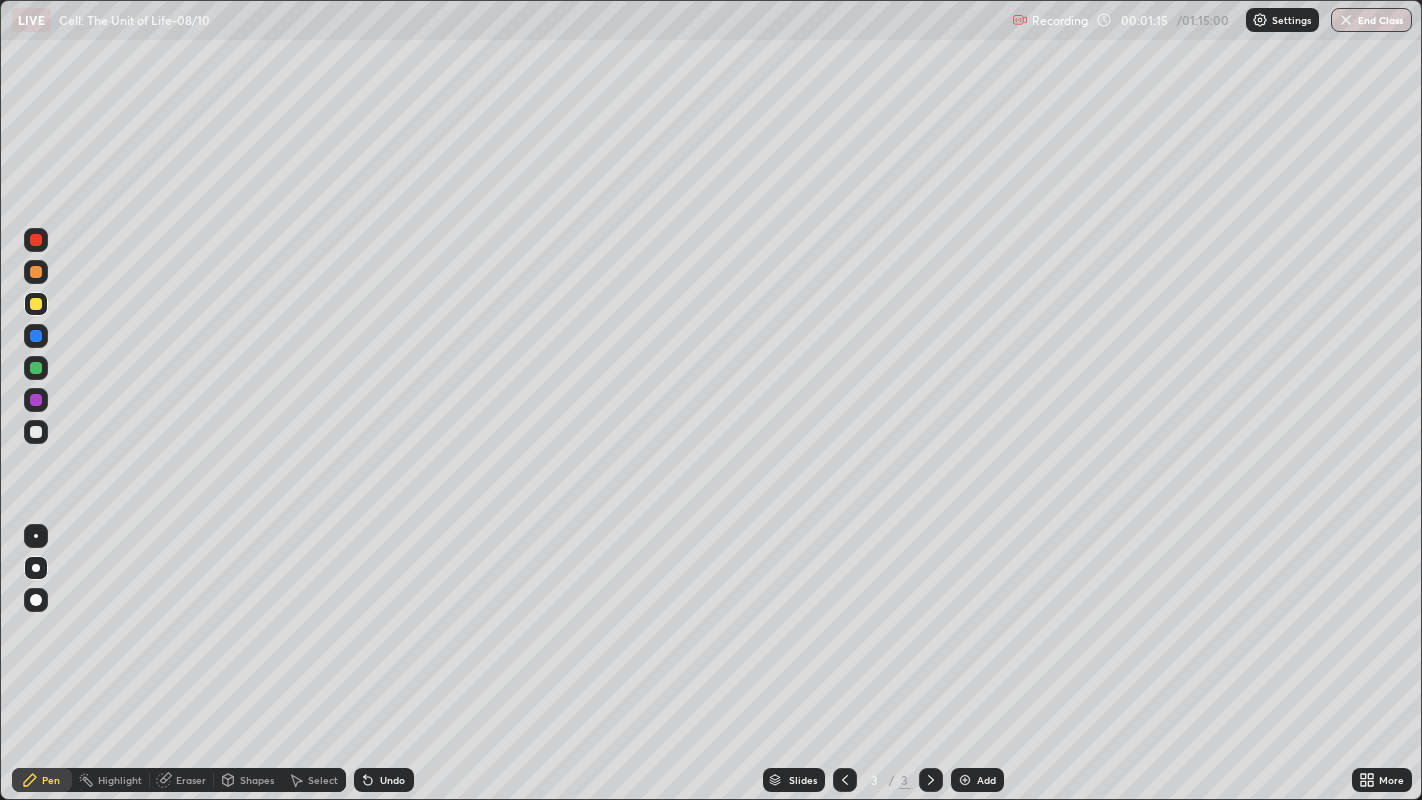 click at bounding box center (36, 600) 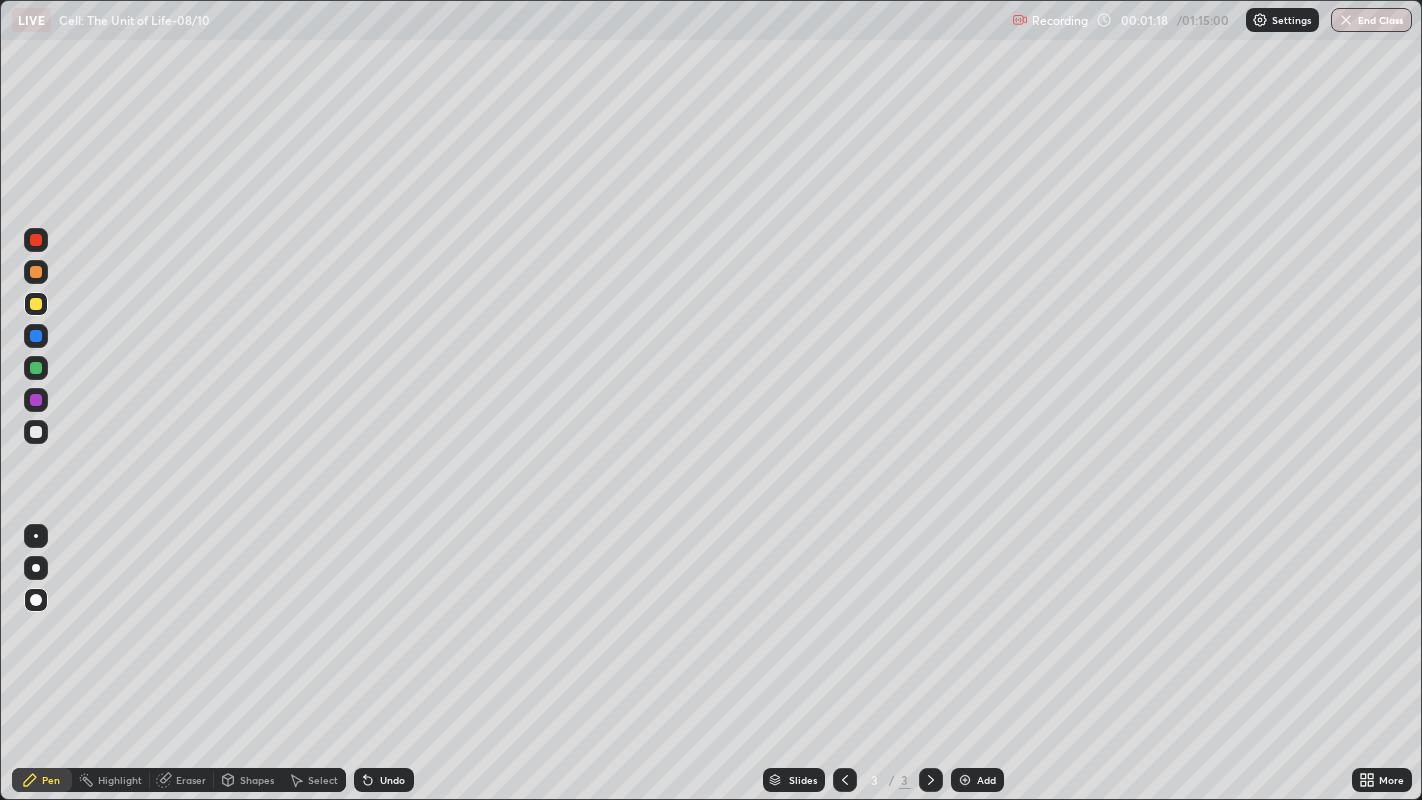 click at bounding box center (36, 568) 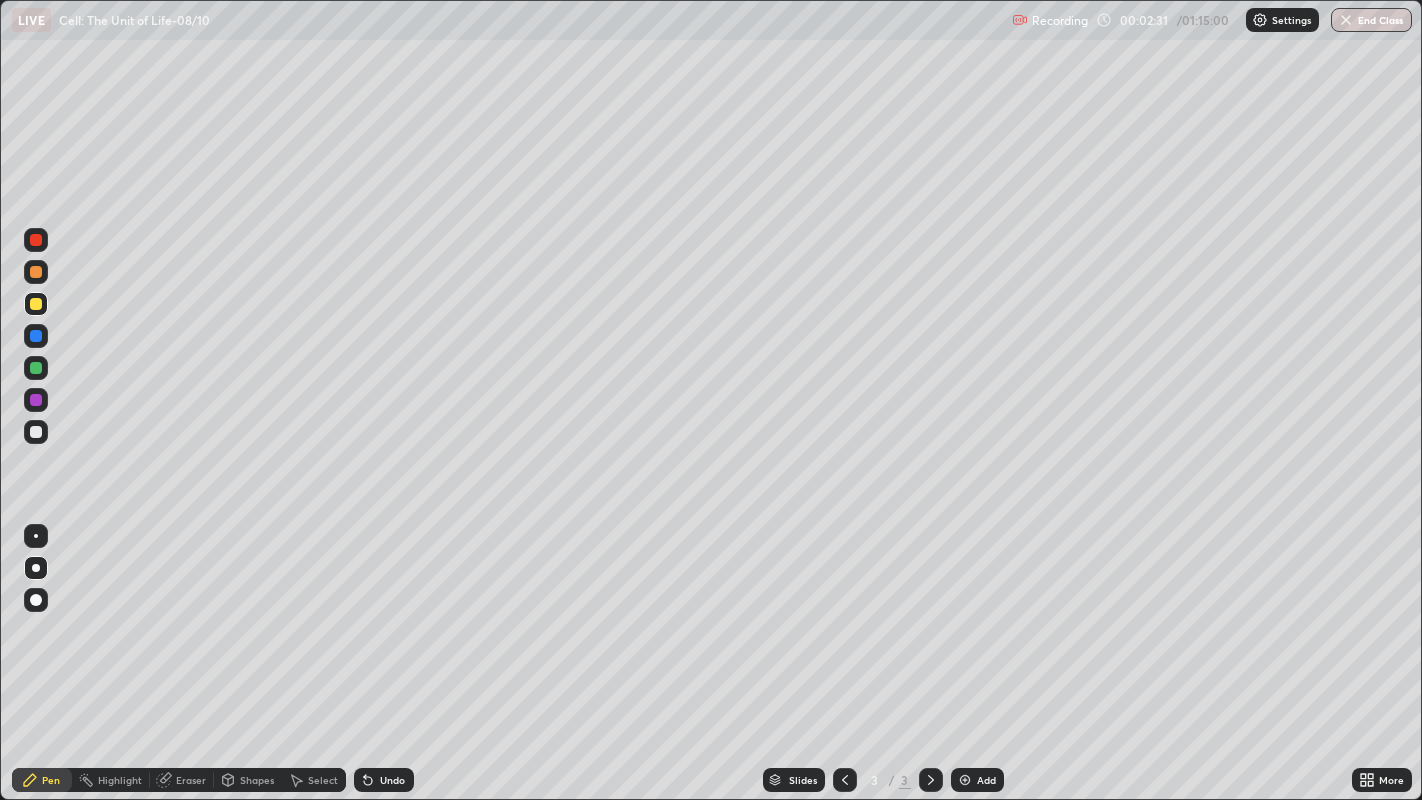 click on "Eraser" at bounding box center (182, 780) 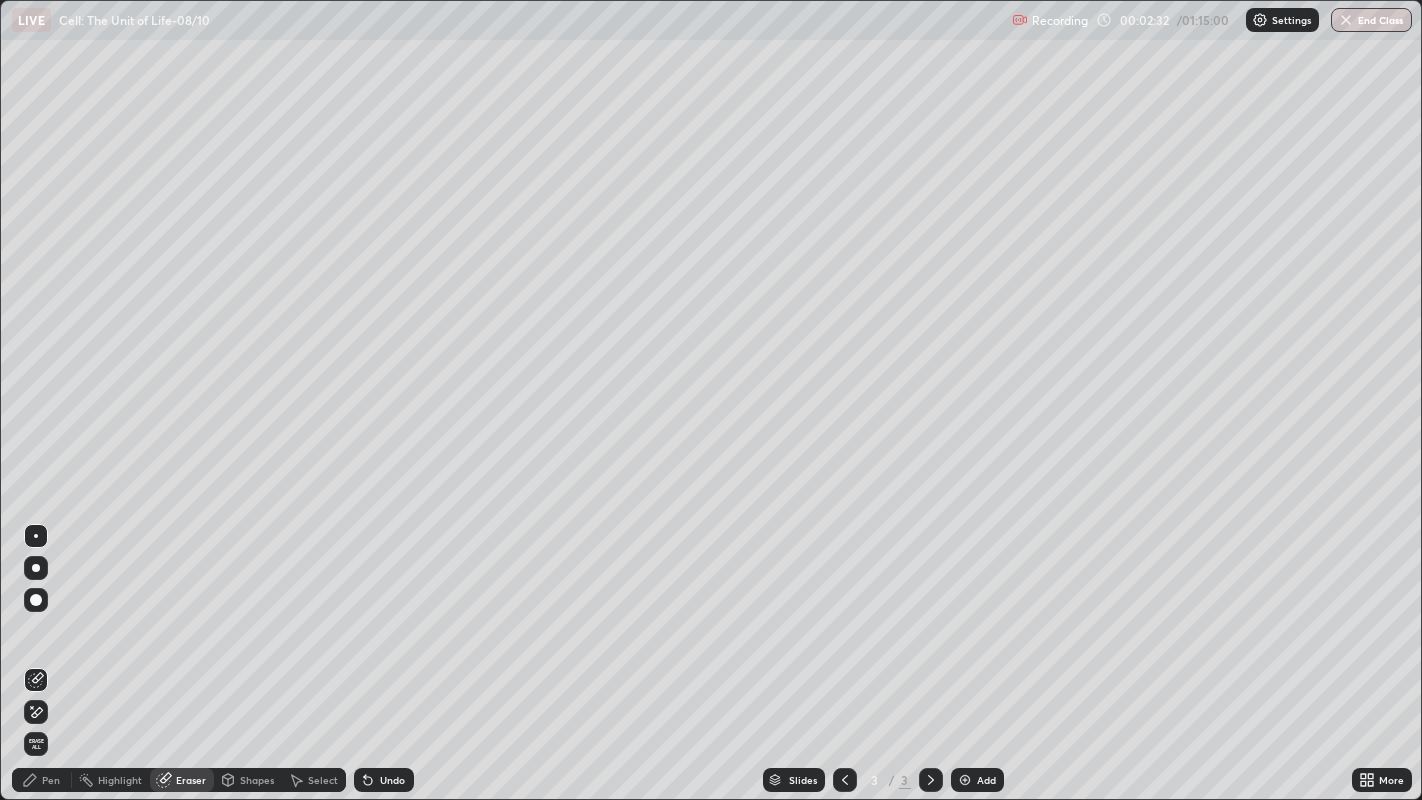 click on "Erase all" at bounding box center [36, 744] 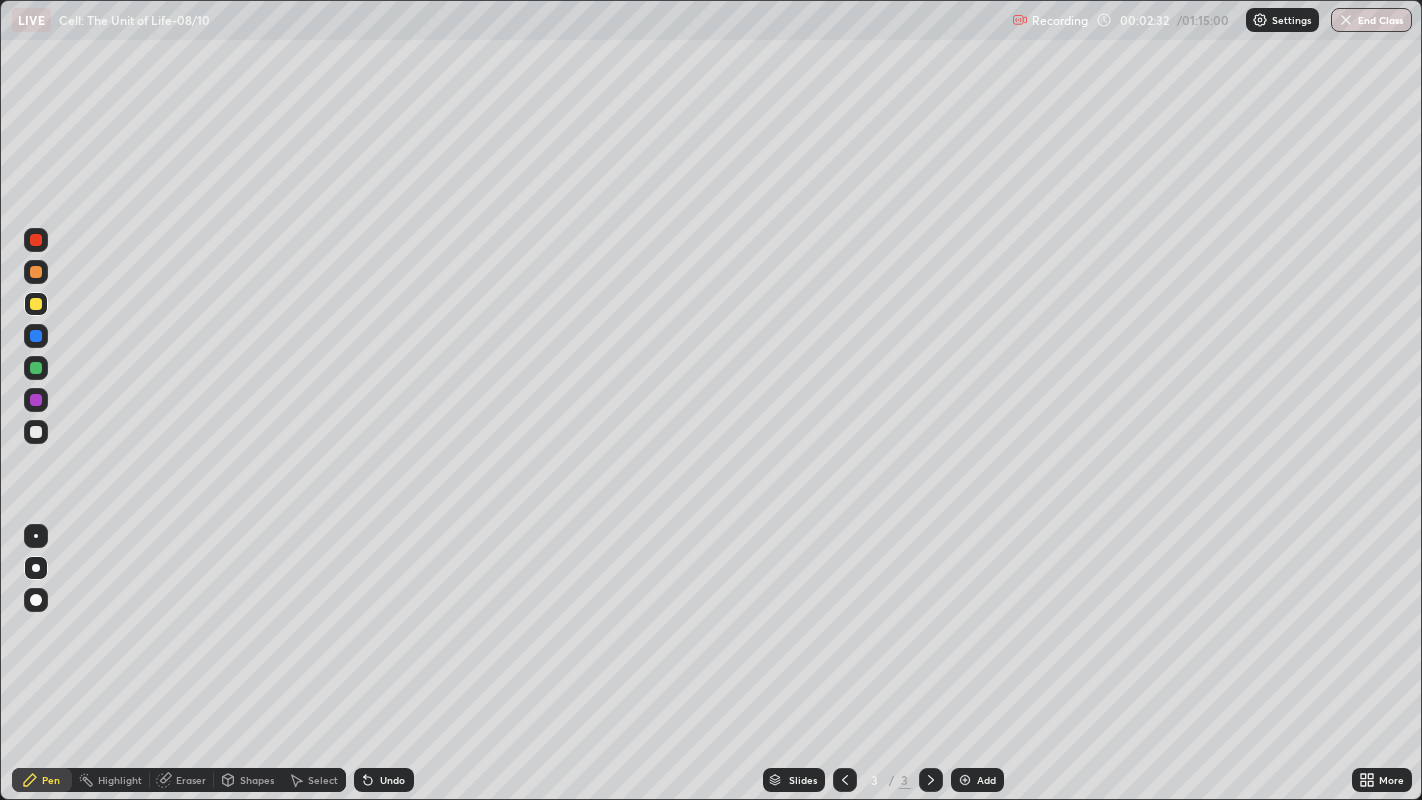click 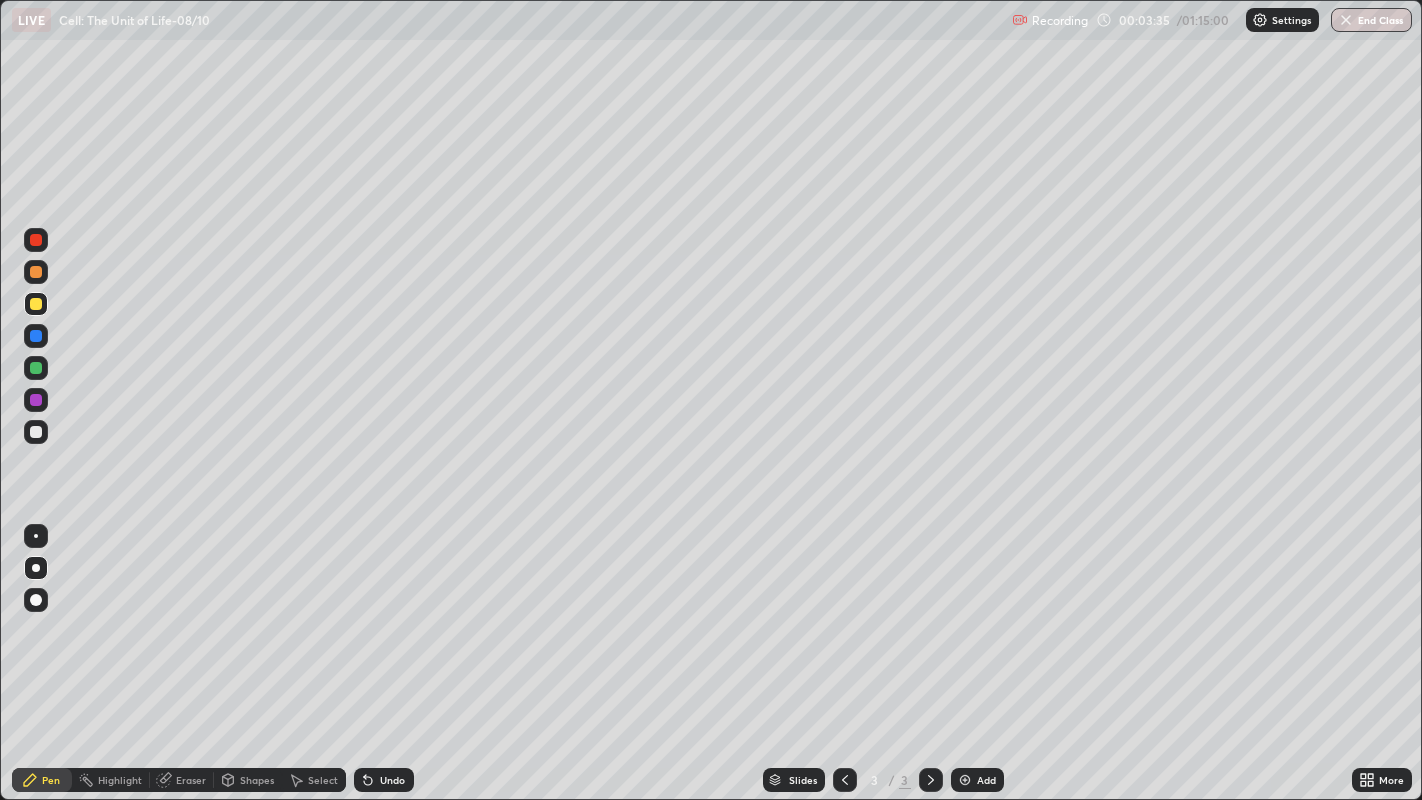 click 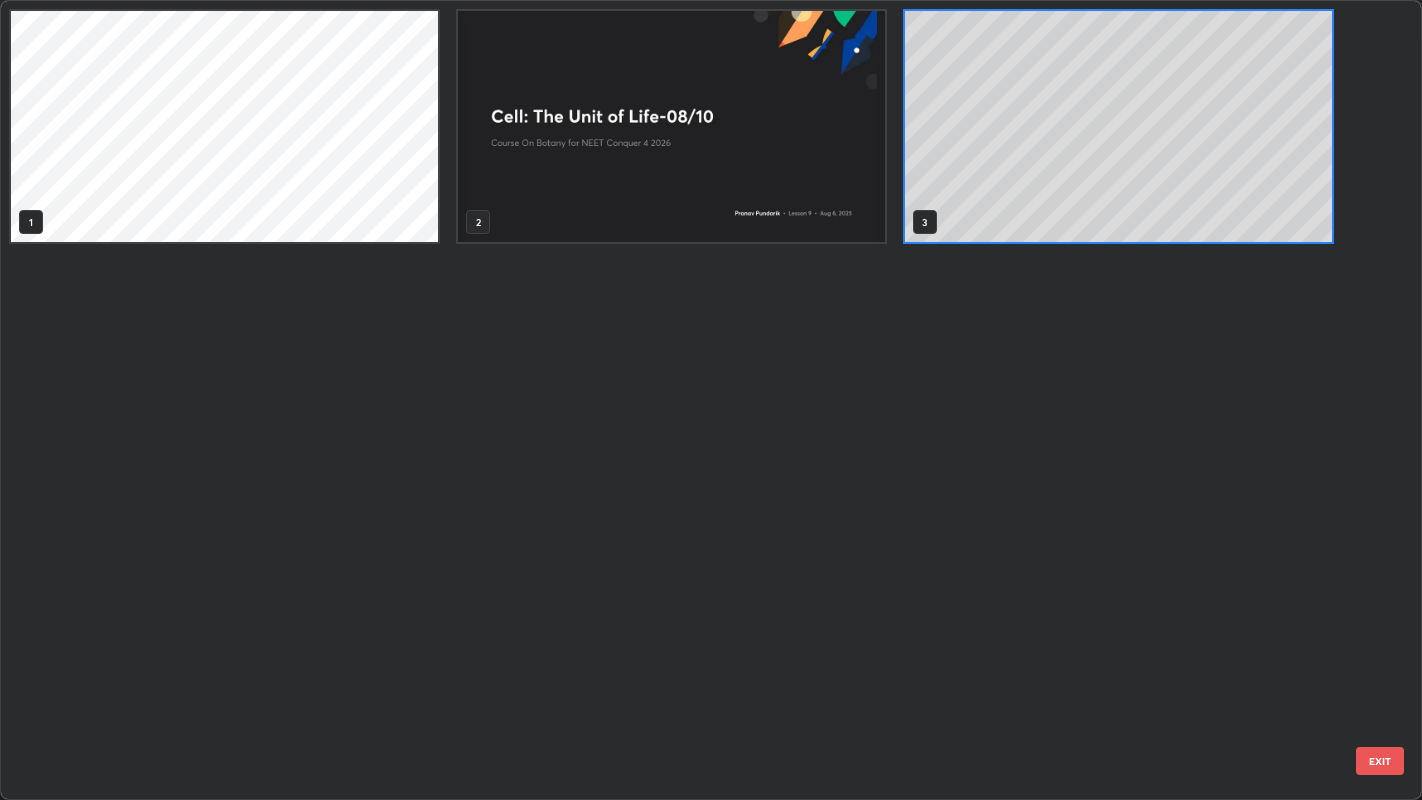 scroll, scrollTop: 7, scrollLeft: 10, axis: both 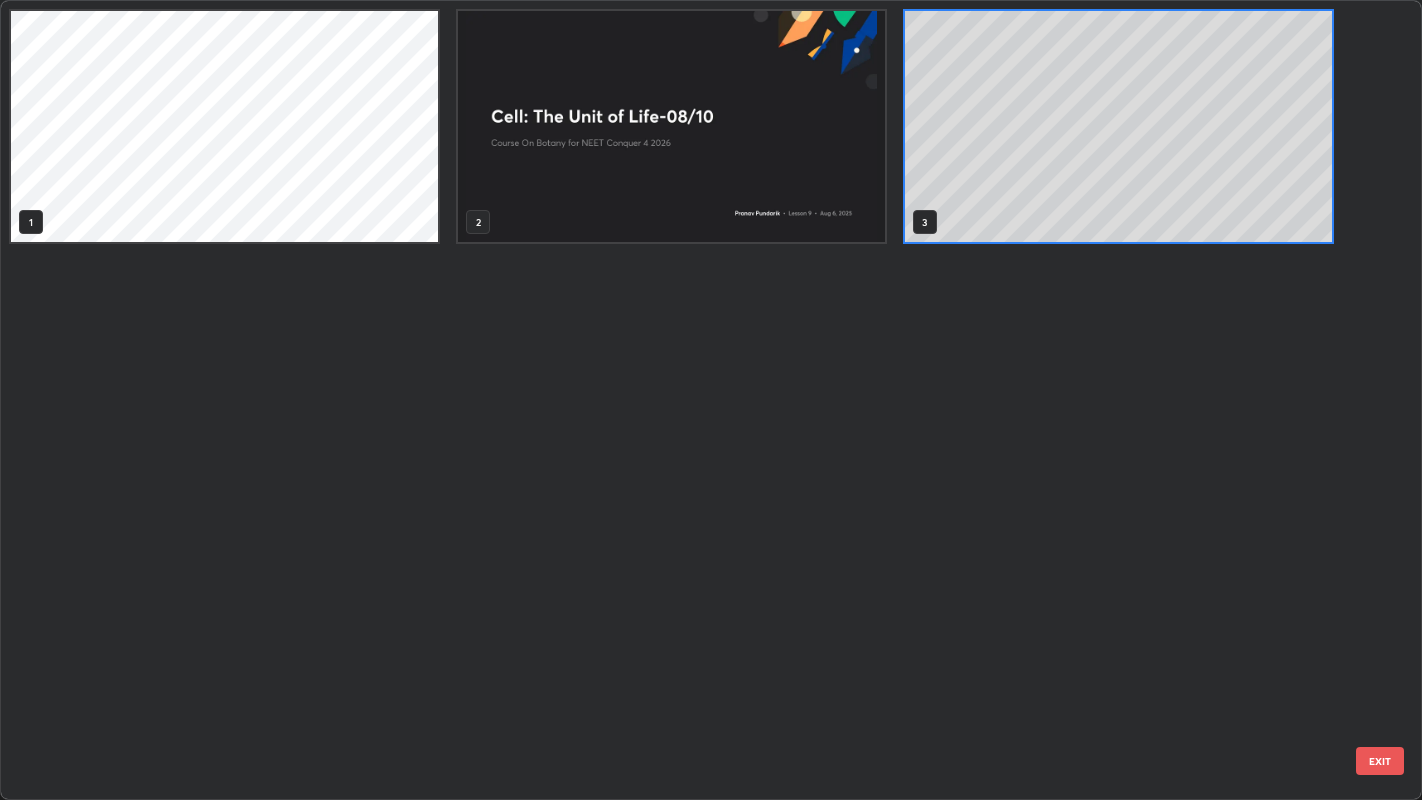 click at bounding box center (671, 126) 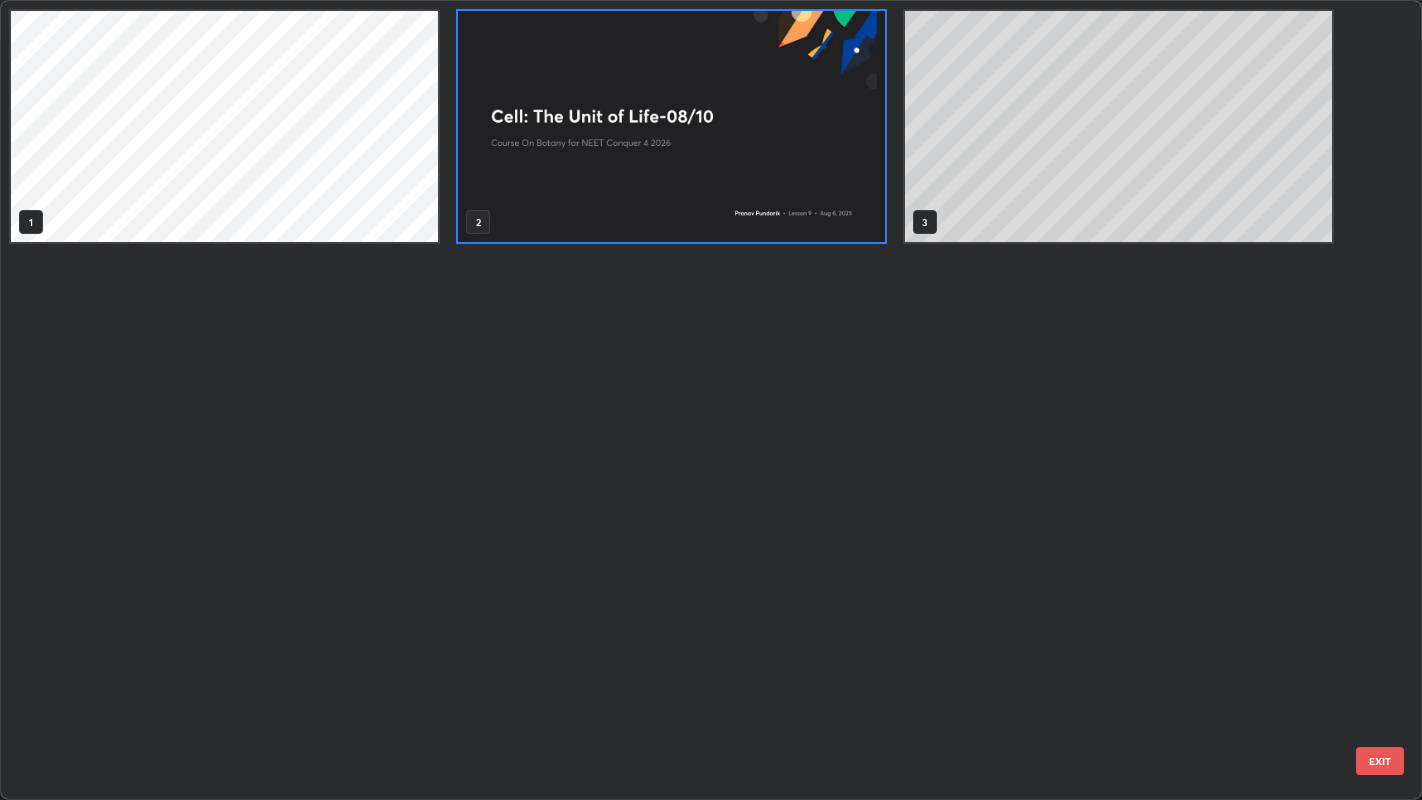 click at bounding box center (671, 126) 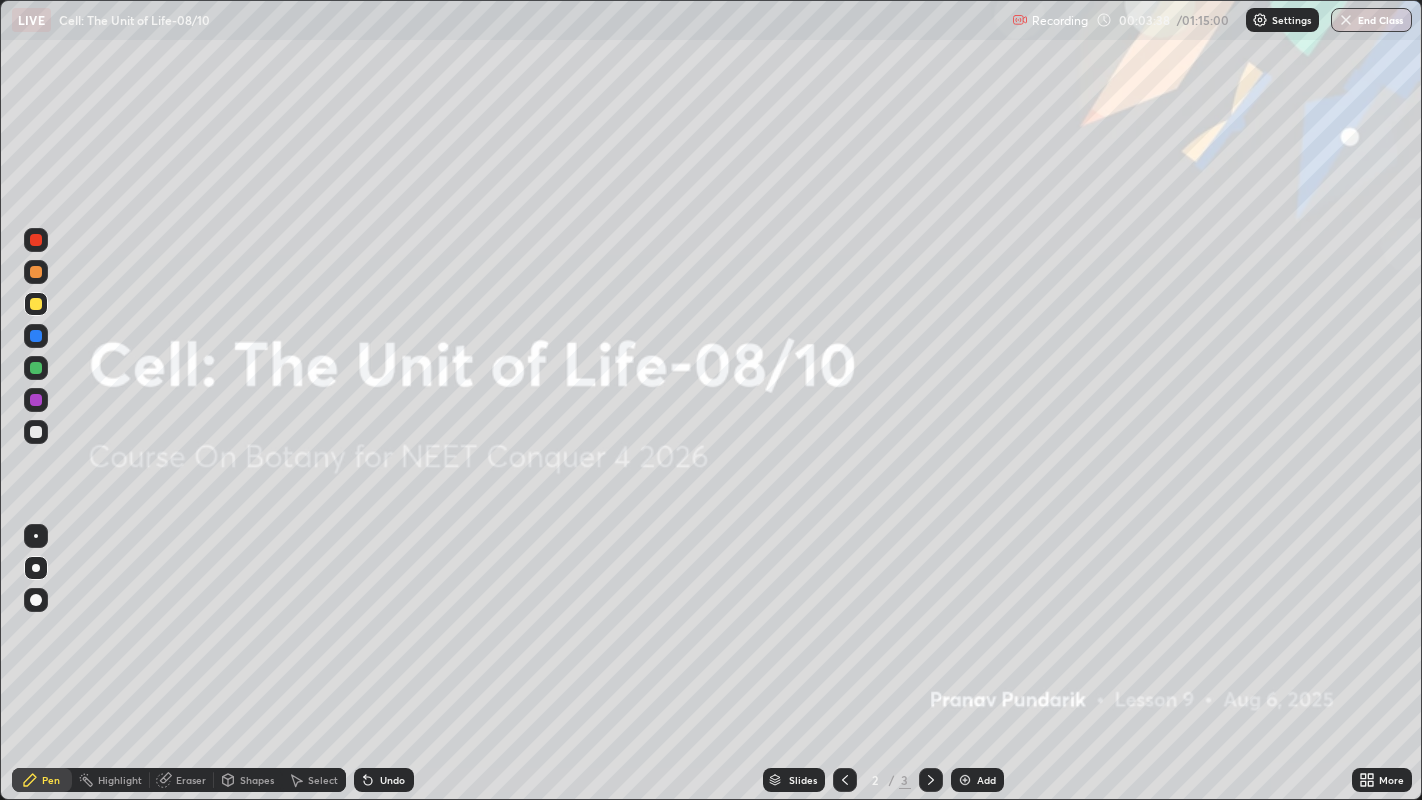 click 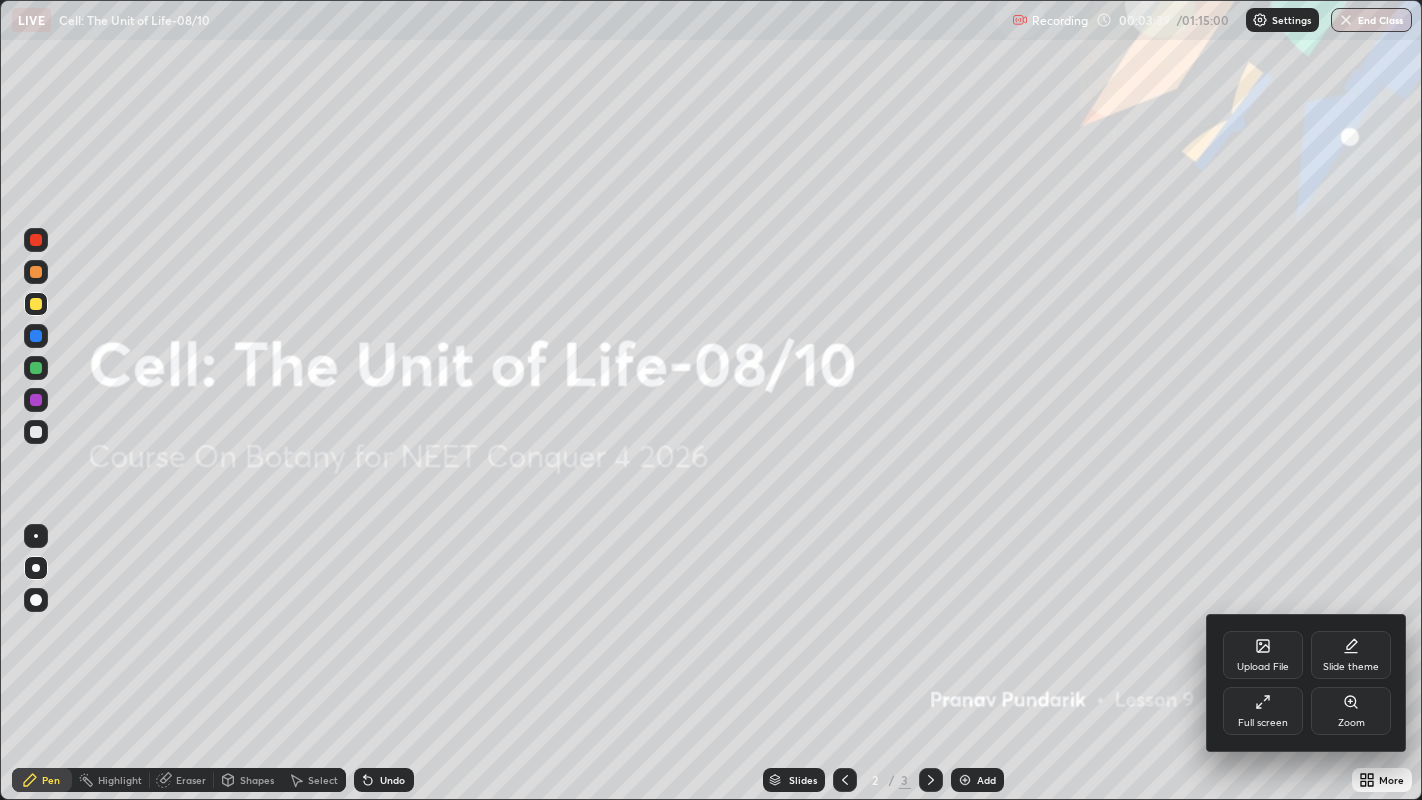 click 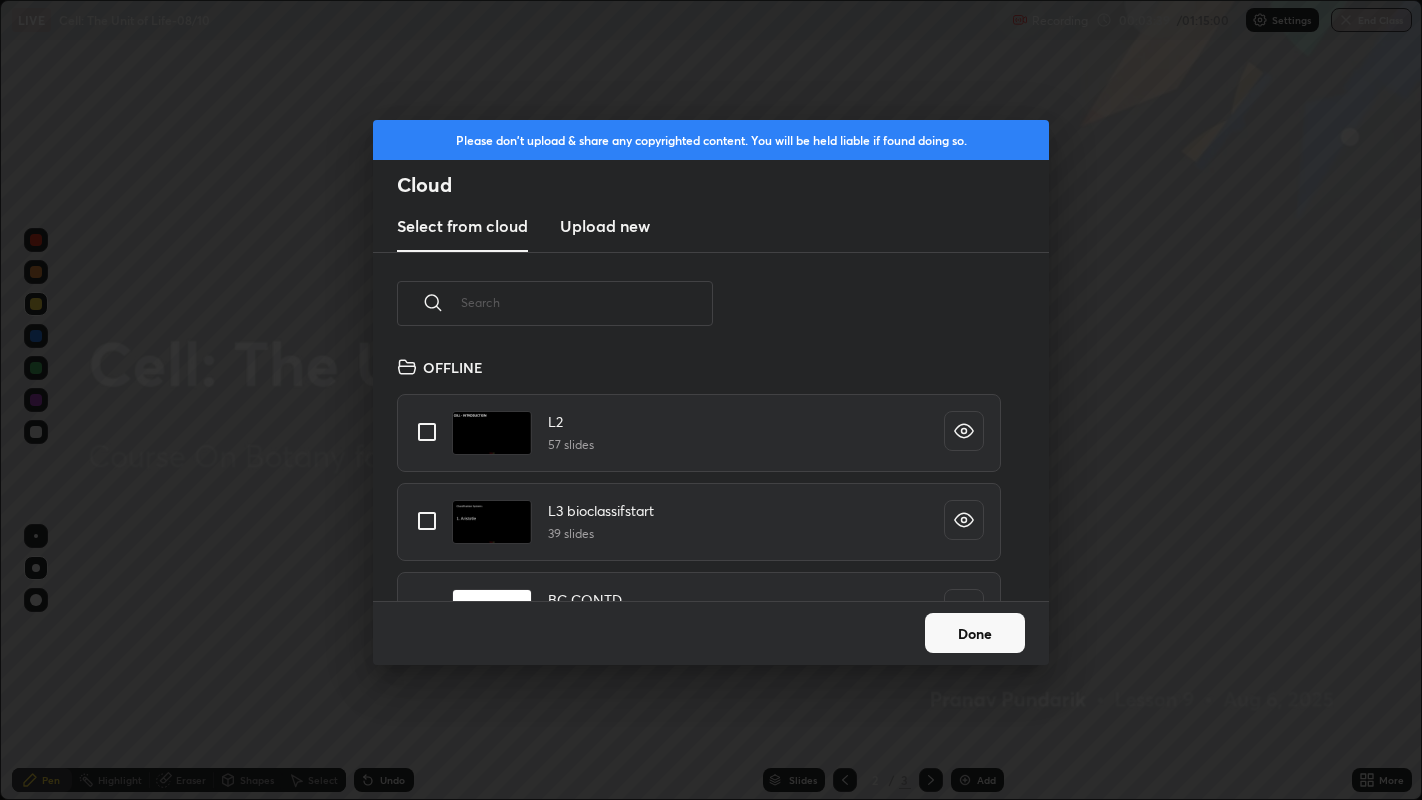 scroll, scrollTop: 6, scrollLeft: 10, axis: both 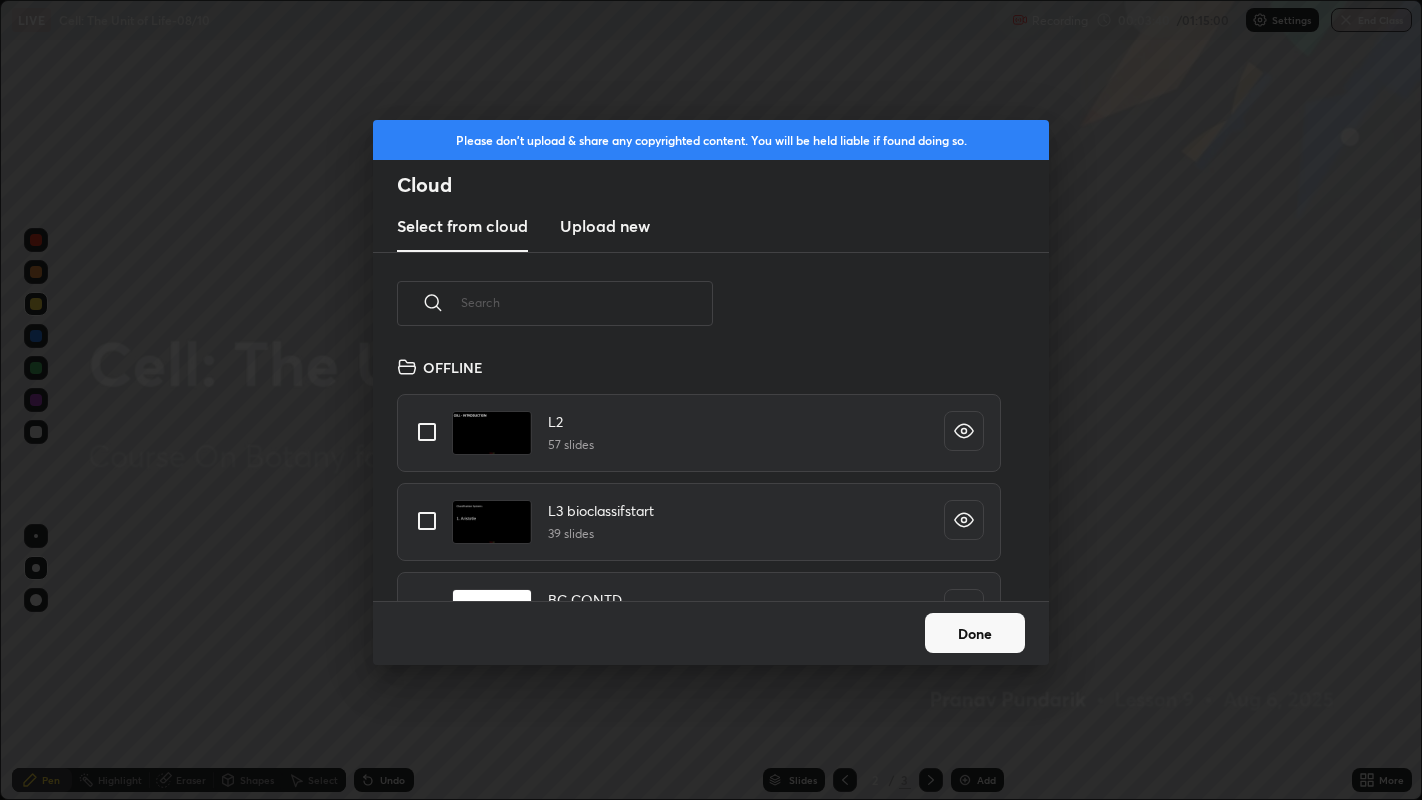 click at bounding box center (587, 302) 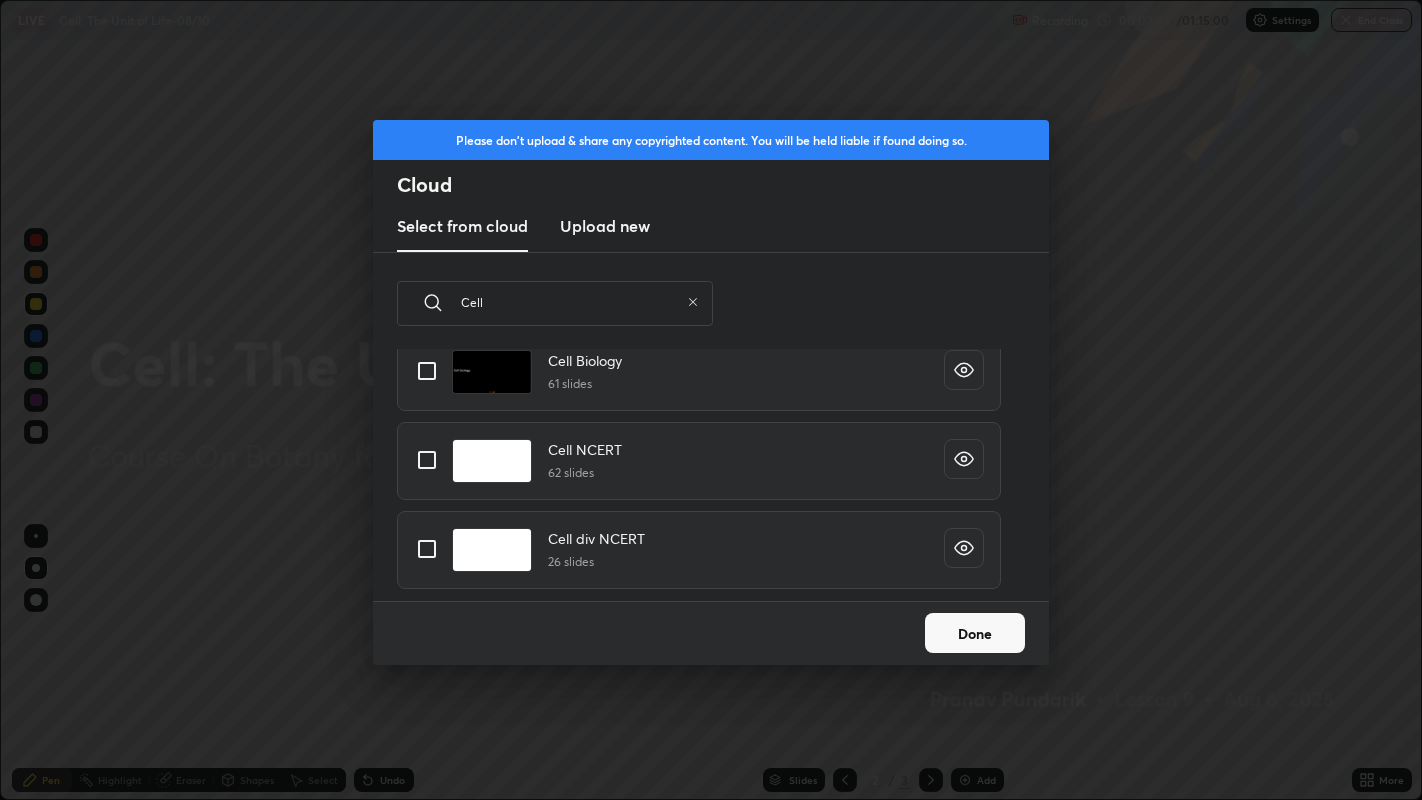 scroll, scrollTop: 224, scrollLeft: 0, axis: vertical 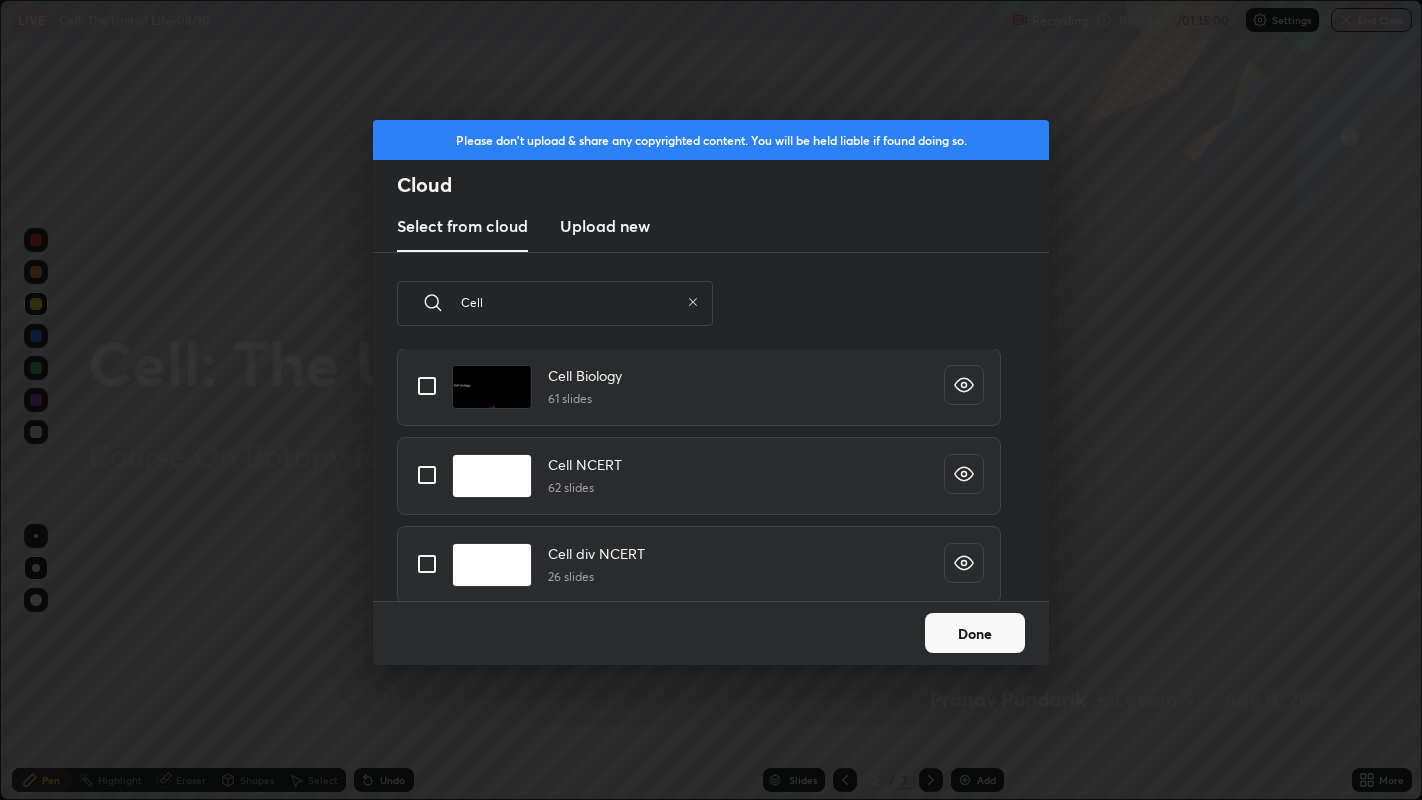 type on "Cell" 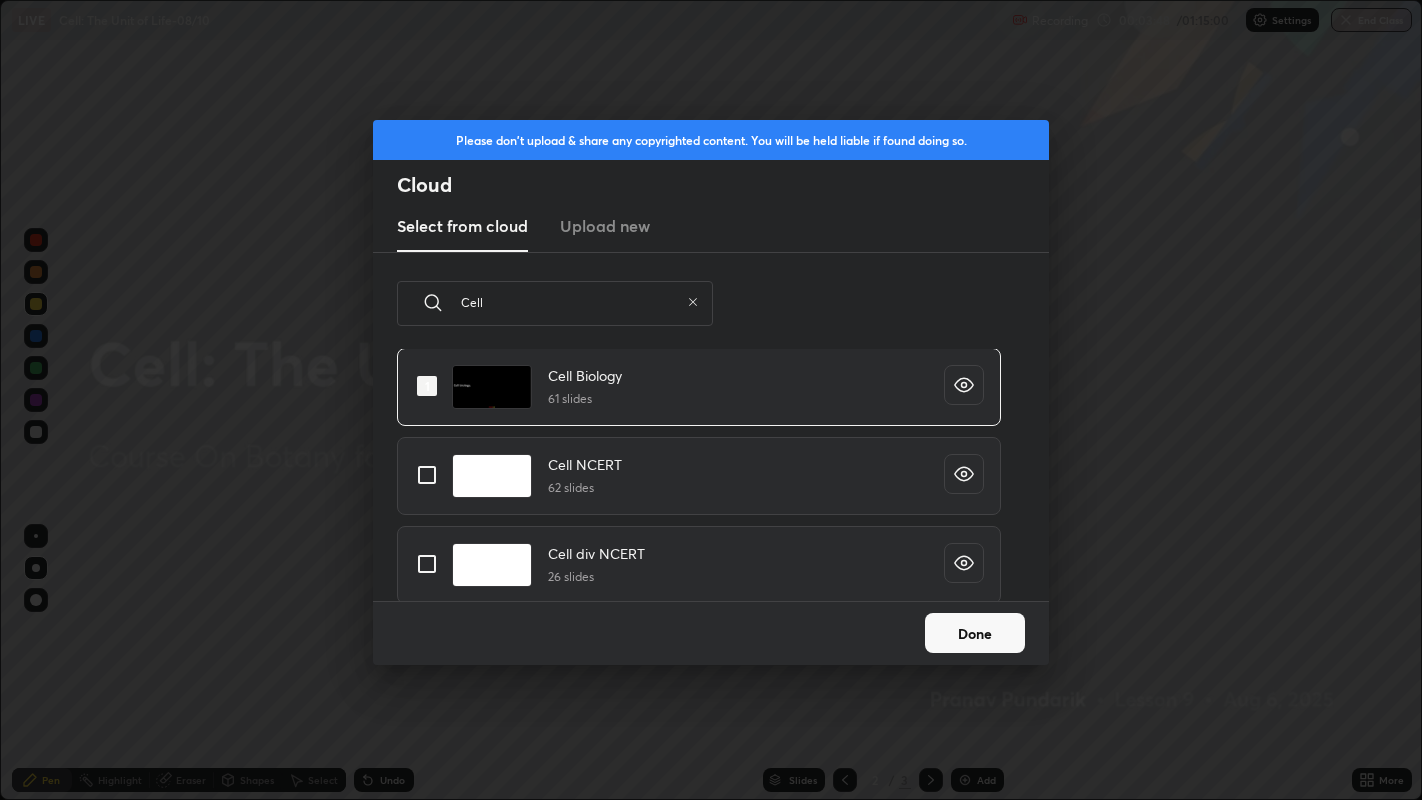 click on "Done" at bounding box center (975, 633) 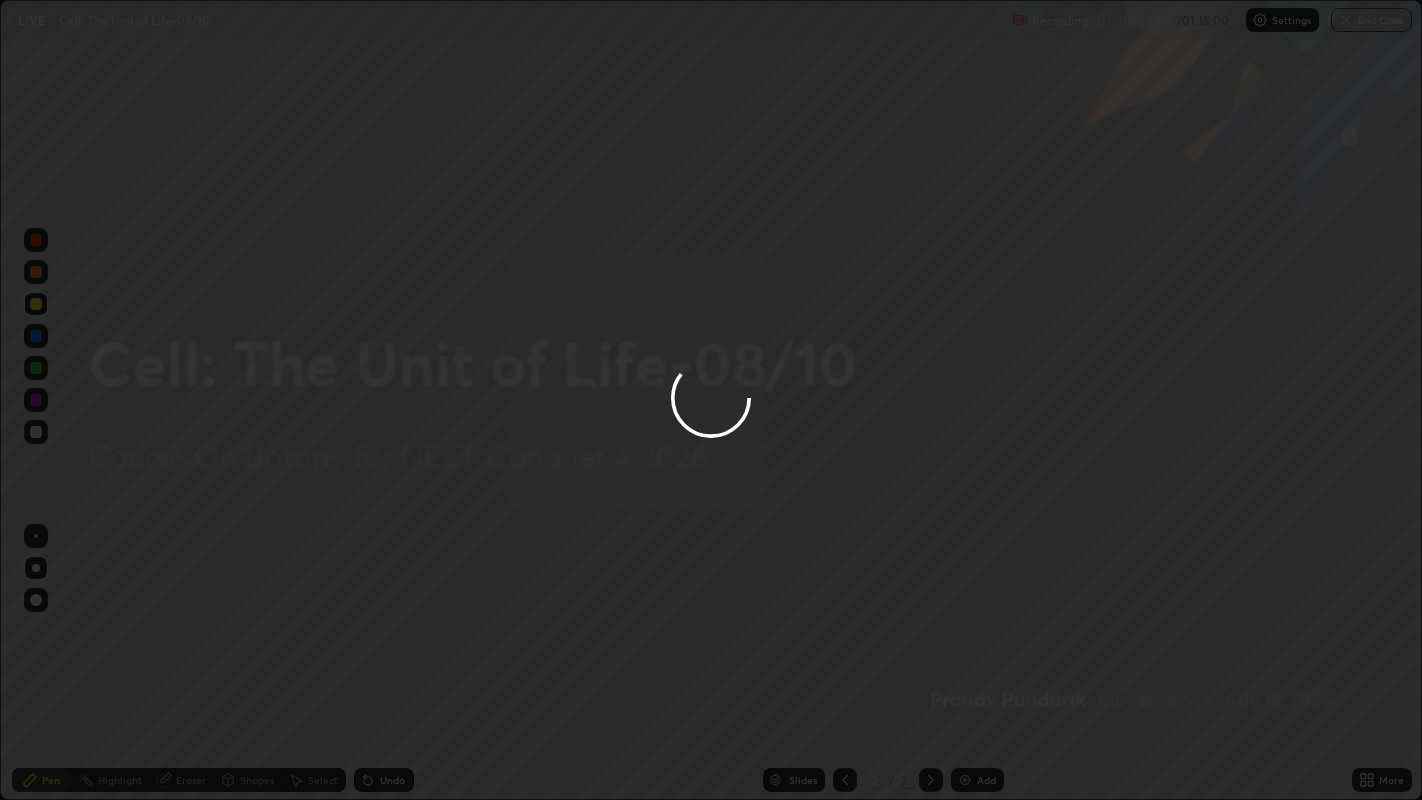 click at bounding box center [711, 400] 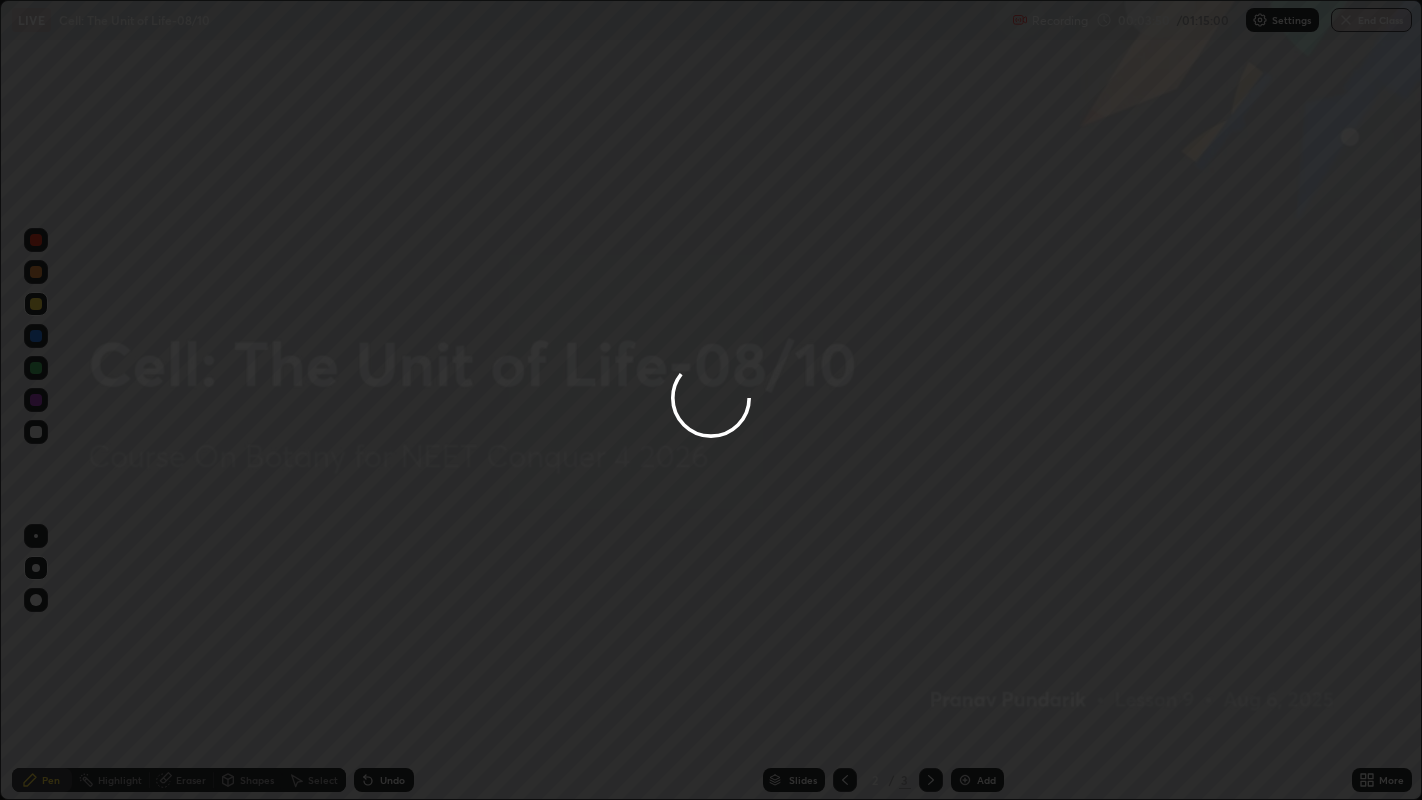 click at bounding box center (711, 400) 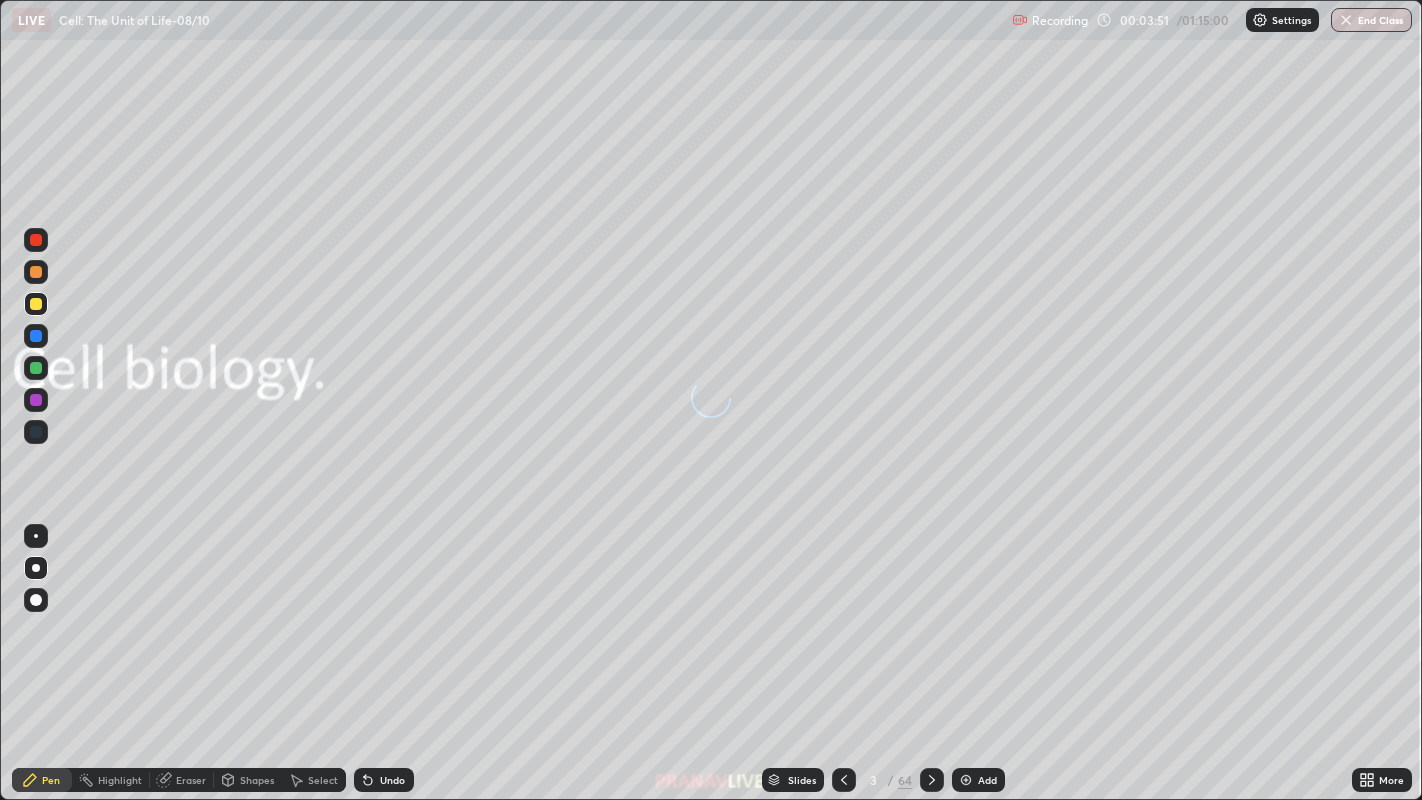 click on "Slides" at bounding box center (802, 780) 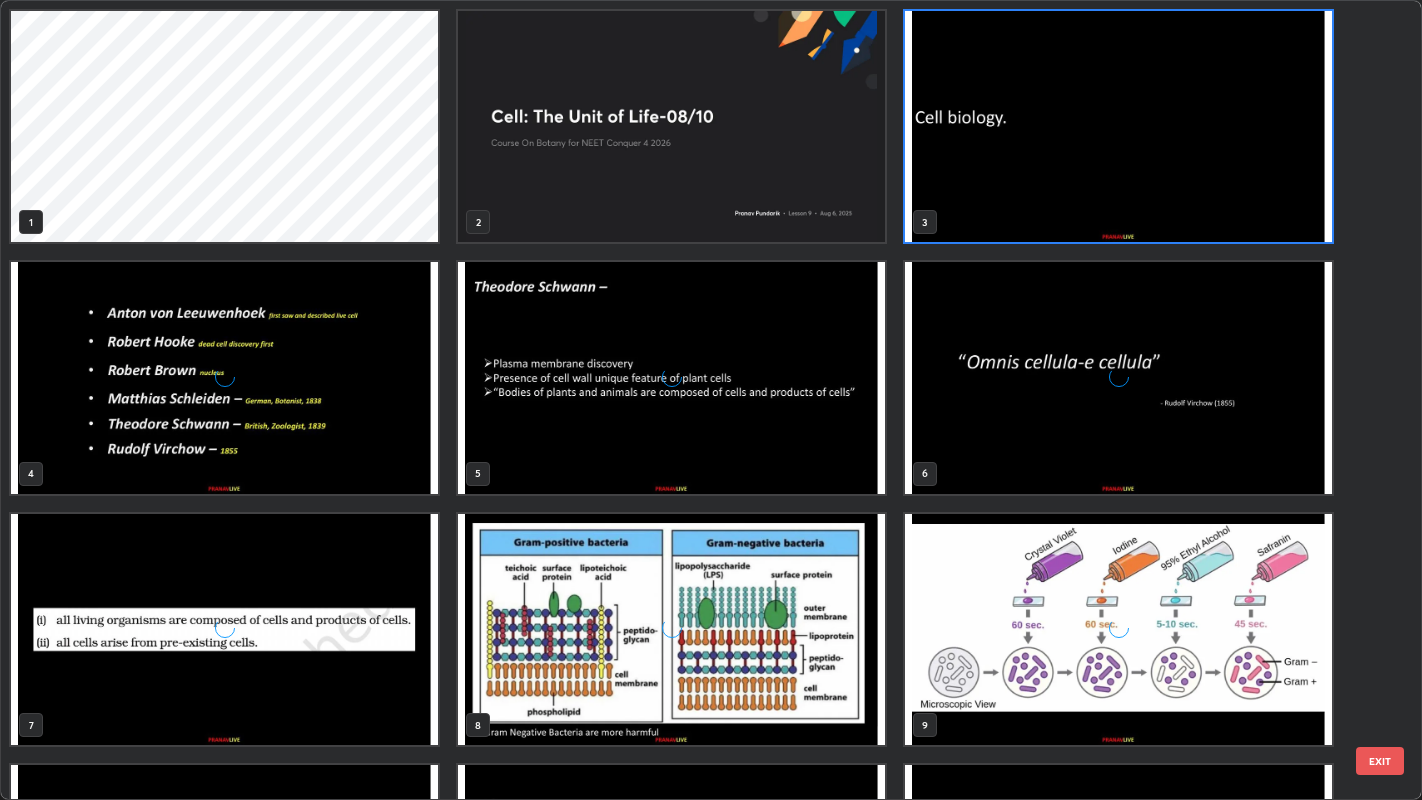 scroll, scrollTop: 7, scrollLeft: 10, axis: both 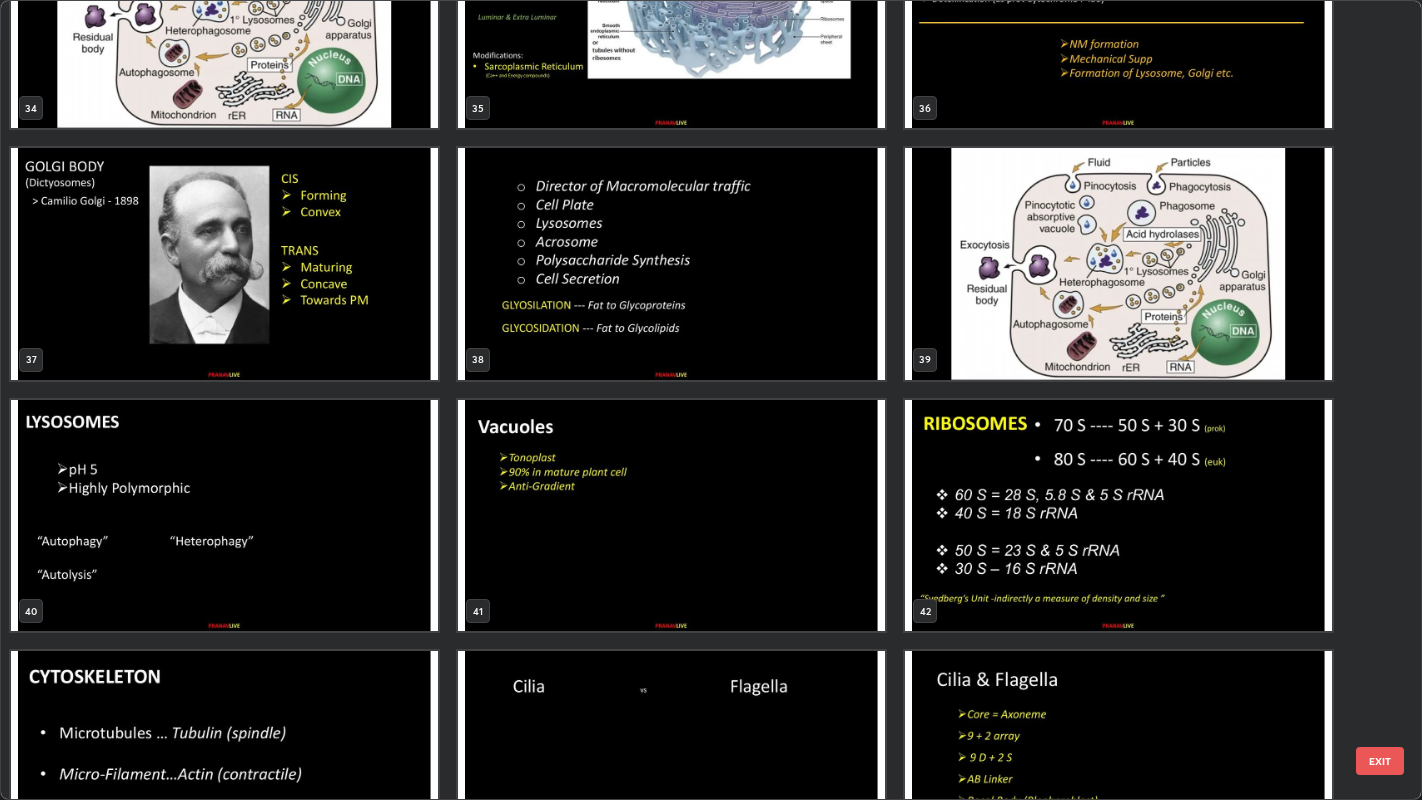 click at bounding box center [671, 515] 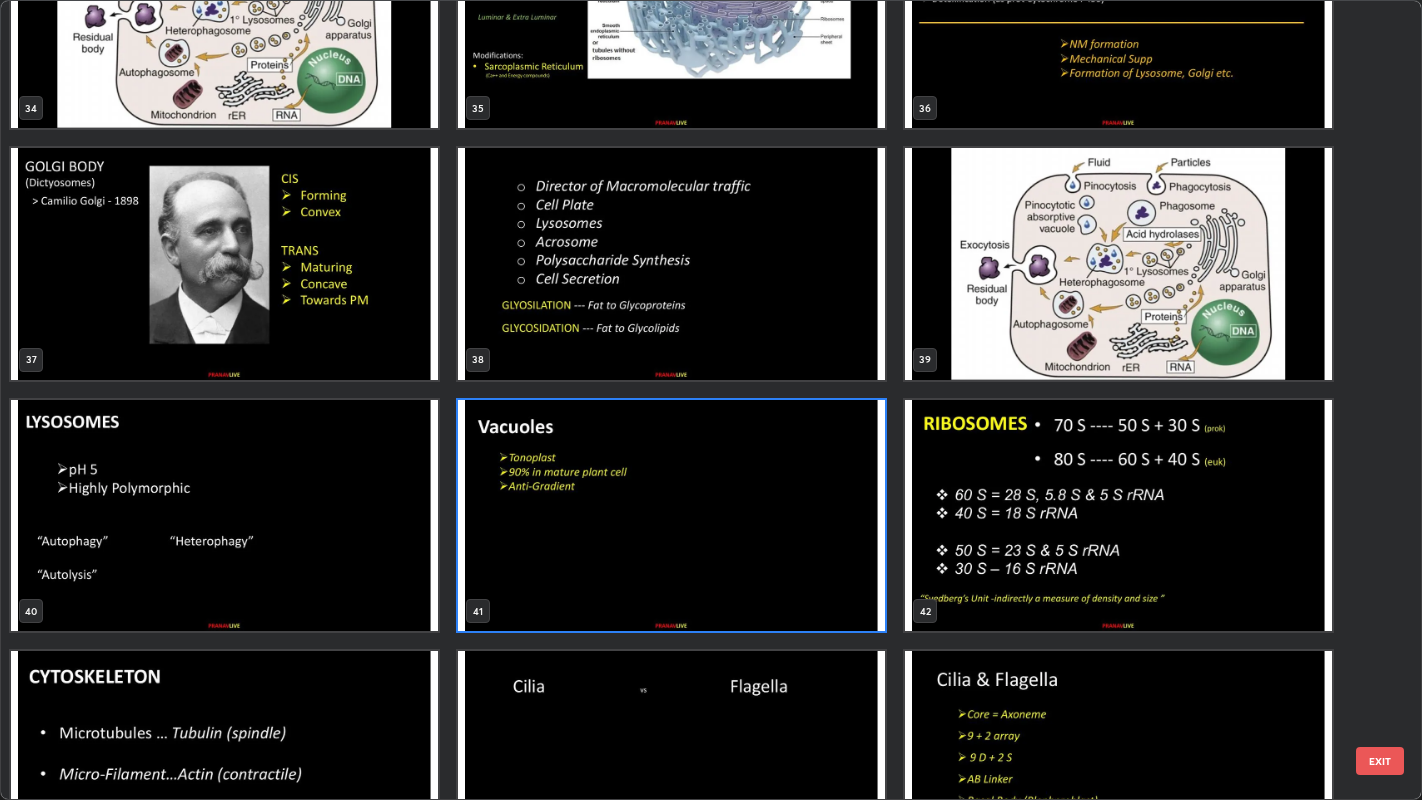 click at bounding box center (671, 515) 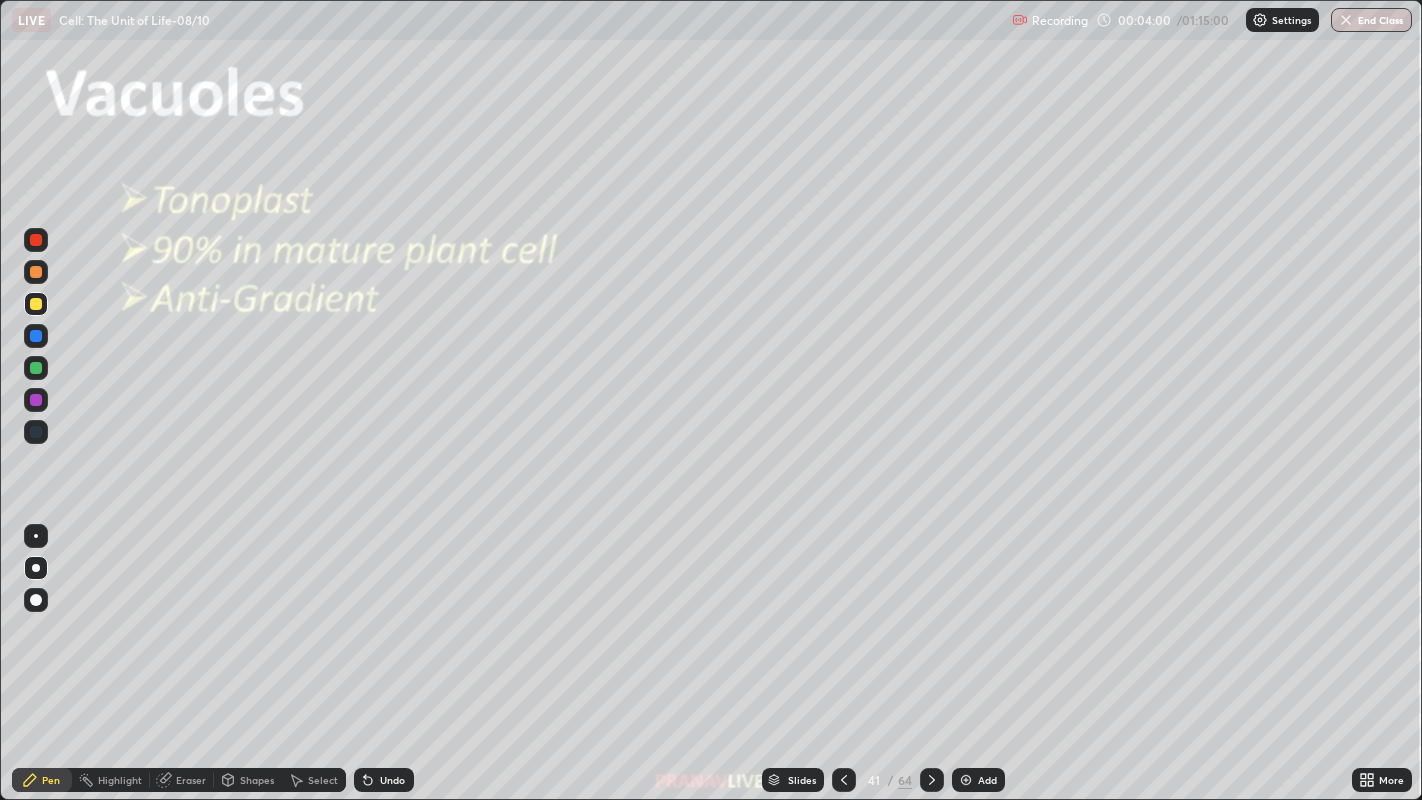 click at bounding box center [671, 515] 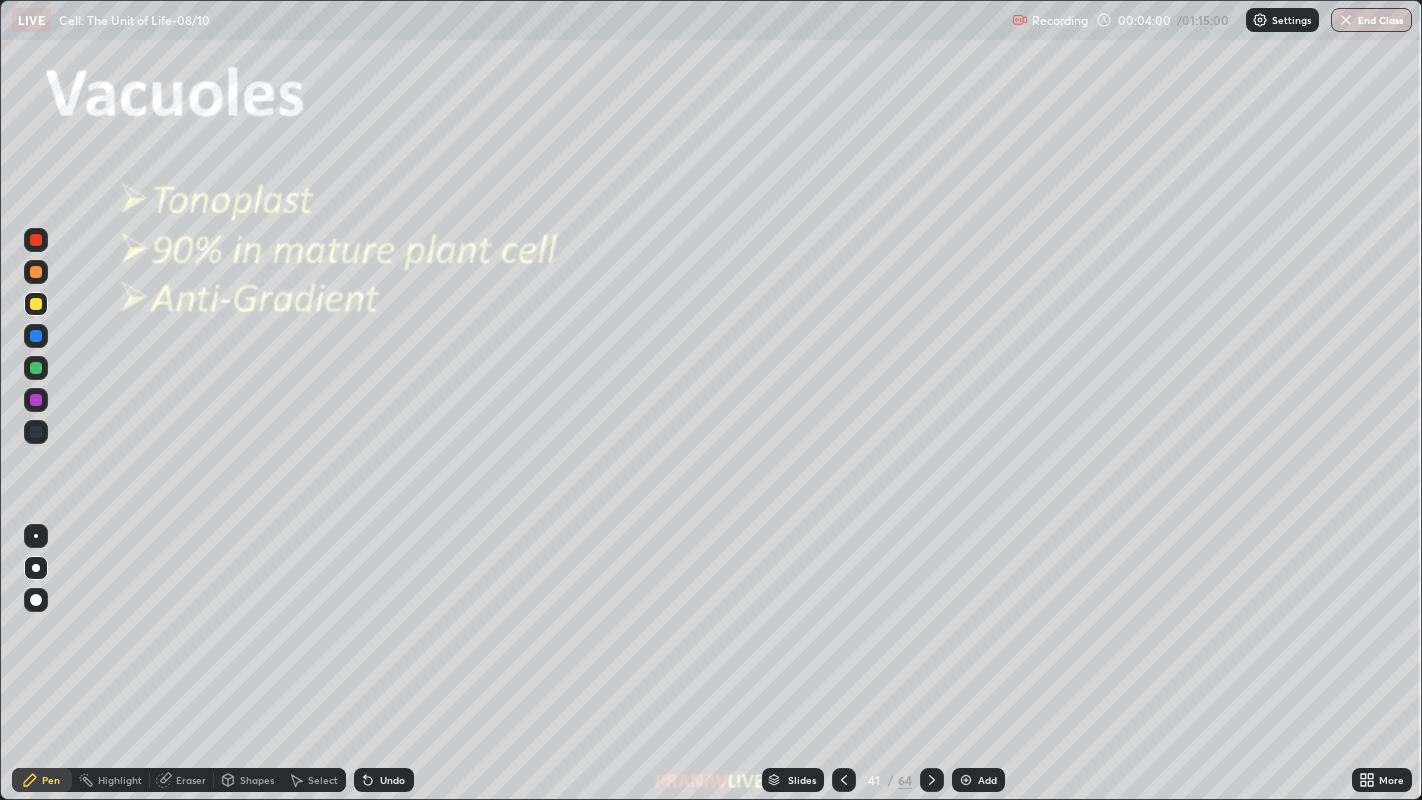 click at bounding box center (671, 515) 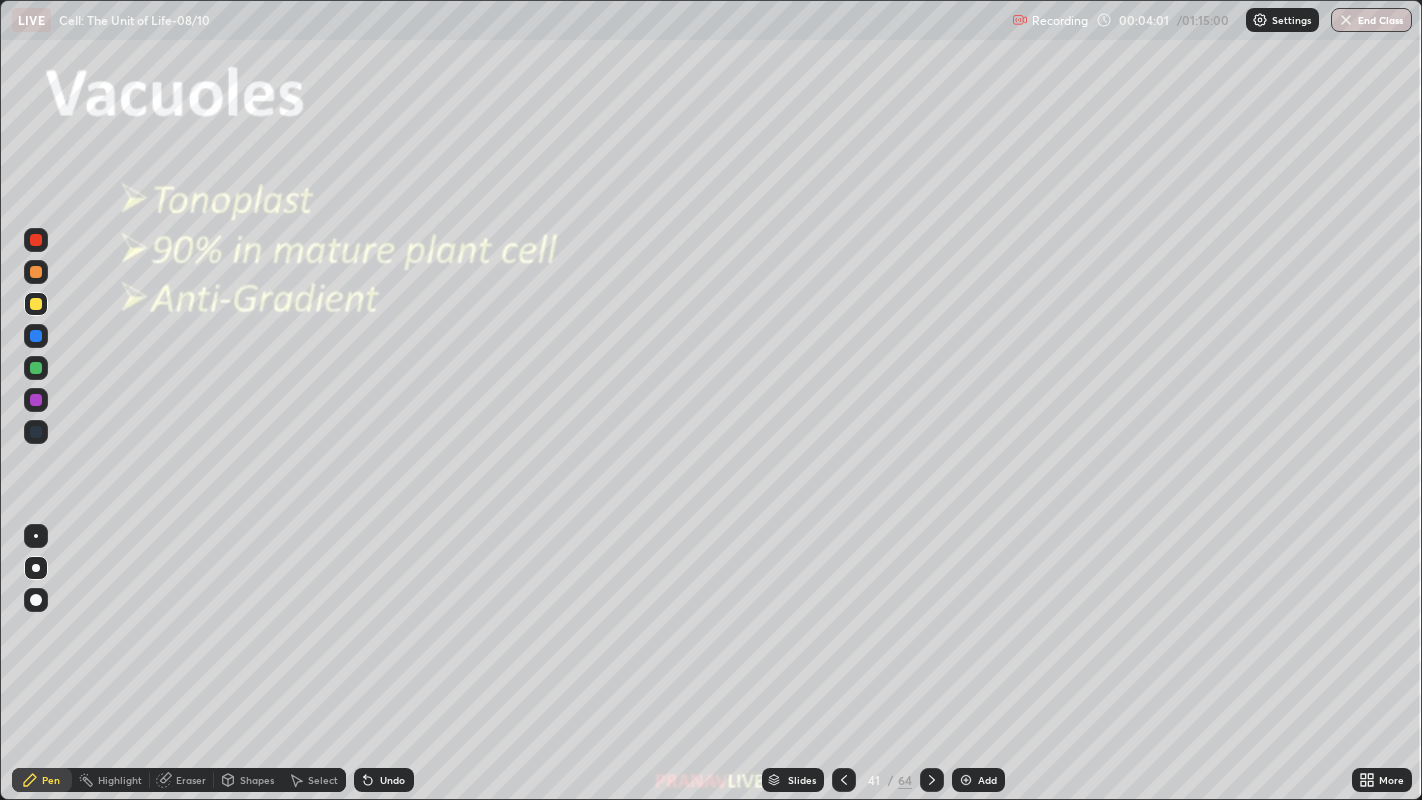 click on "Add" at bounding box center [987, 780] 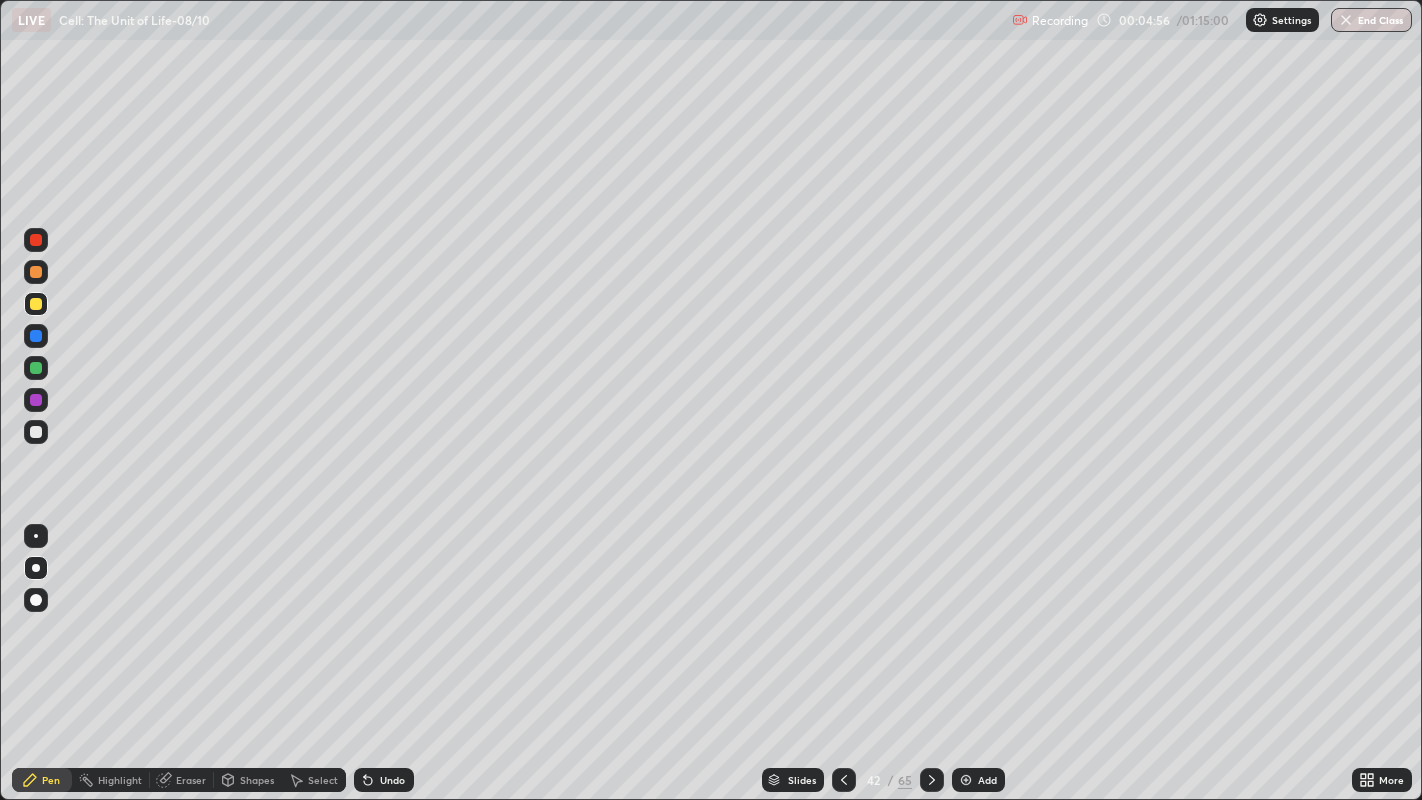 click 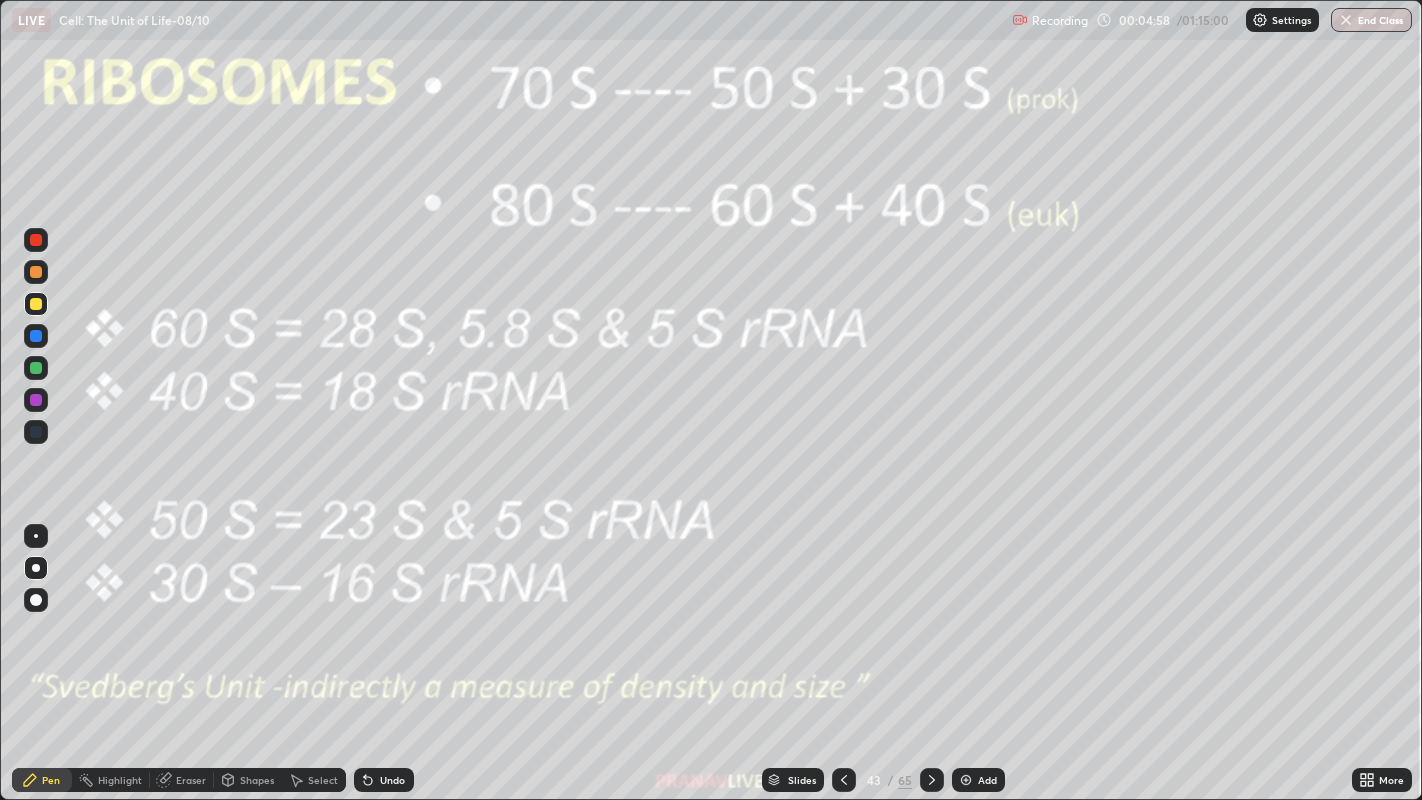 click on "Shapes" at bounding box center [257, 780] 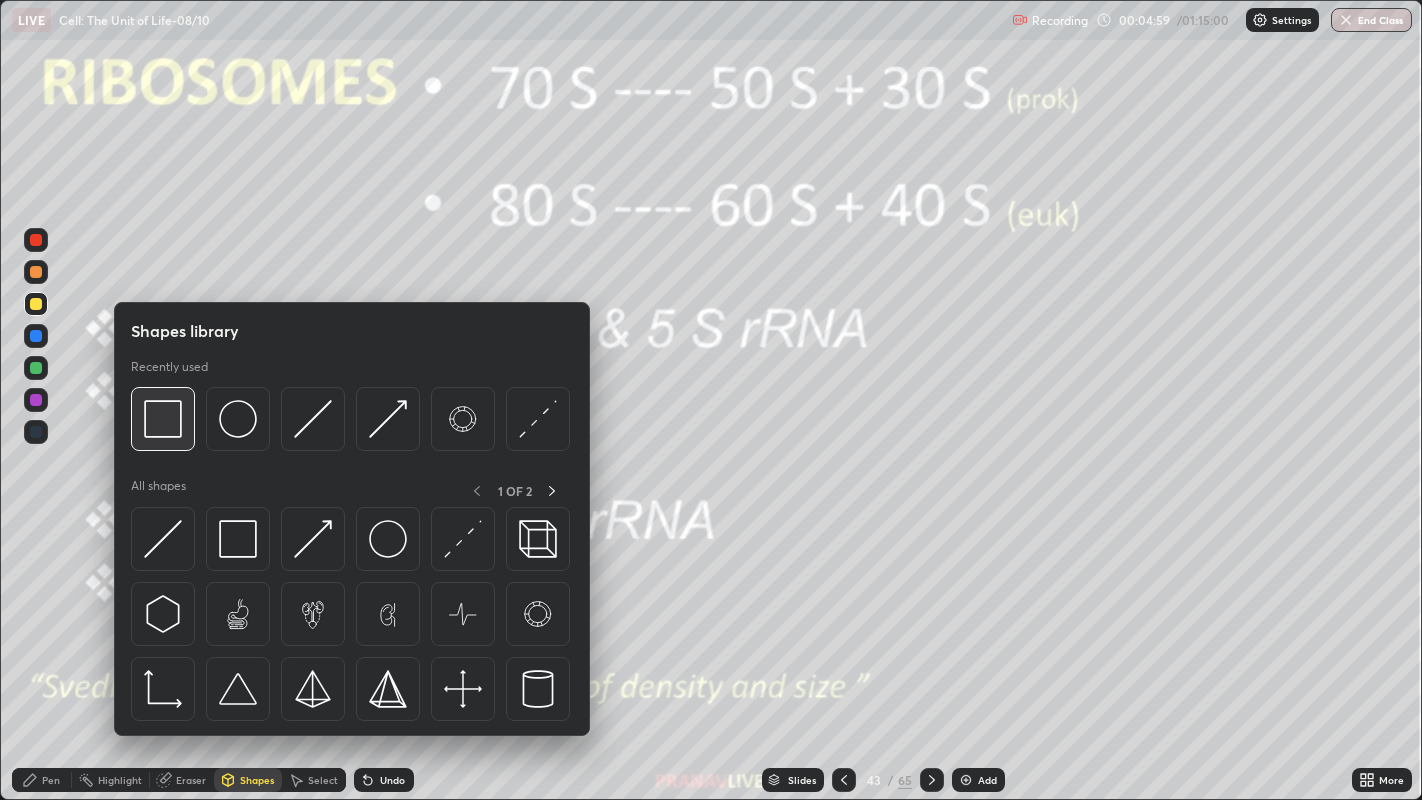 click at bounding box center (163, 419) 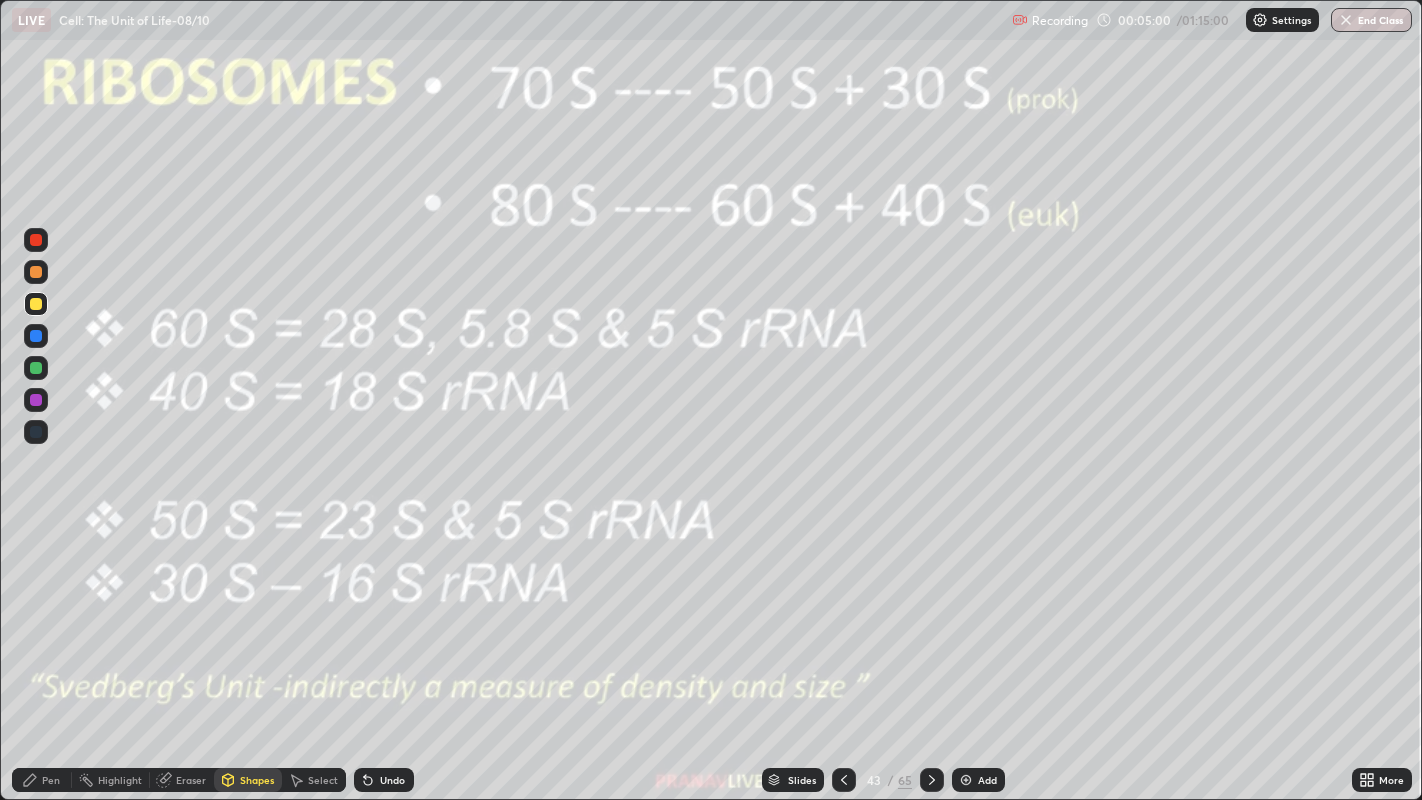 click at bounding box center (36, 304) 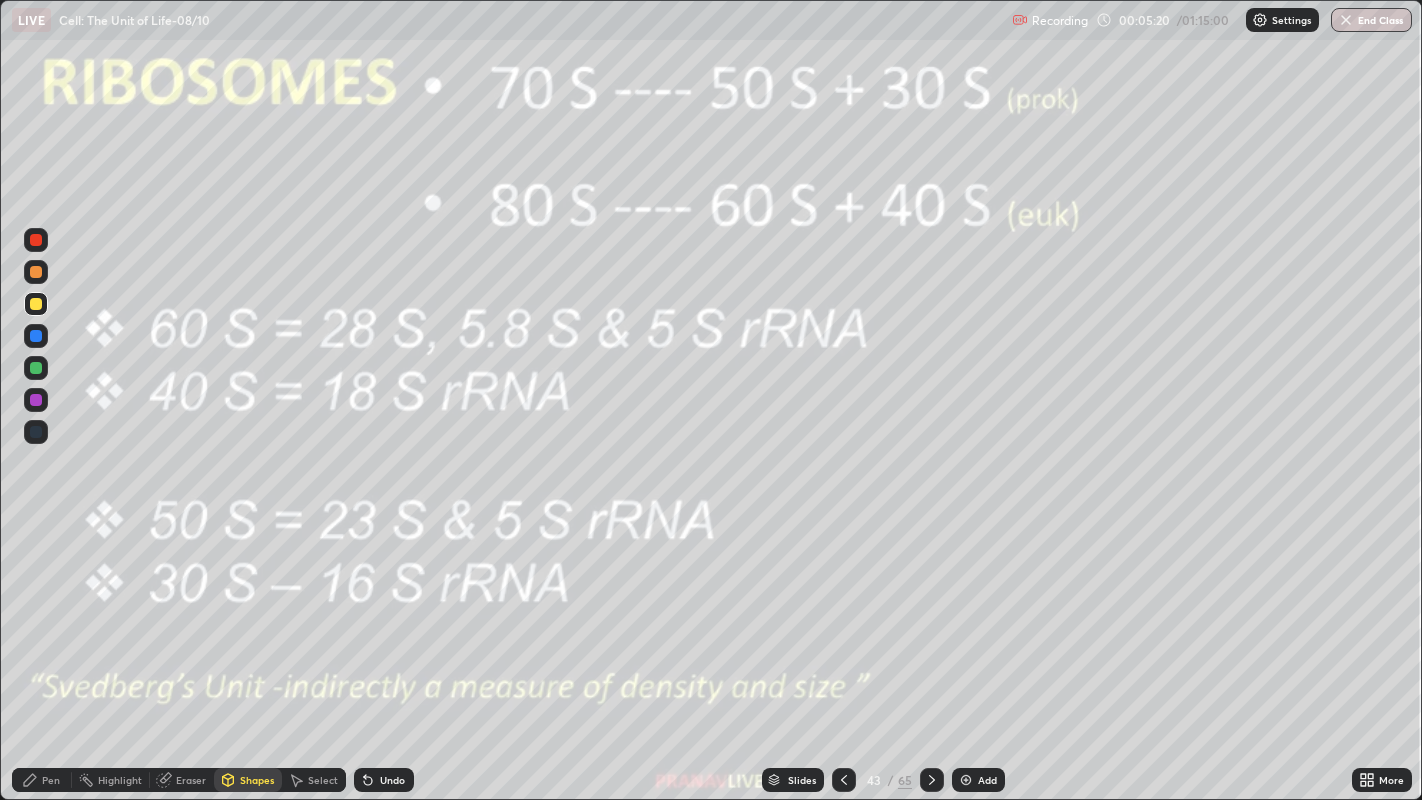 click at bounding box center (36, 240) 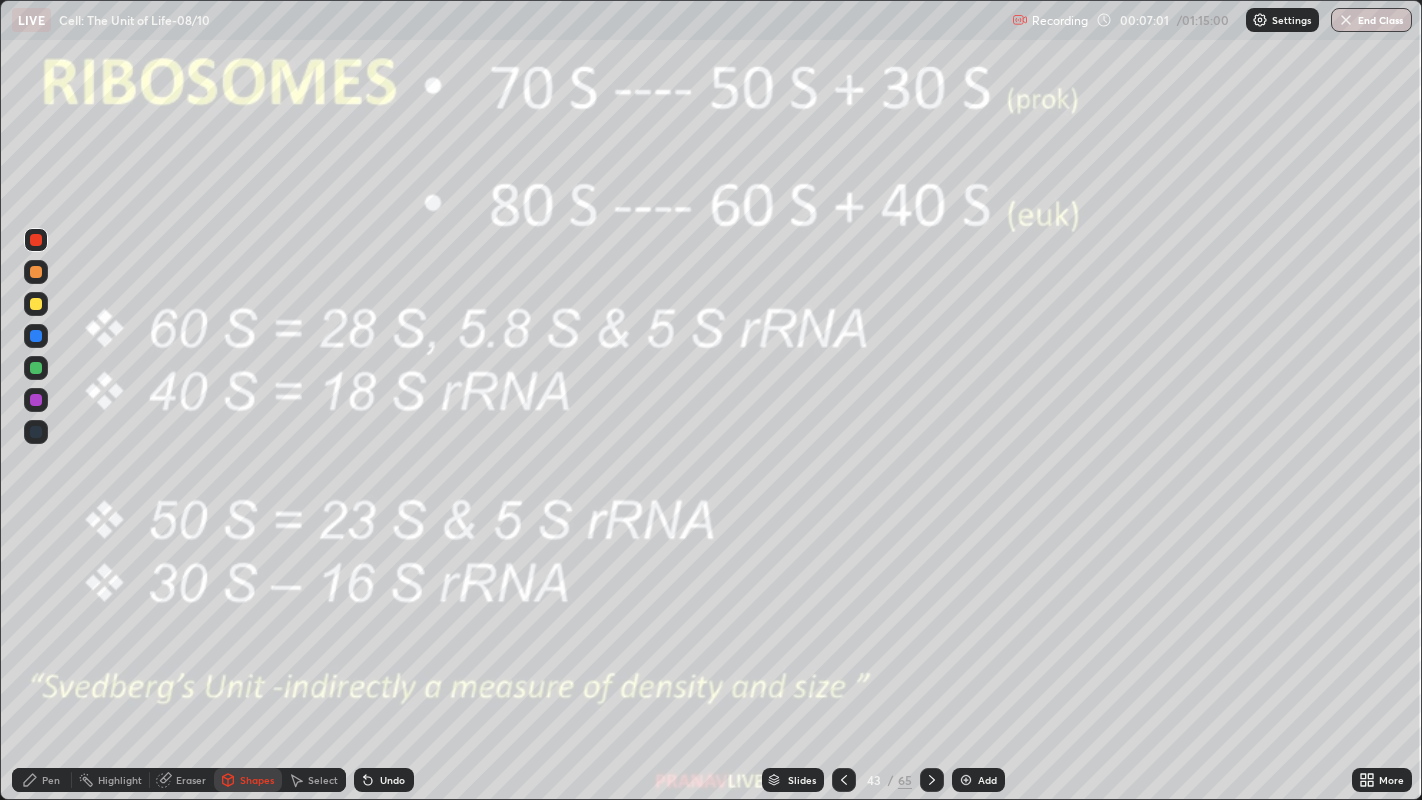 click on "Add" at bounding box center [987, 780] 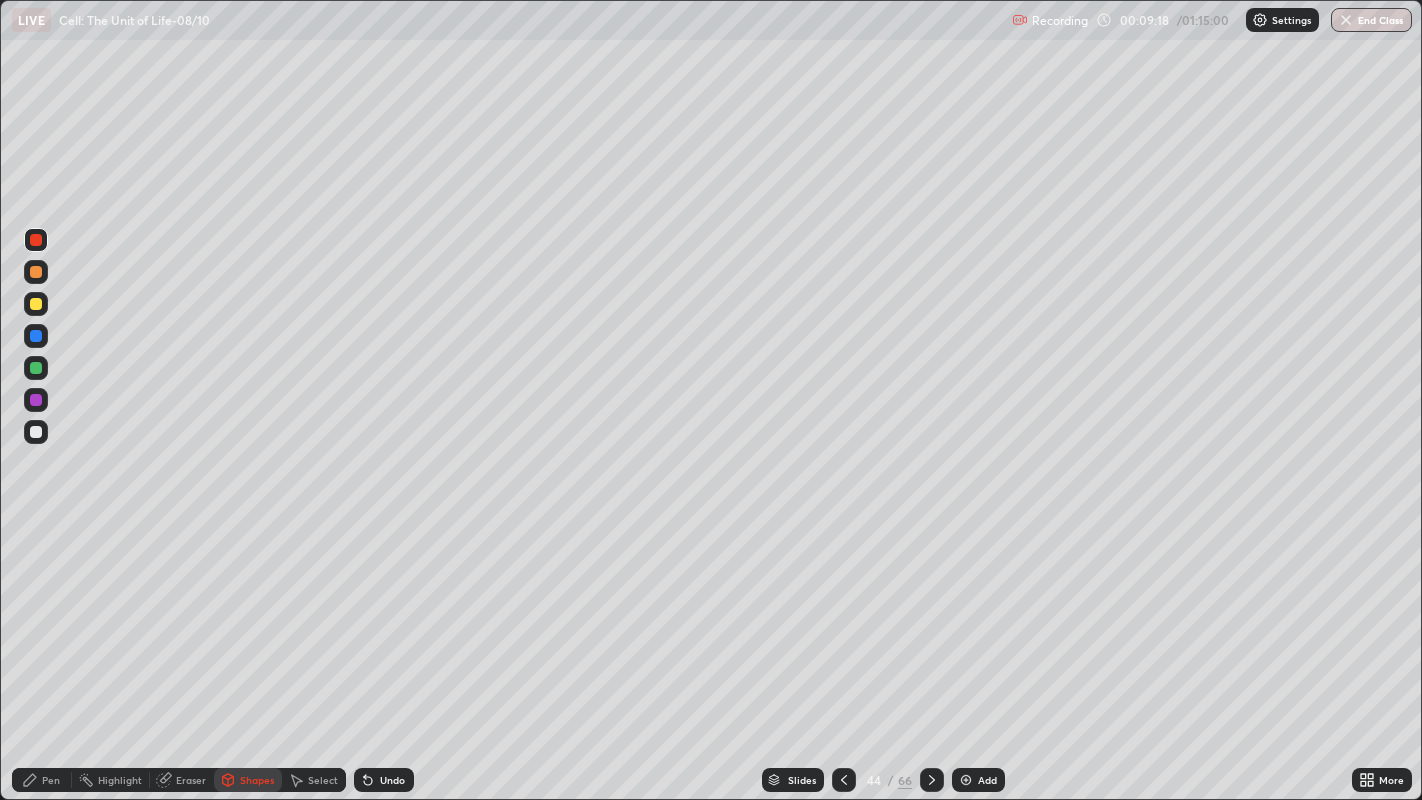 click 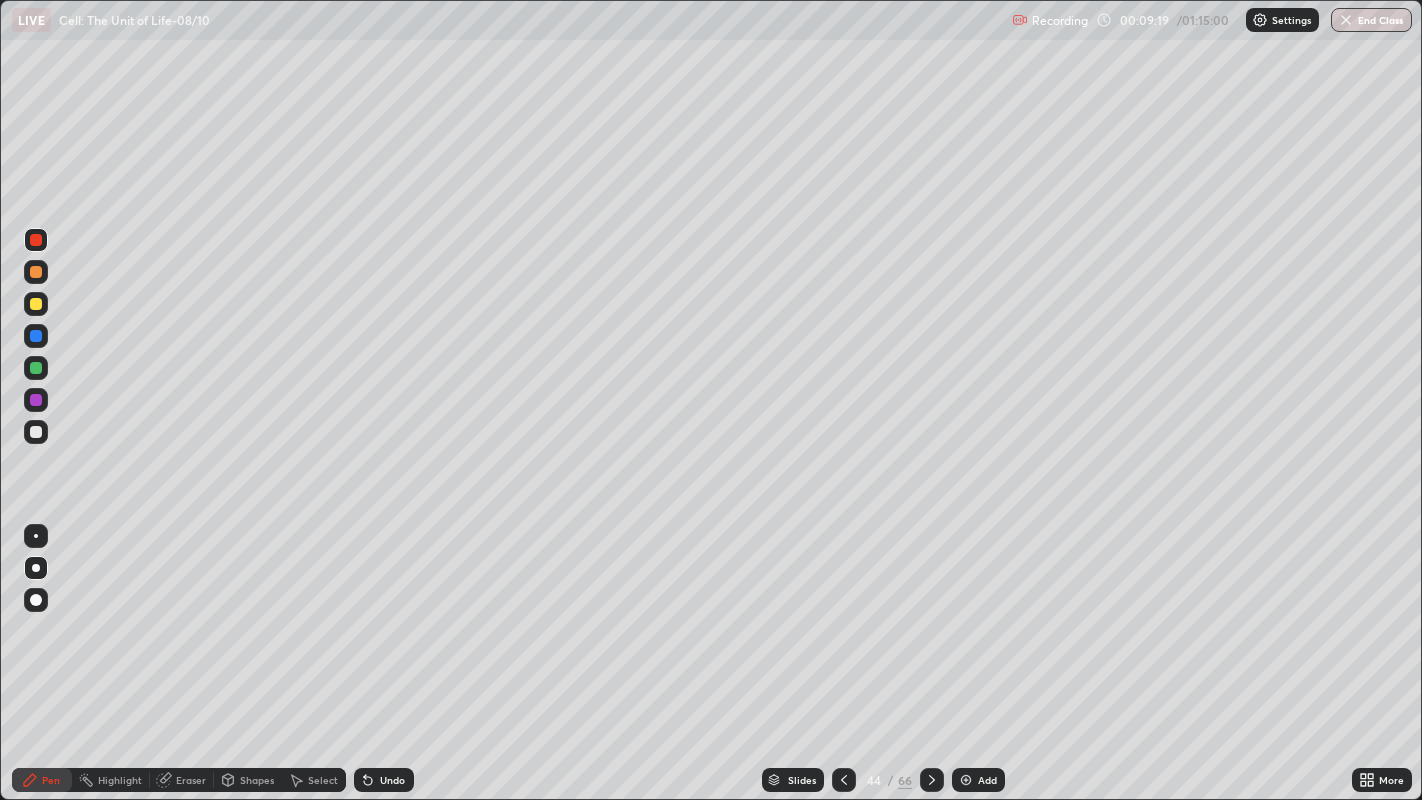 click at bounding box center [36, 304] 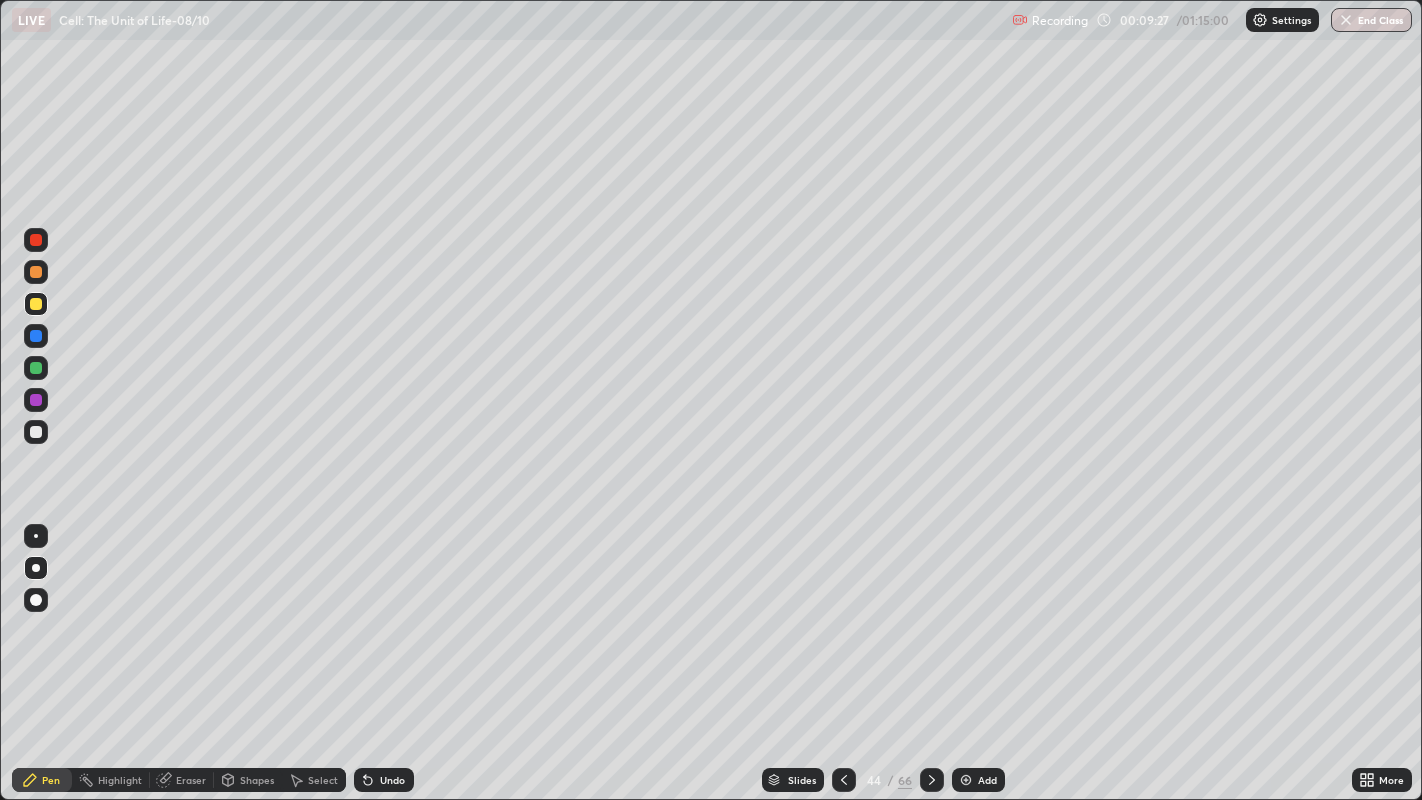 click at bounding box center [36, 432] 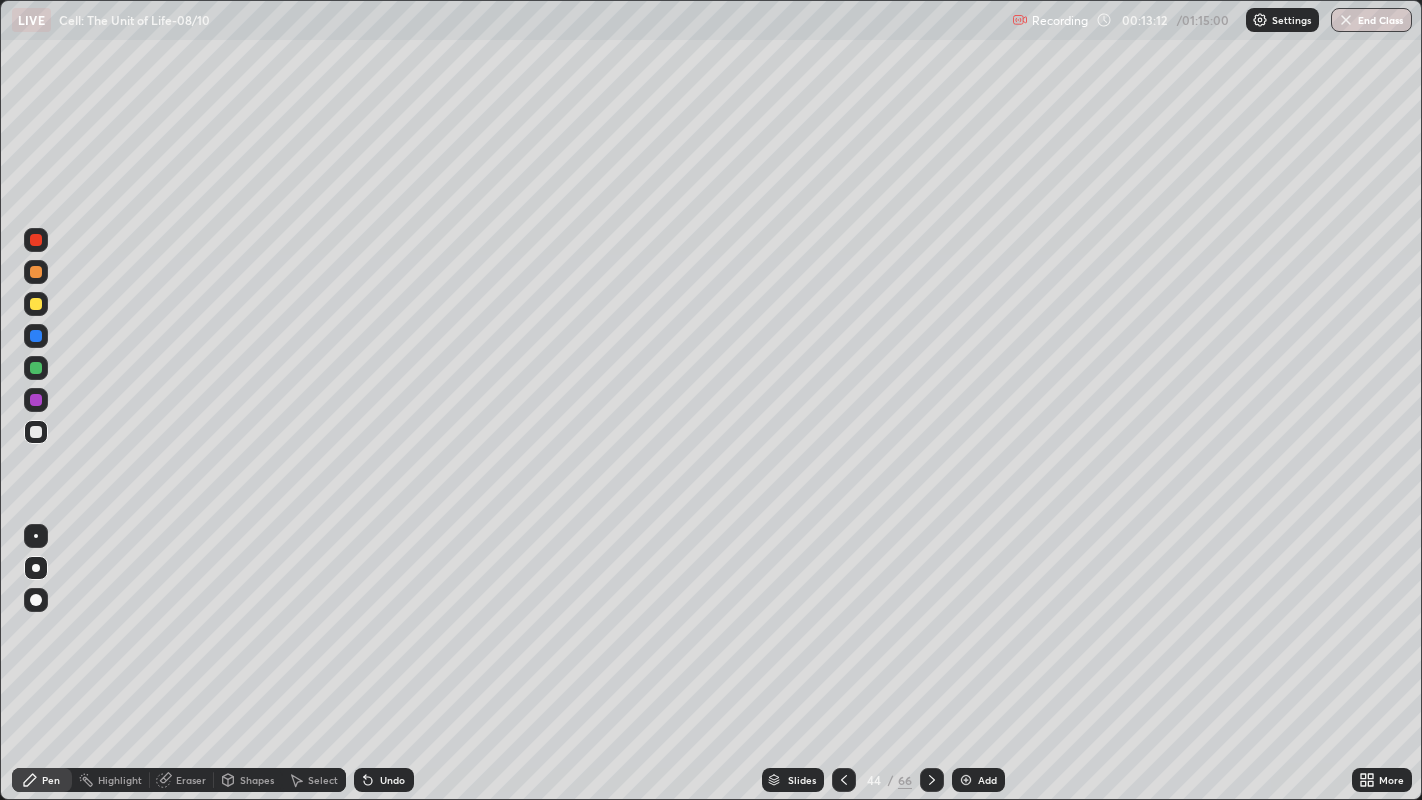 click on "Add" at bounding box center [987, 780] 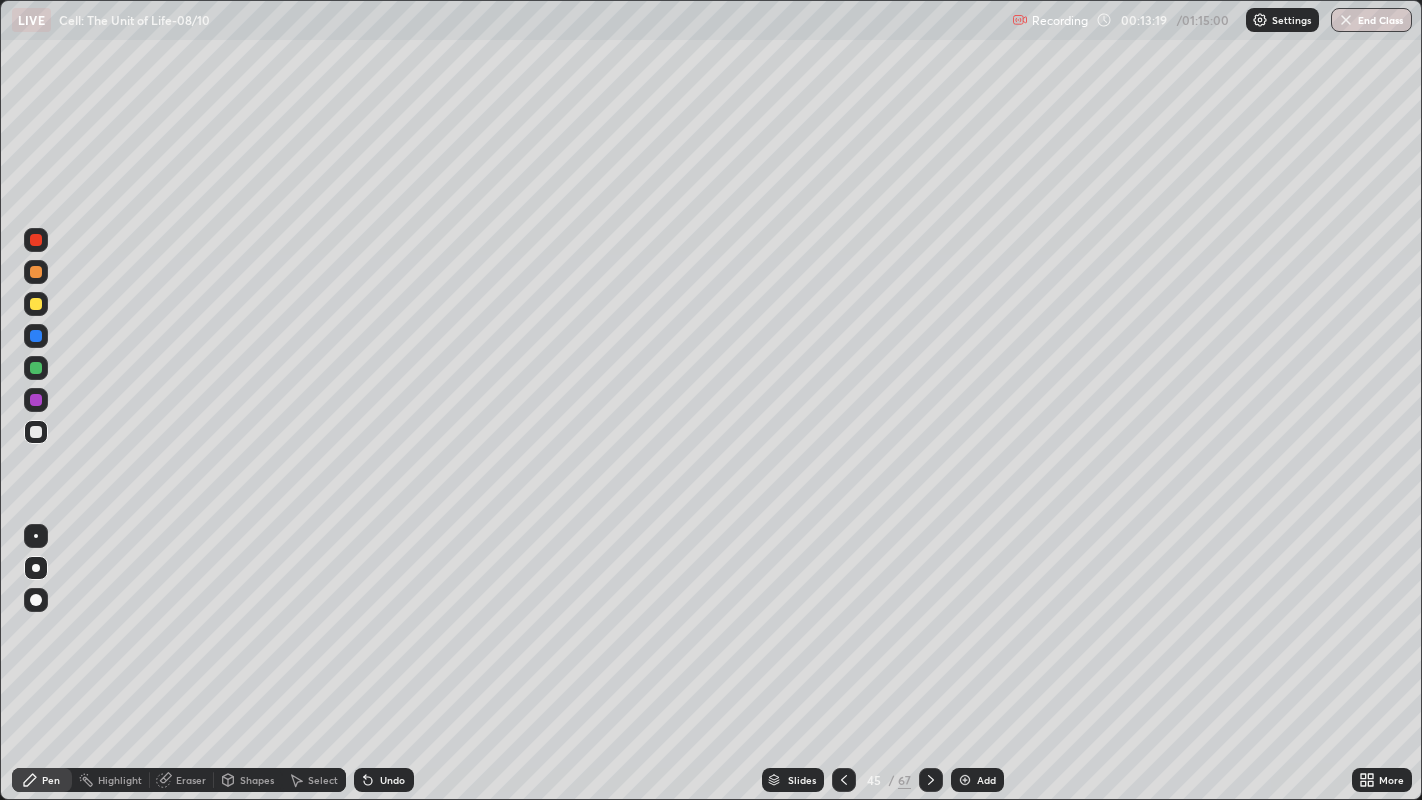 click at bounding box center [36, 304] 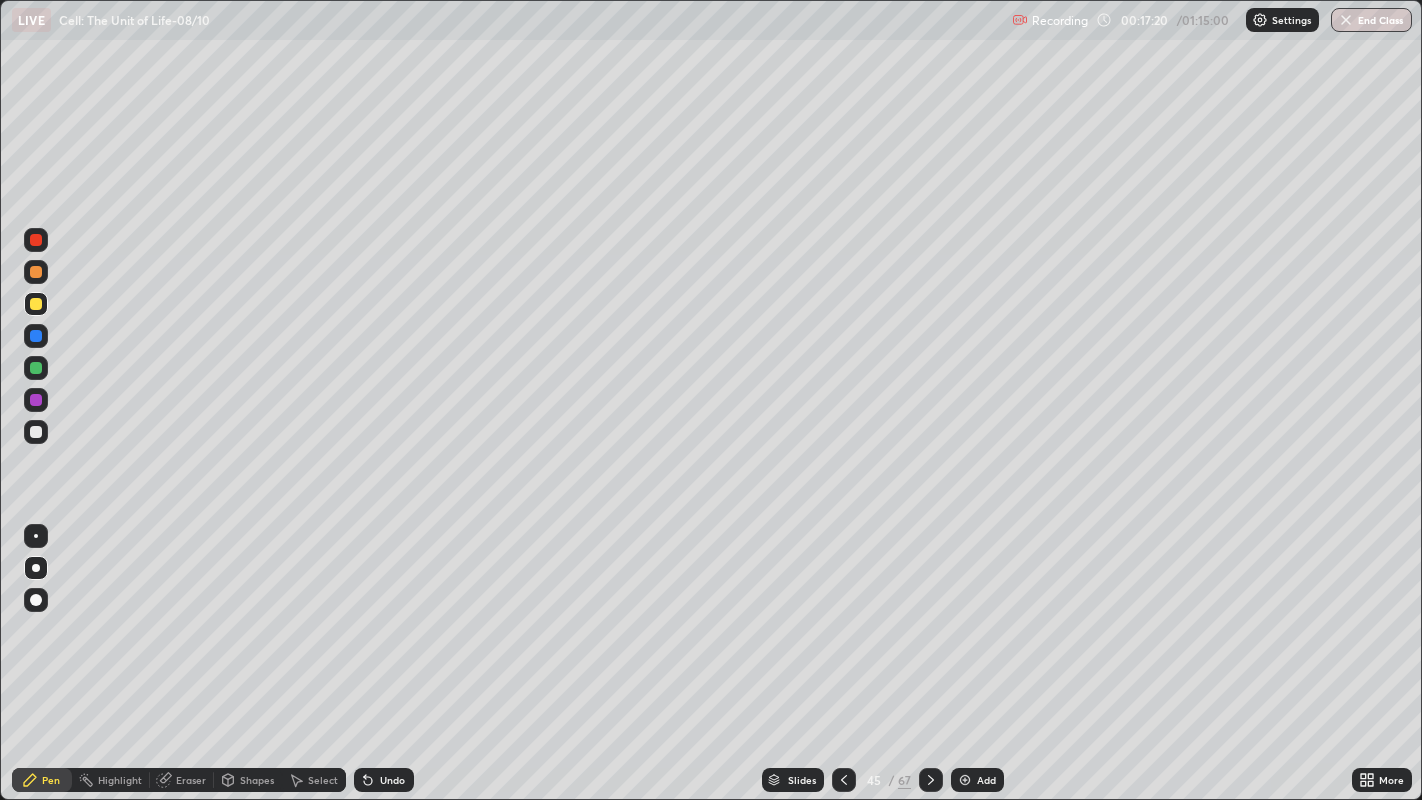 click on "Add" at bounding box center (977, 780) 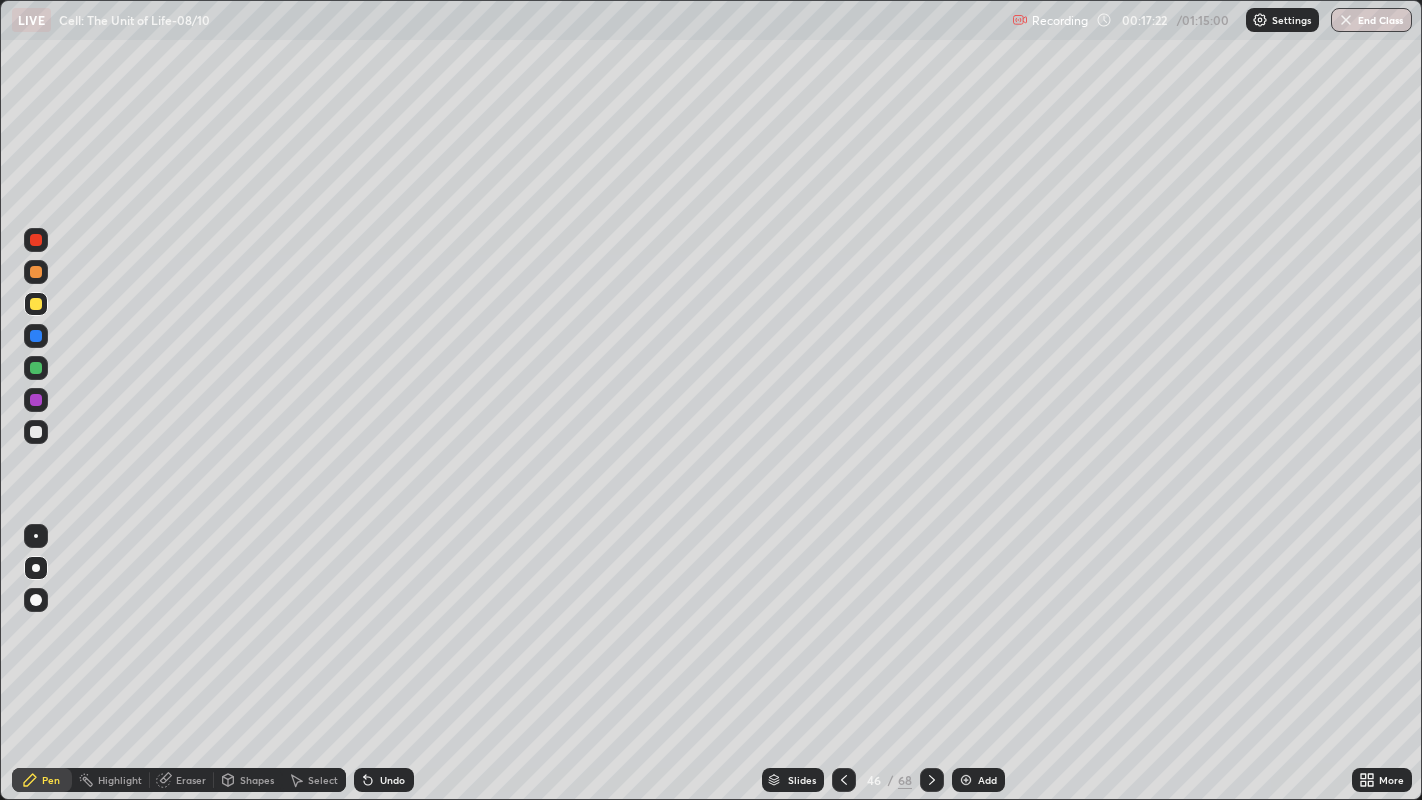 click at bounding box center (36, 304) 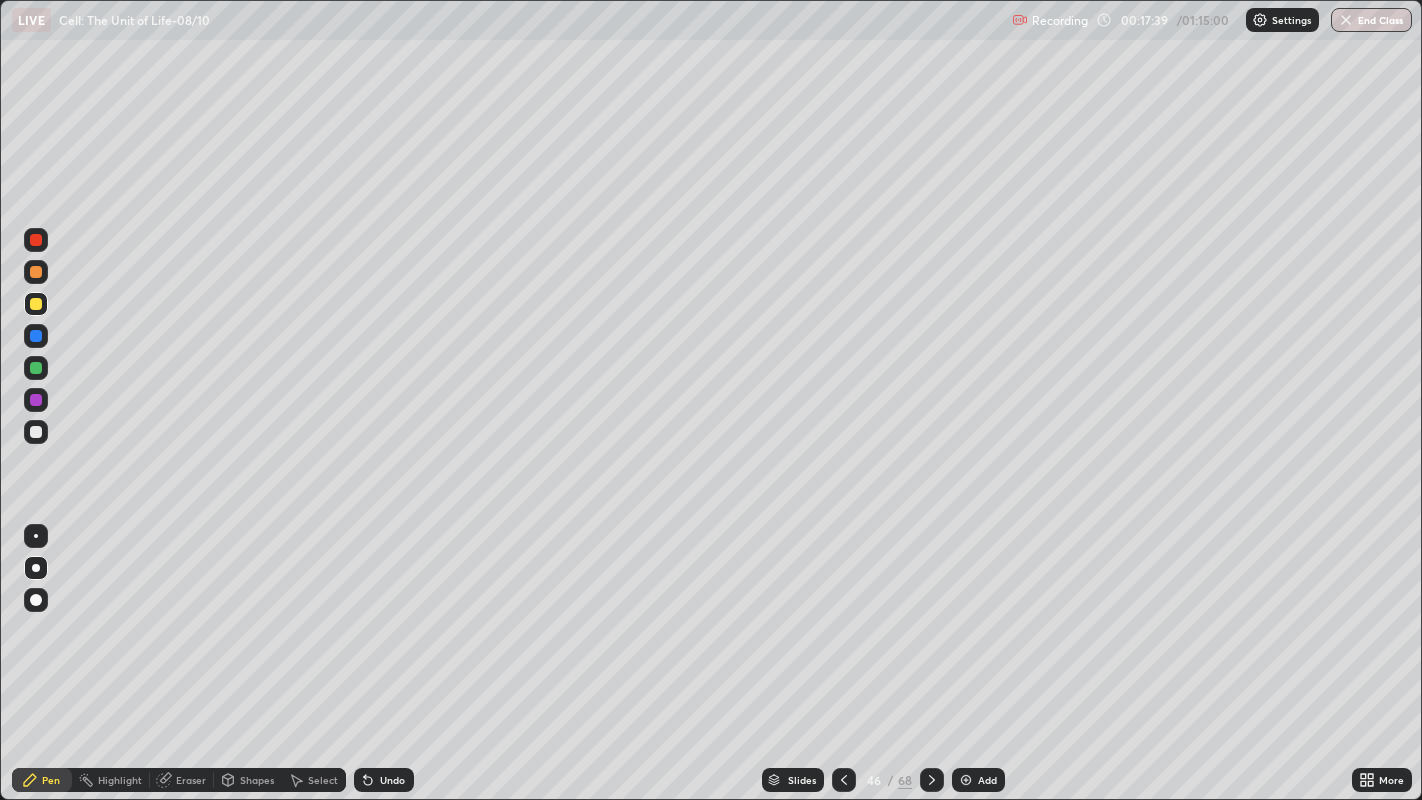 click on "Undo" at bounding box center [384, 780] 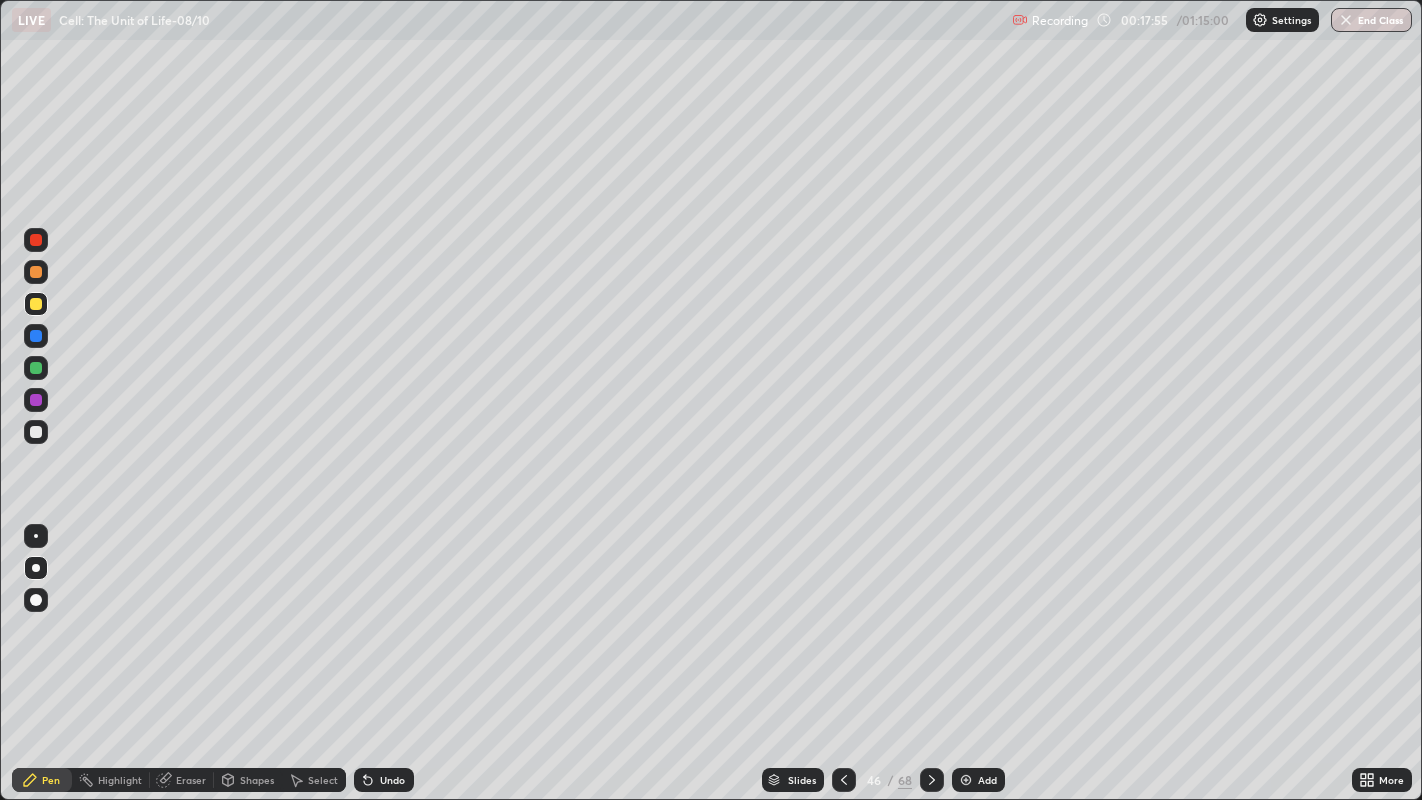 click at bounding box center [36, 432] 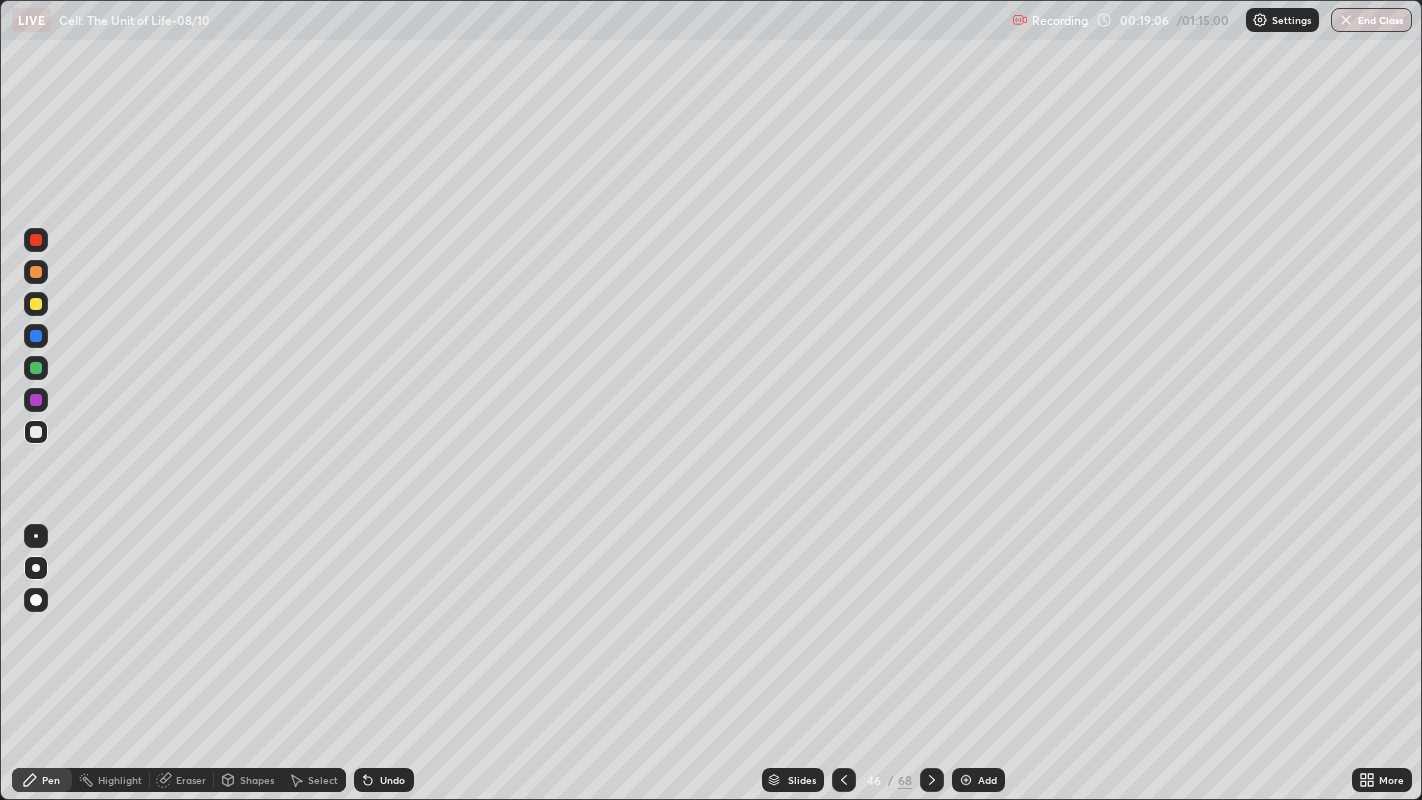 click on "Select" at bounding box center (323, 780) 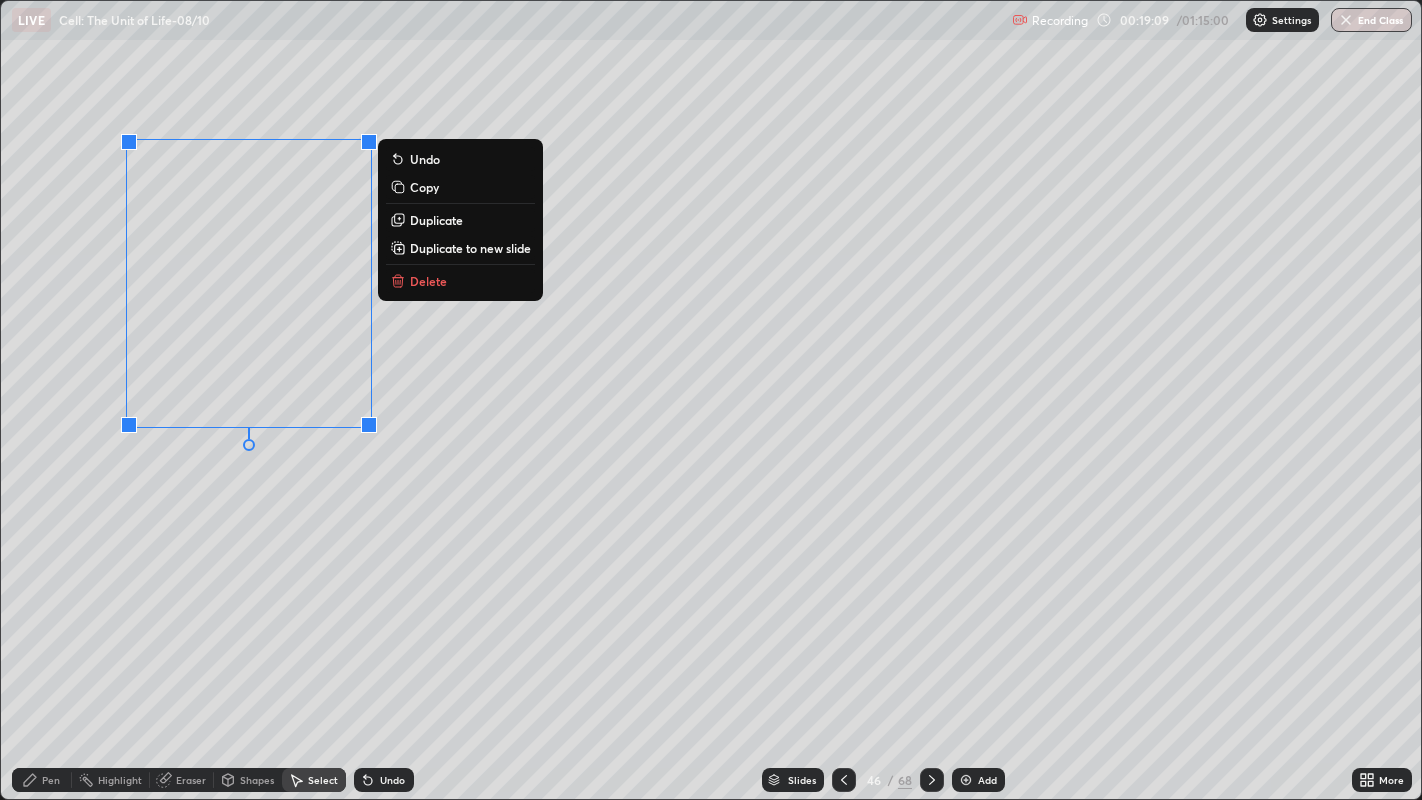 click on "Pen" at bounding box center (51, 780) 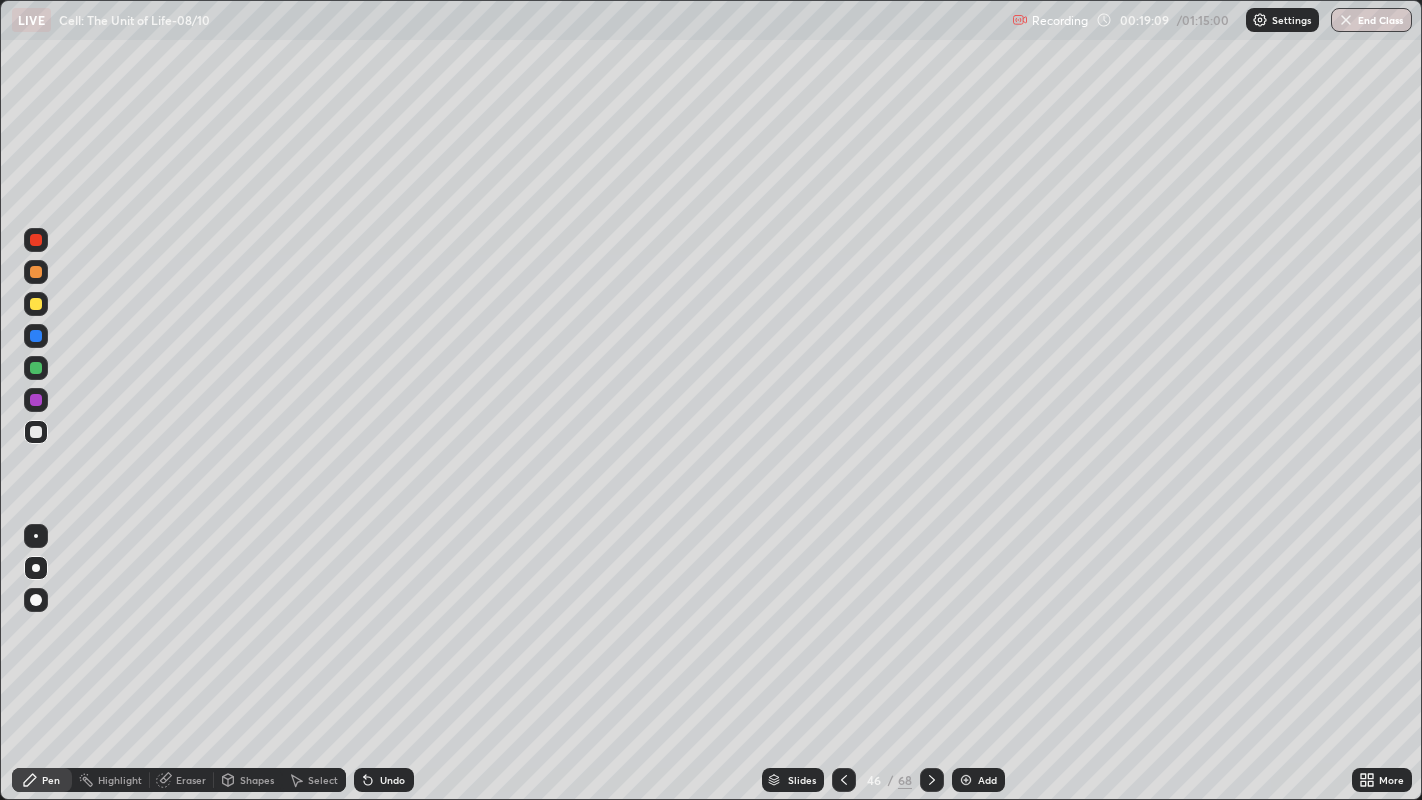 click at bounding box center (36, 432) 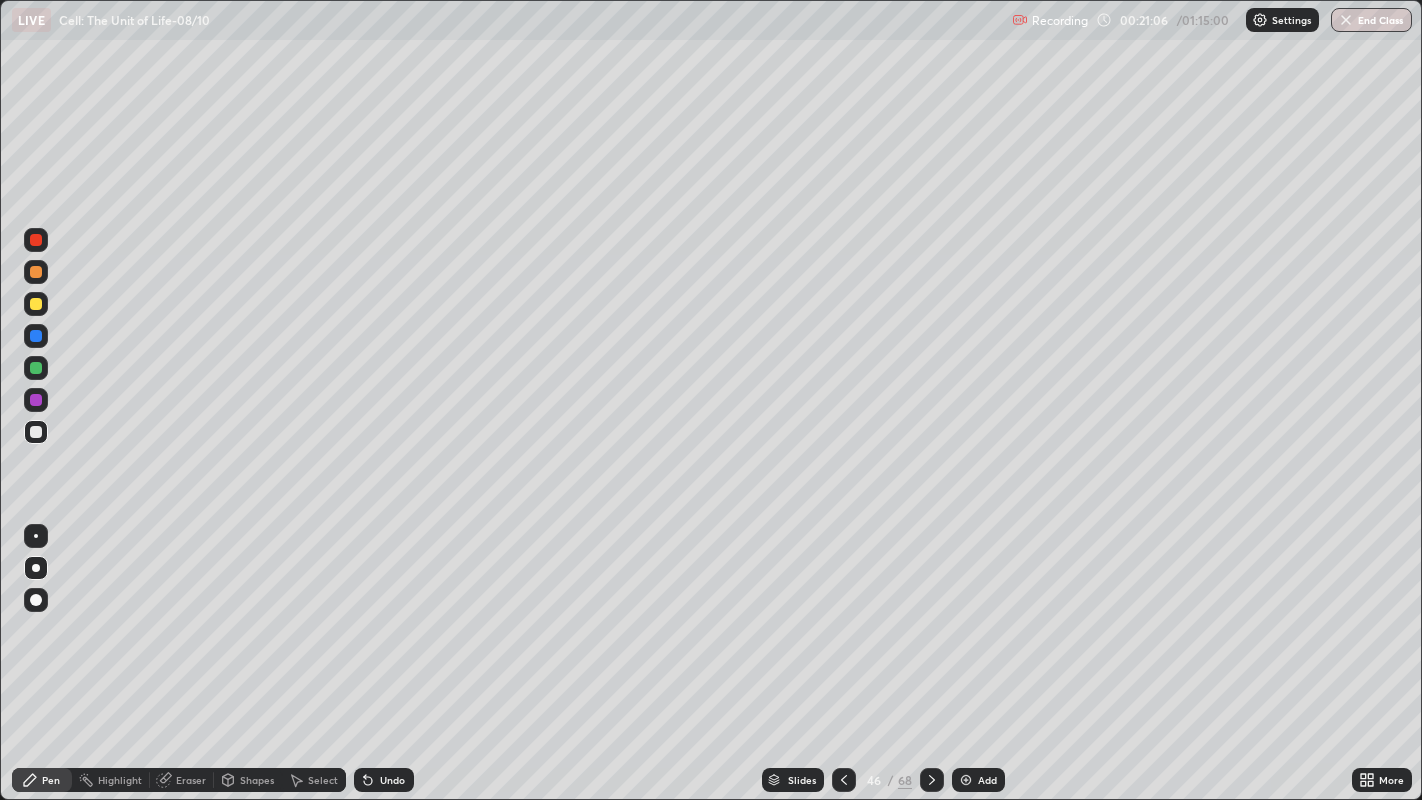 click at bounding box center [36, 368] 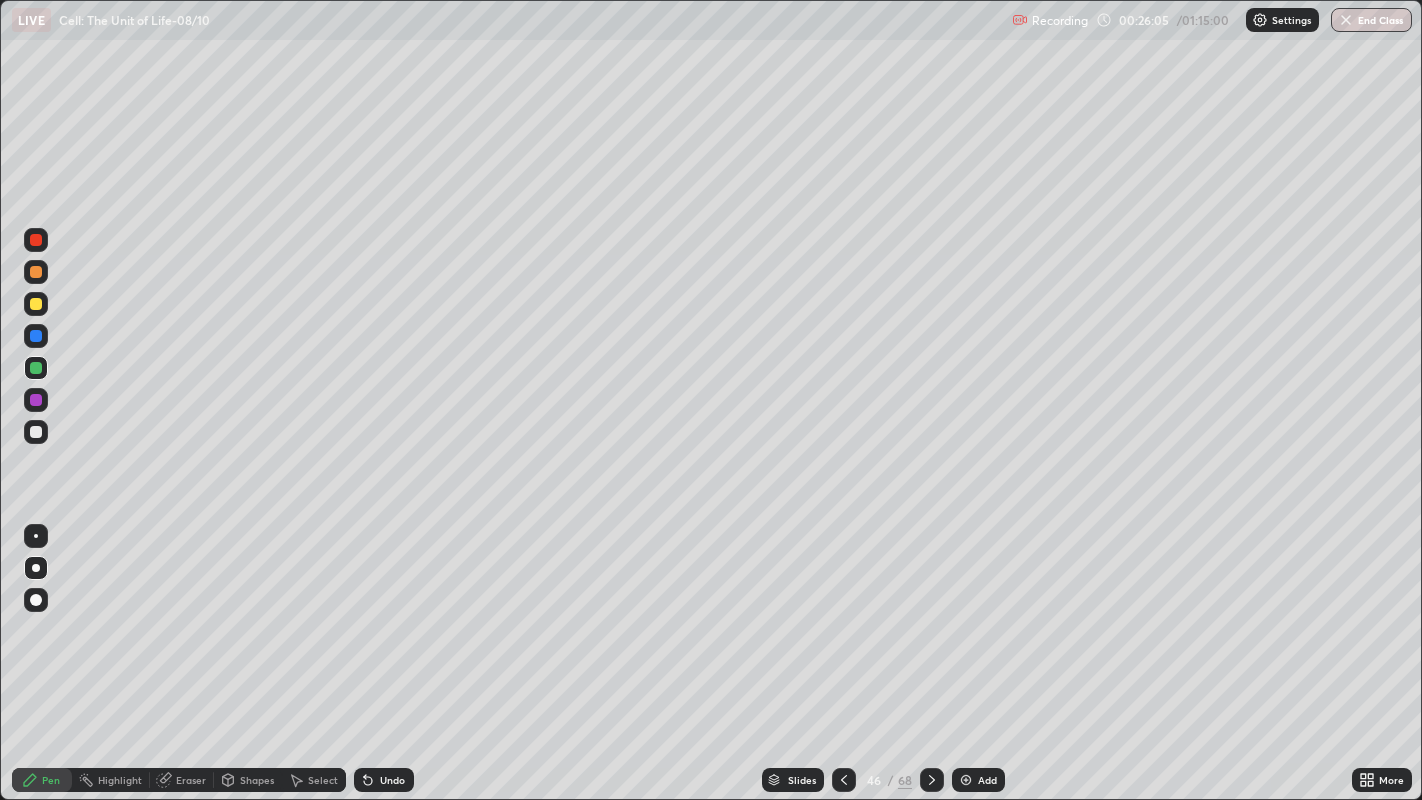 click on "Add" at bounding box center (978, 780) 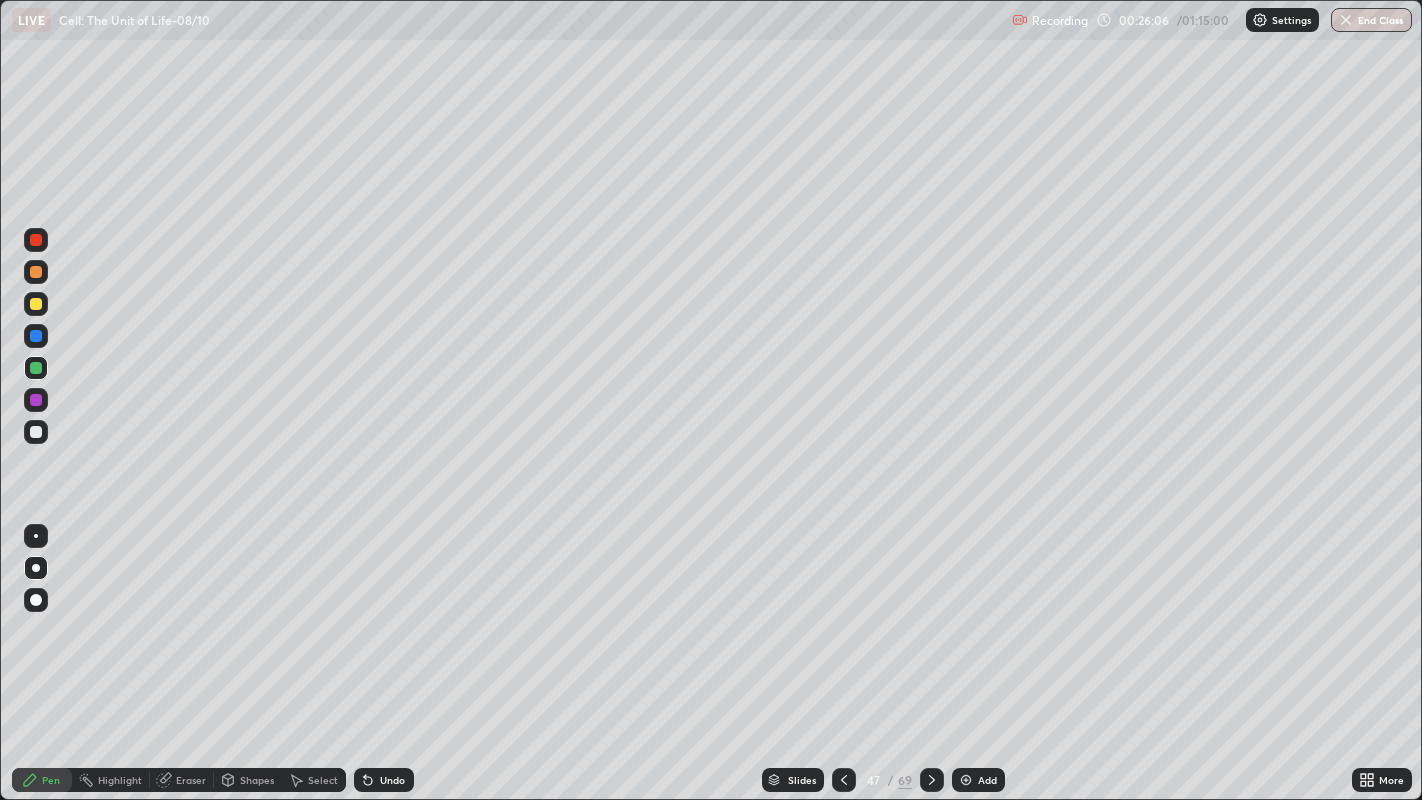 click on "Shapes" at bounding box center (257, 780) 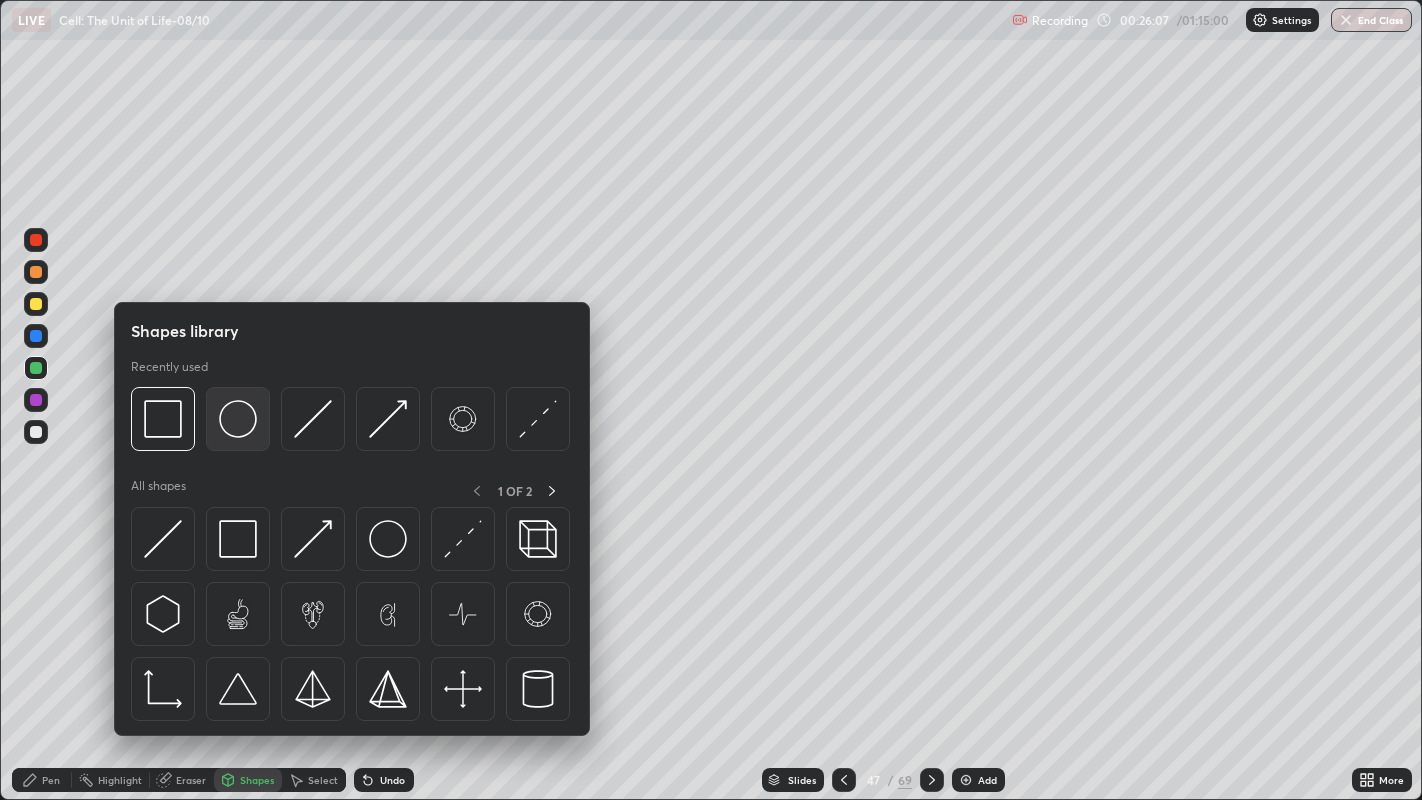 click at bounding box center (238, 419) 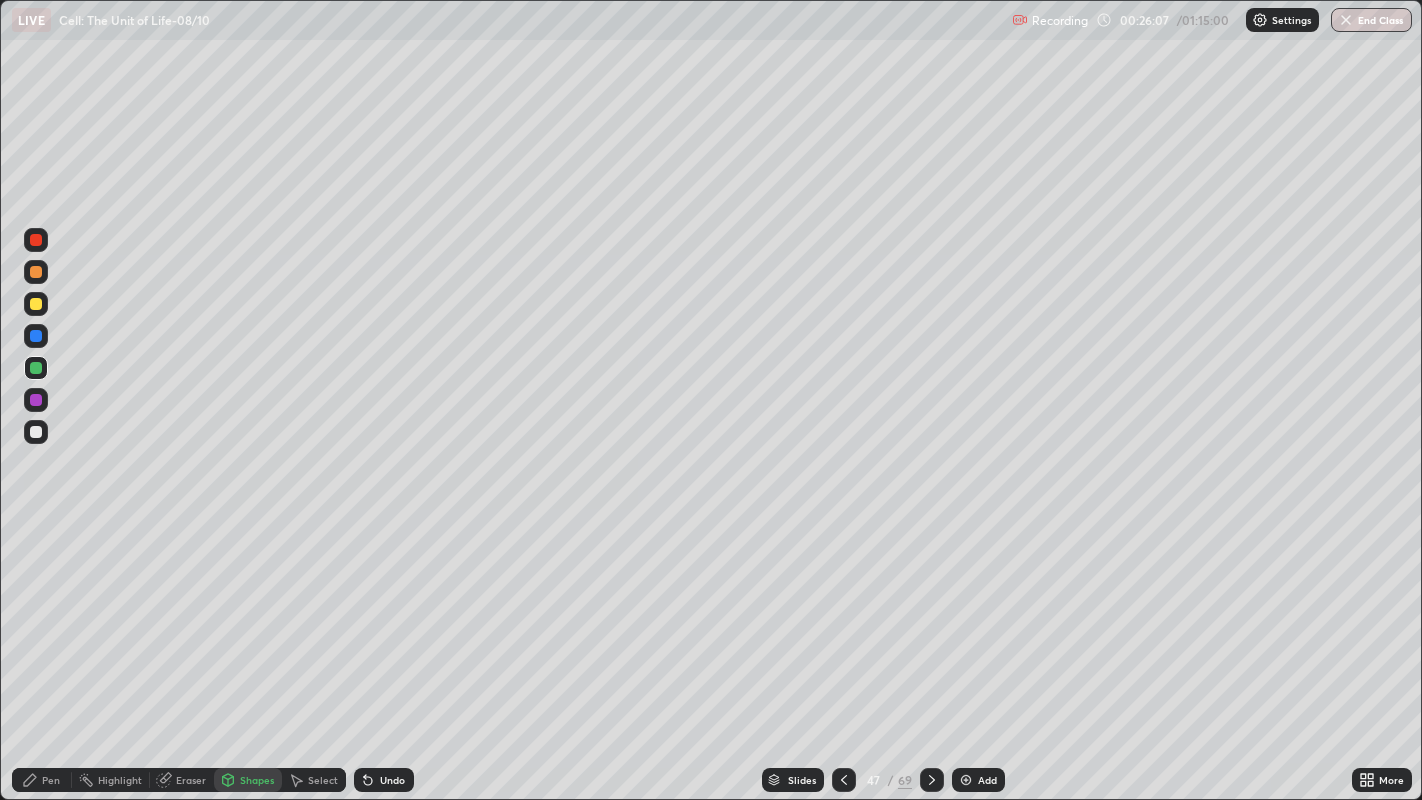 click at bounding box center [36, 304] 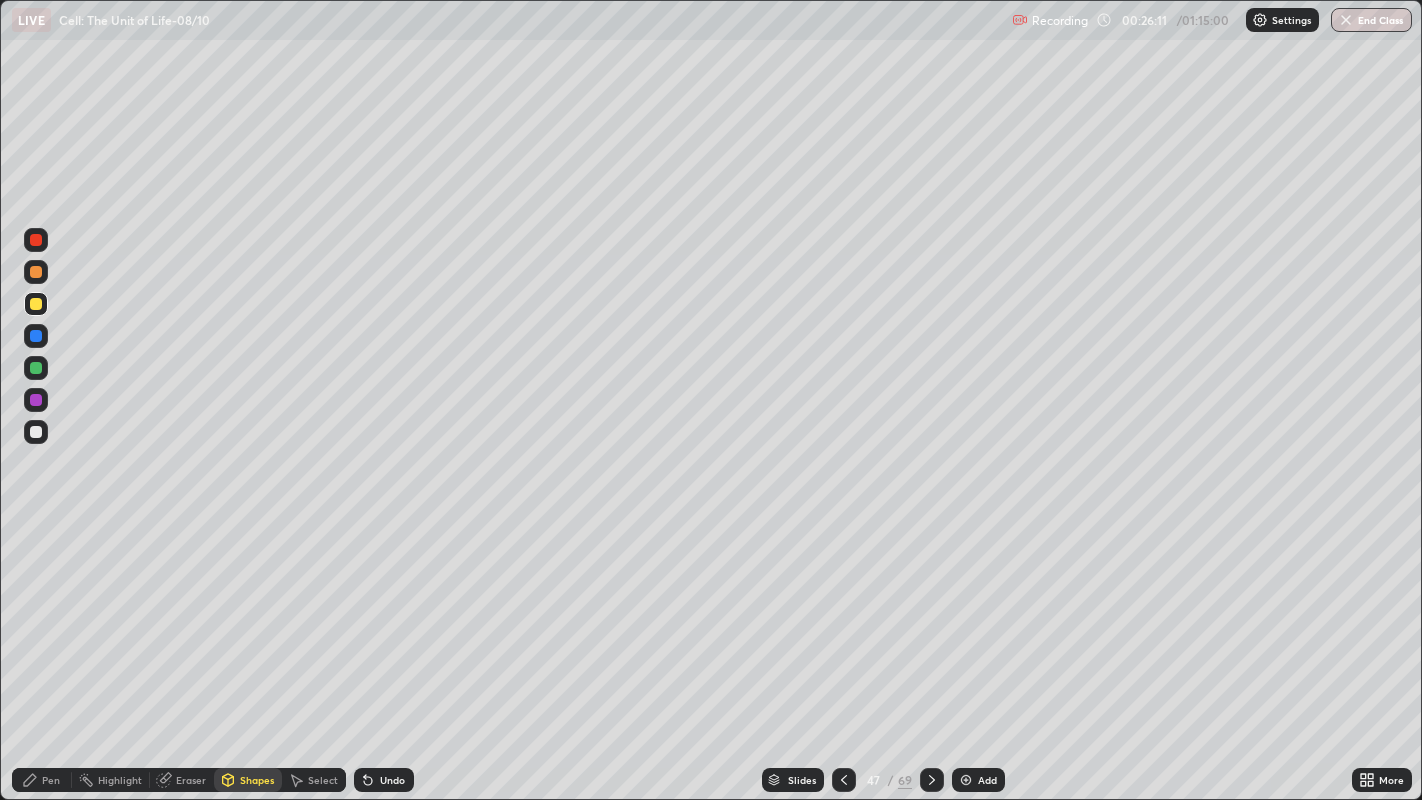 click on "Pen" at bounding box center (51, 780) 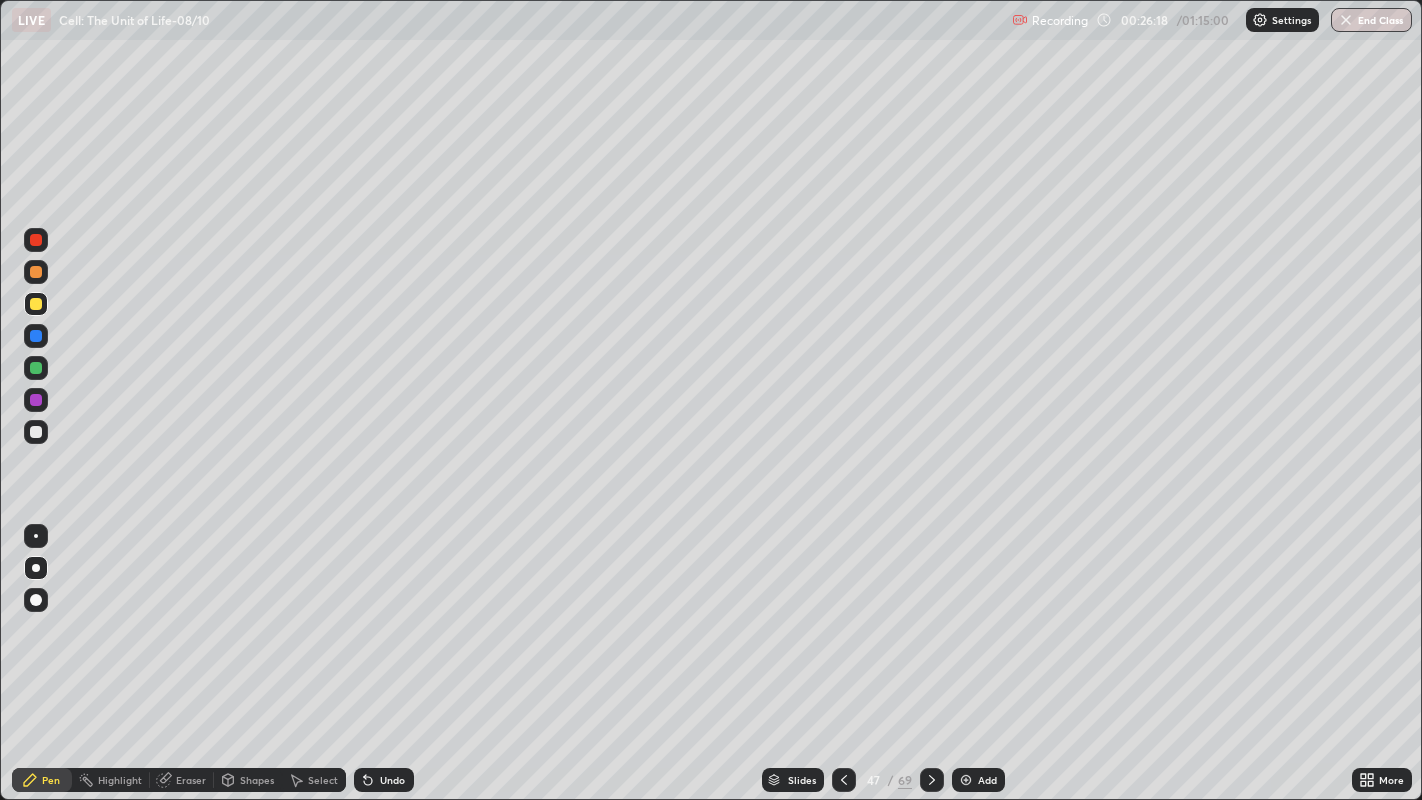 click at bounding box center [36, 368] 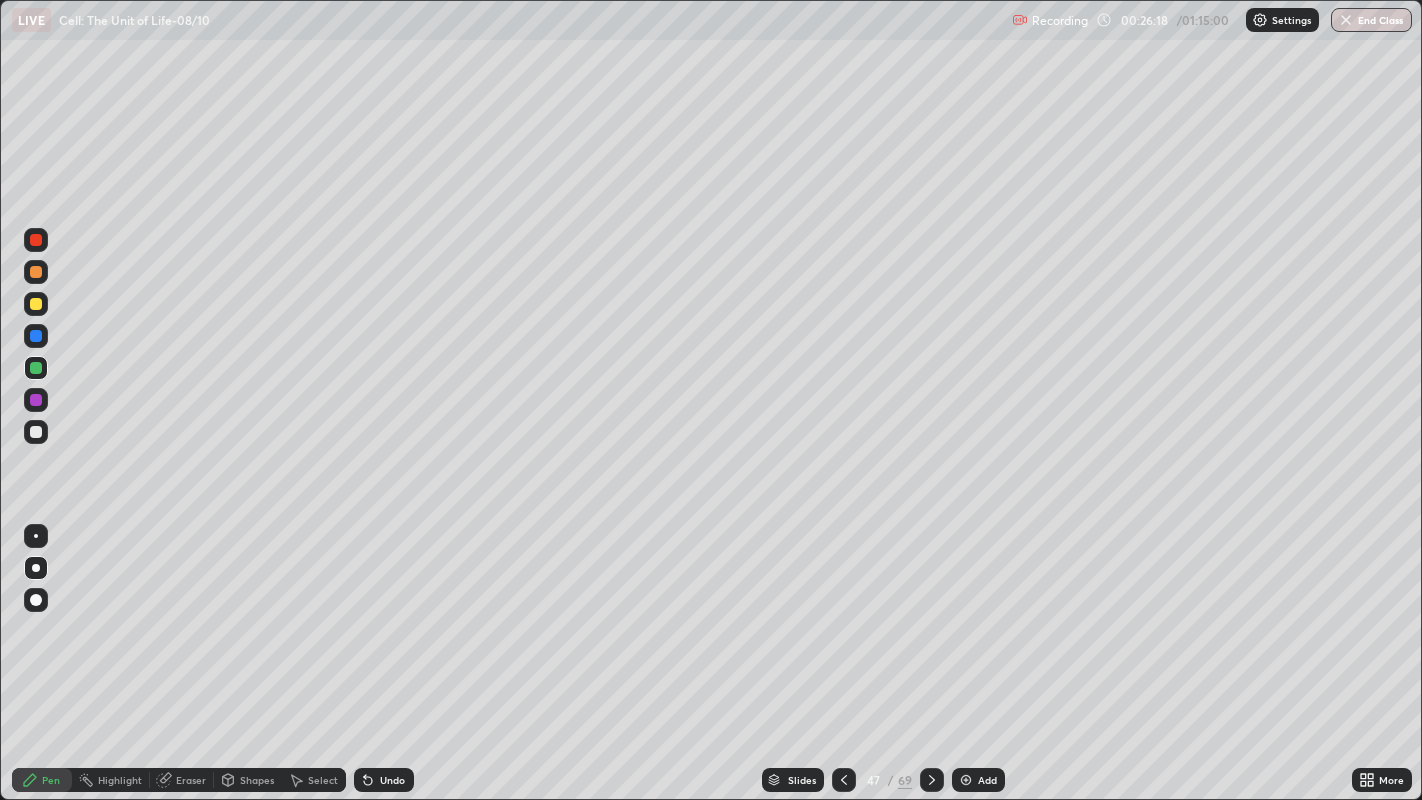 click at bounding box center (36, 336) 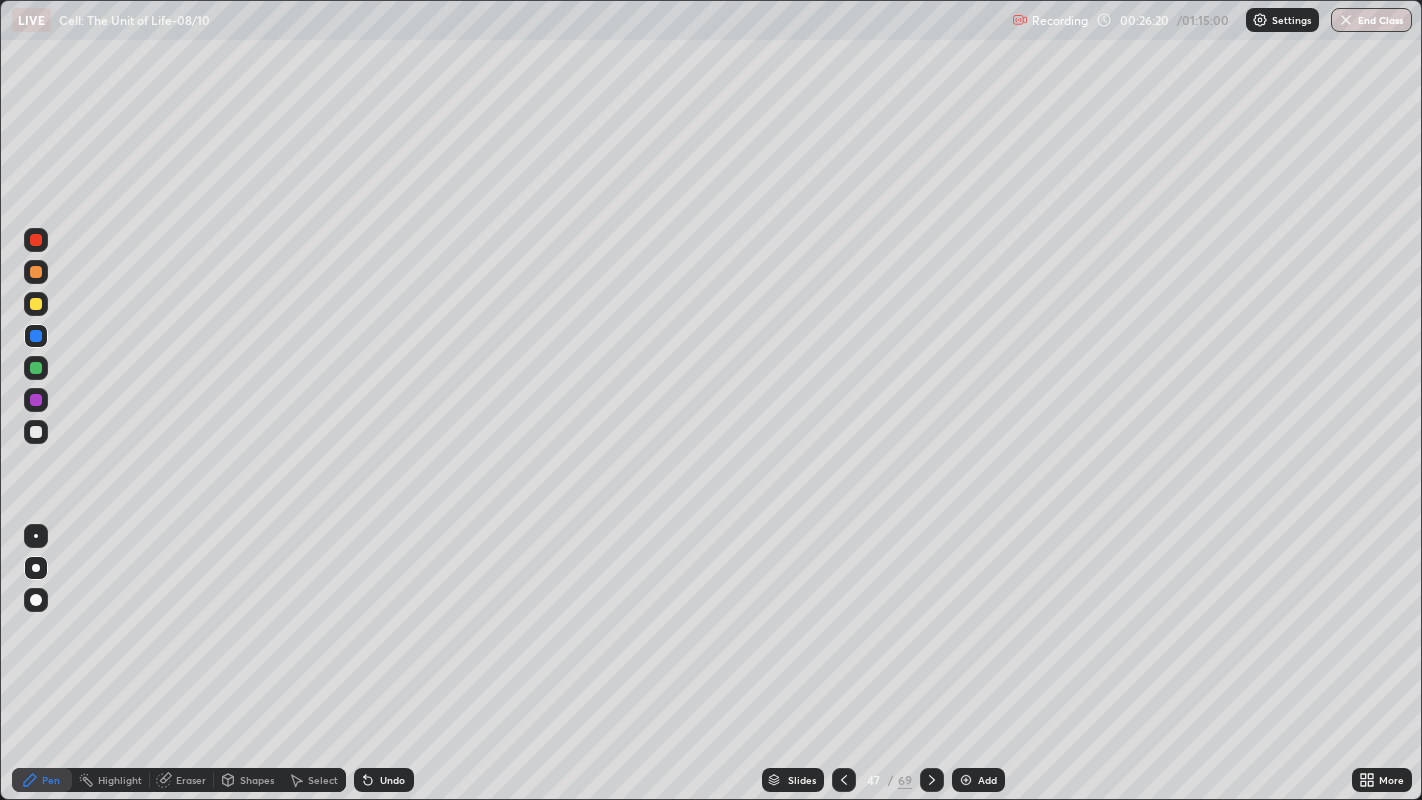 click at bounding box center [36, 272] 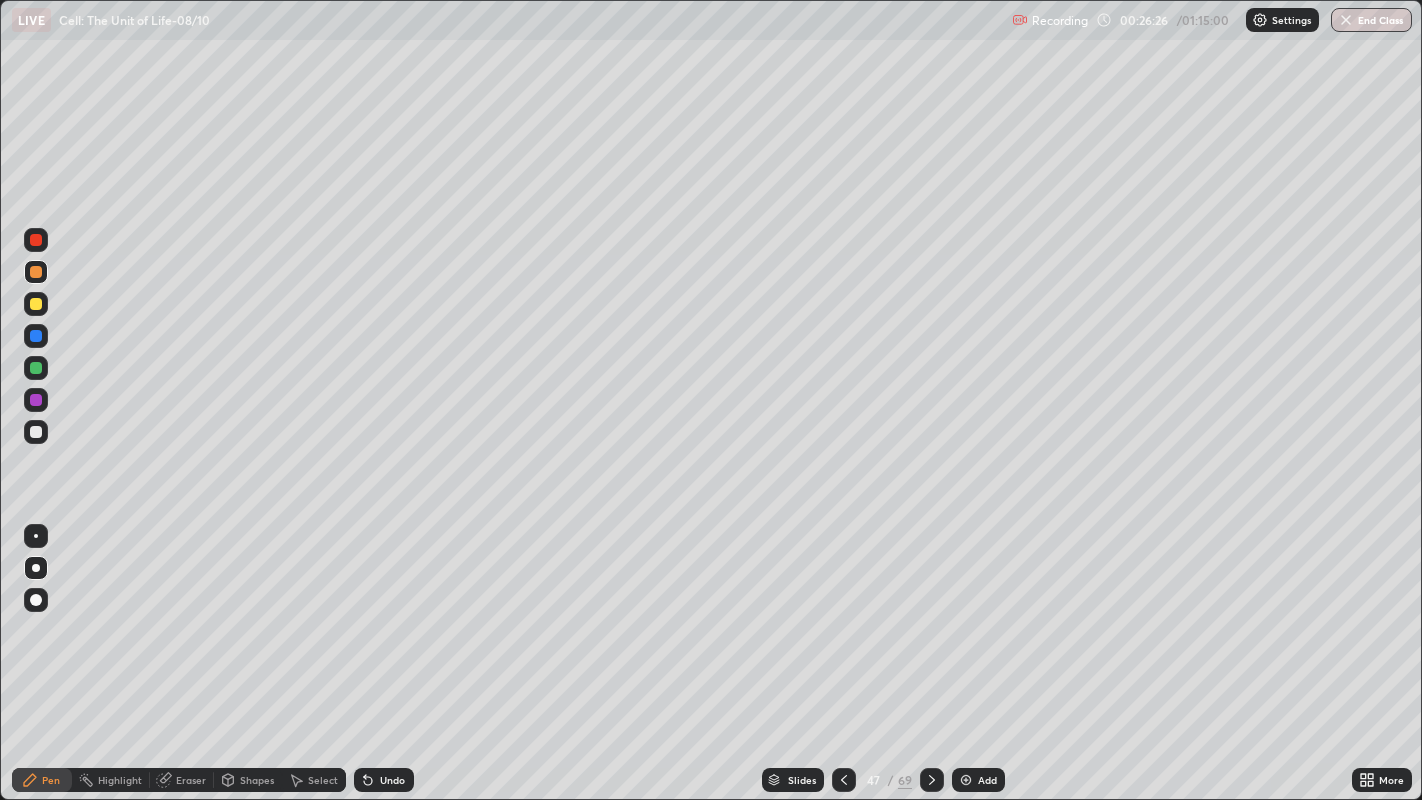 click at bounding box center (36, 336) 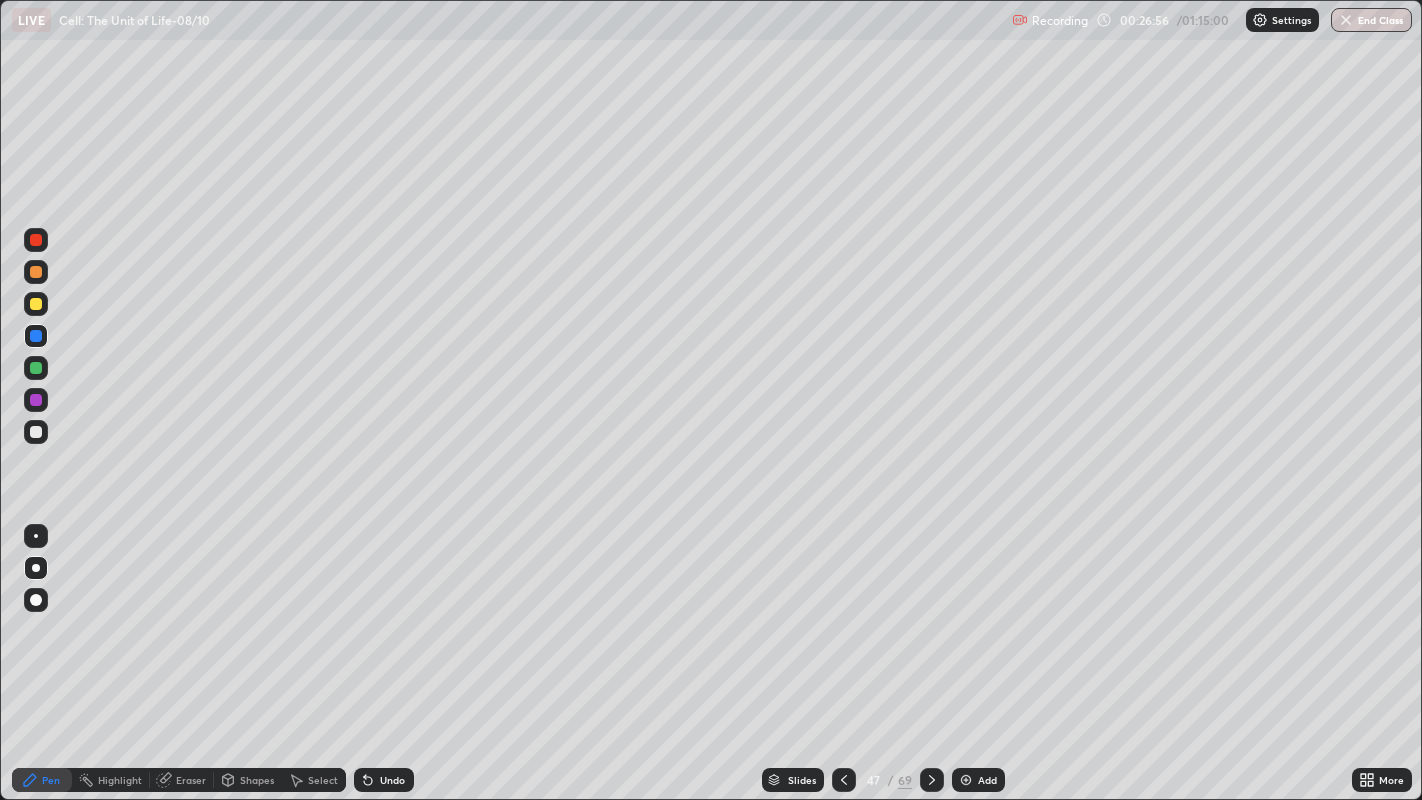 click on "Eraser" at bounding box center [191, 780] 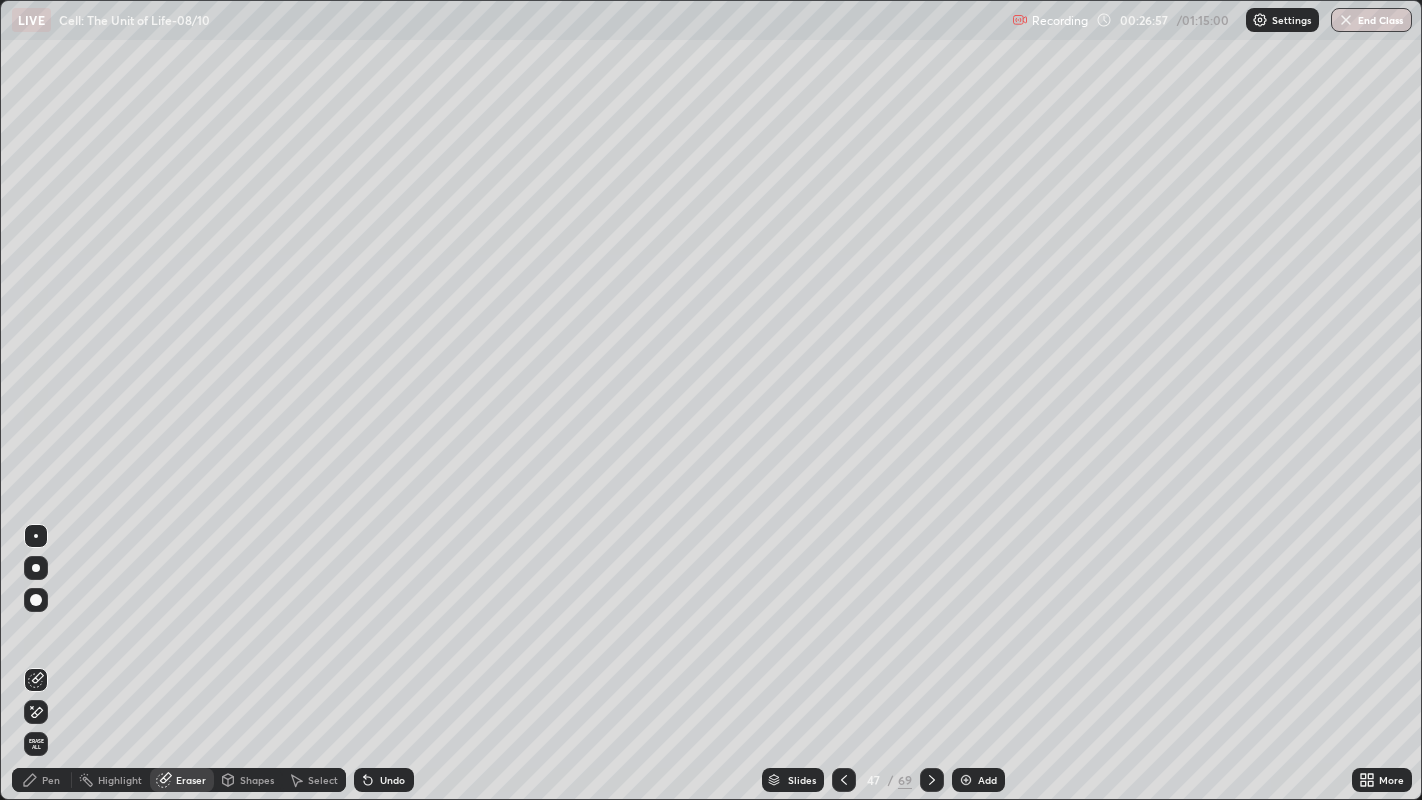 click 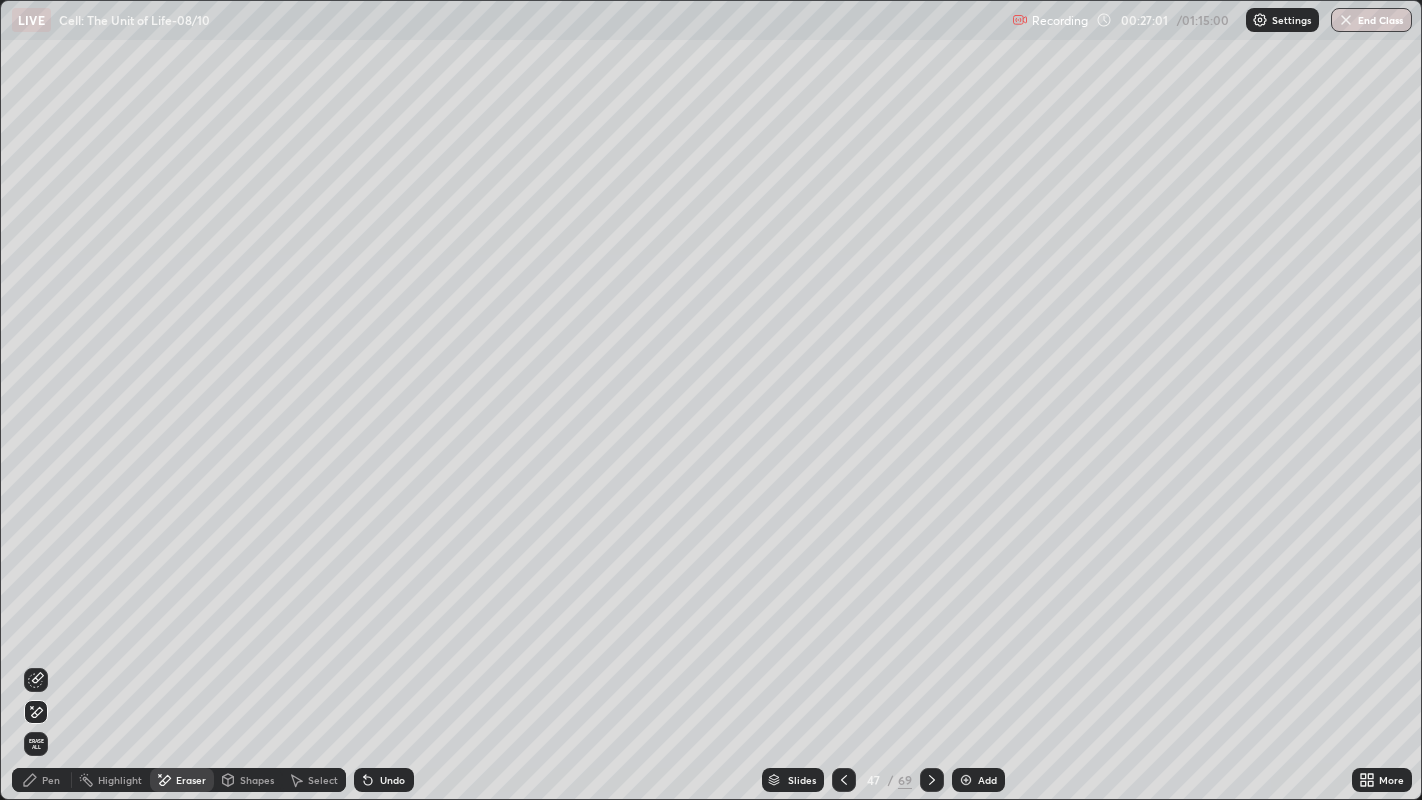 click 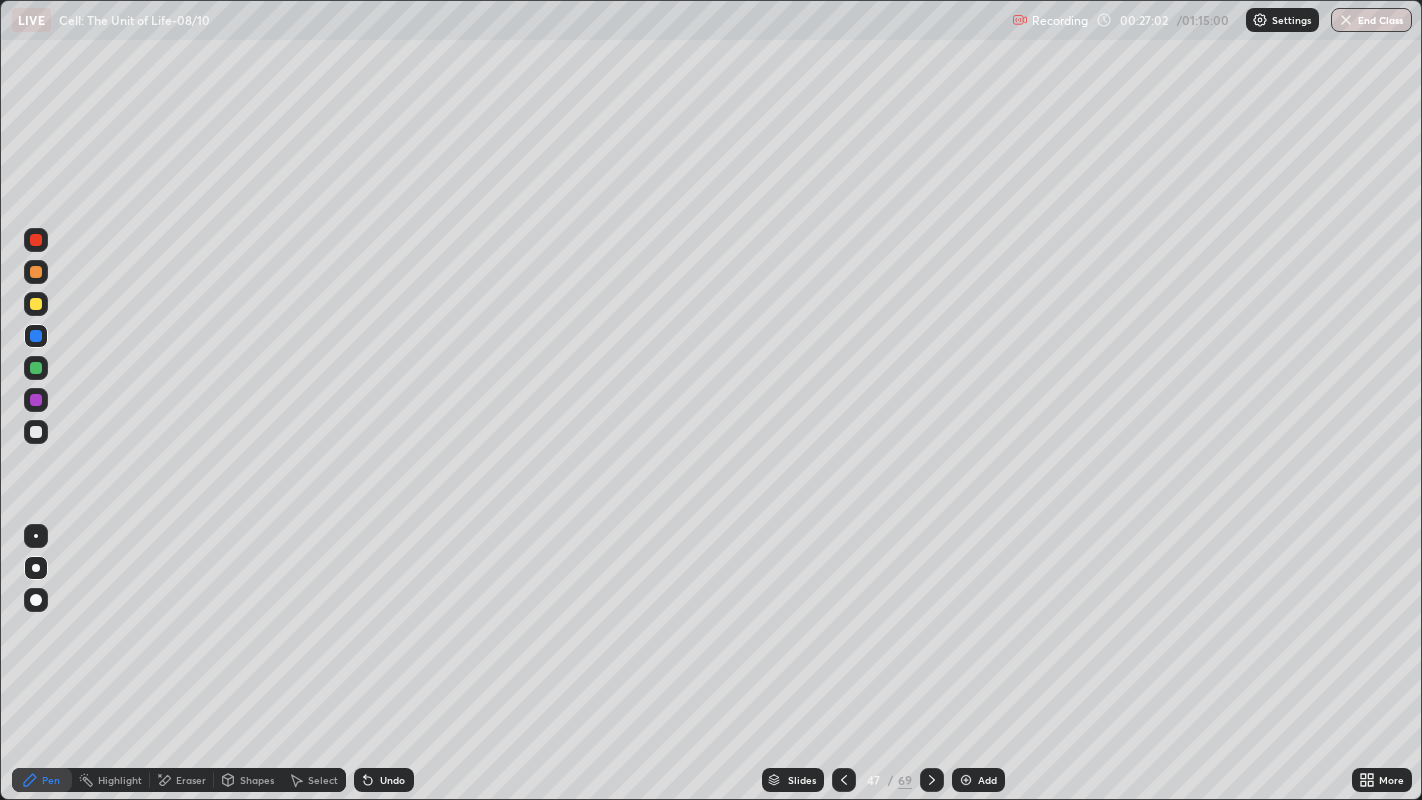 click at bounding box center (36, 336) 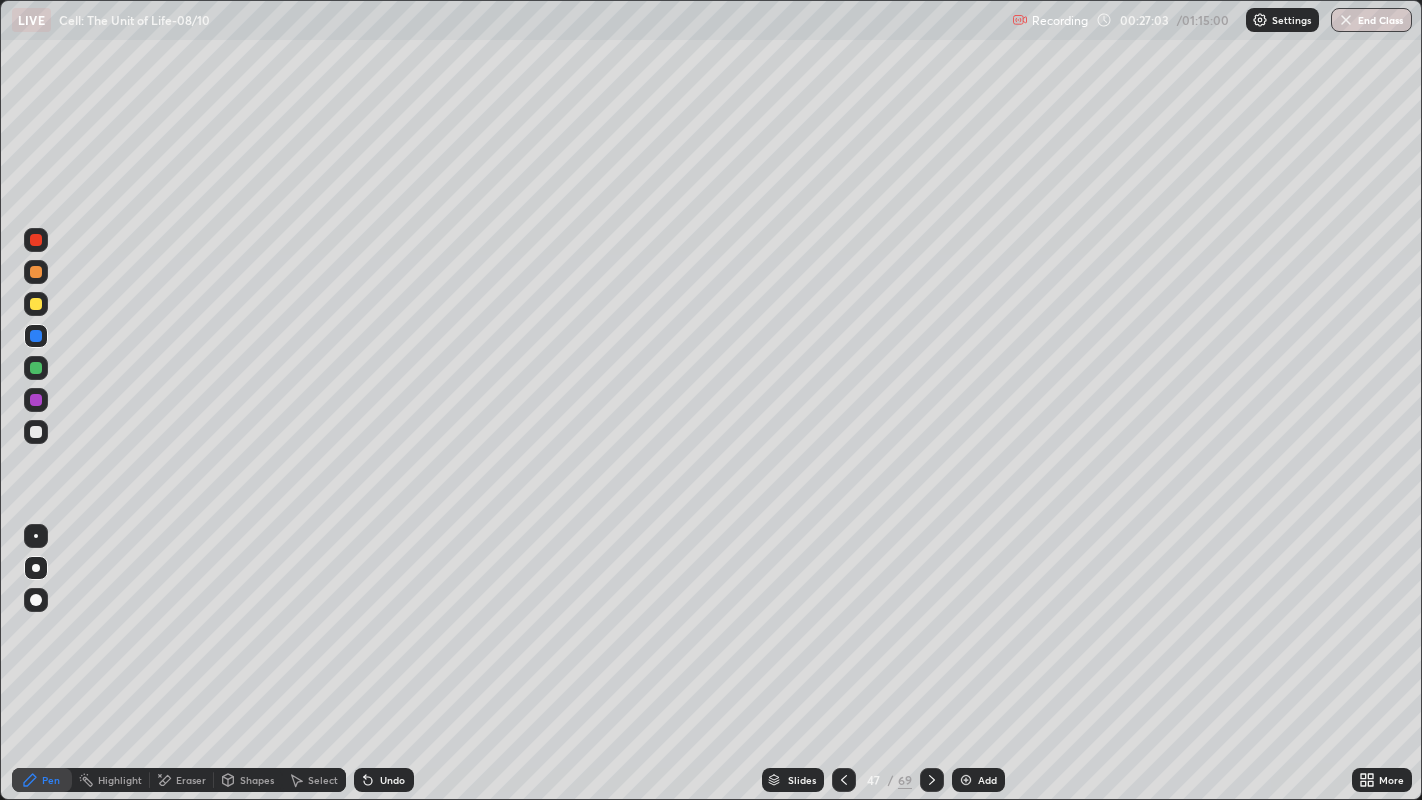 click at bounding box center [36, 272] 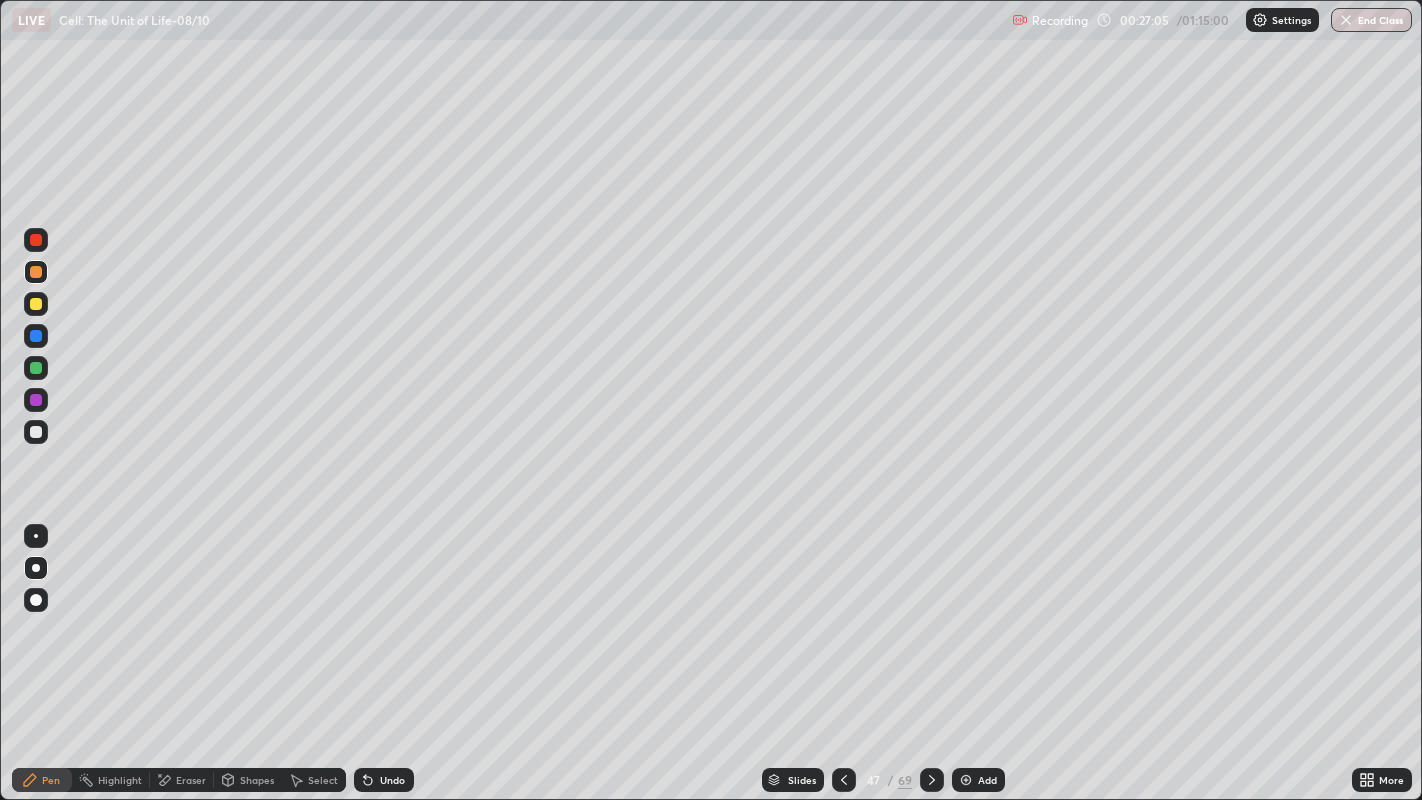 click at bounding box center (36, 336) 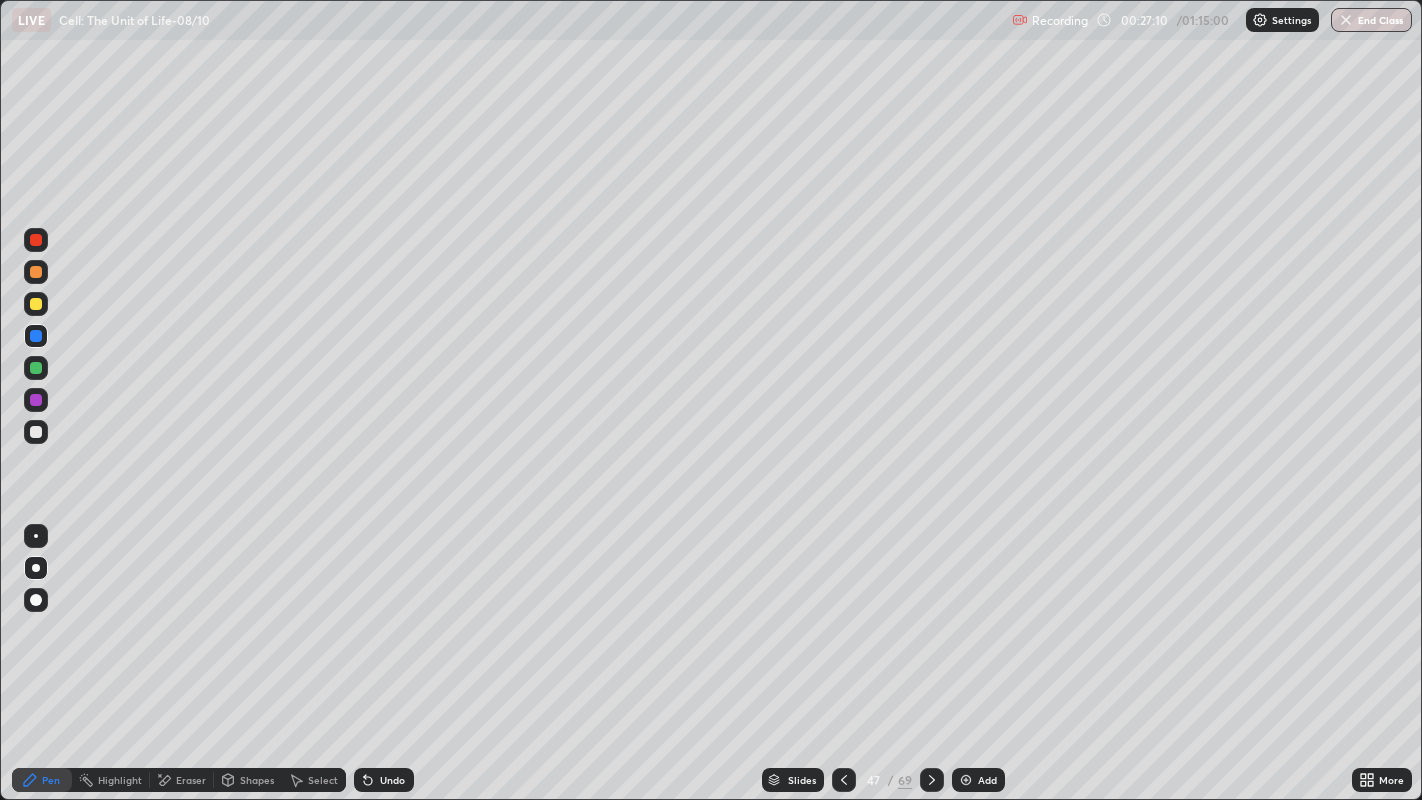 click at bounding box center [36, 272] 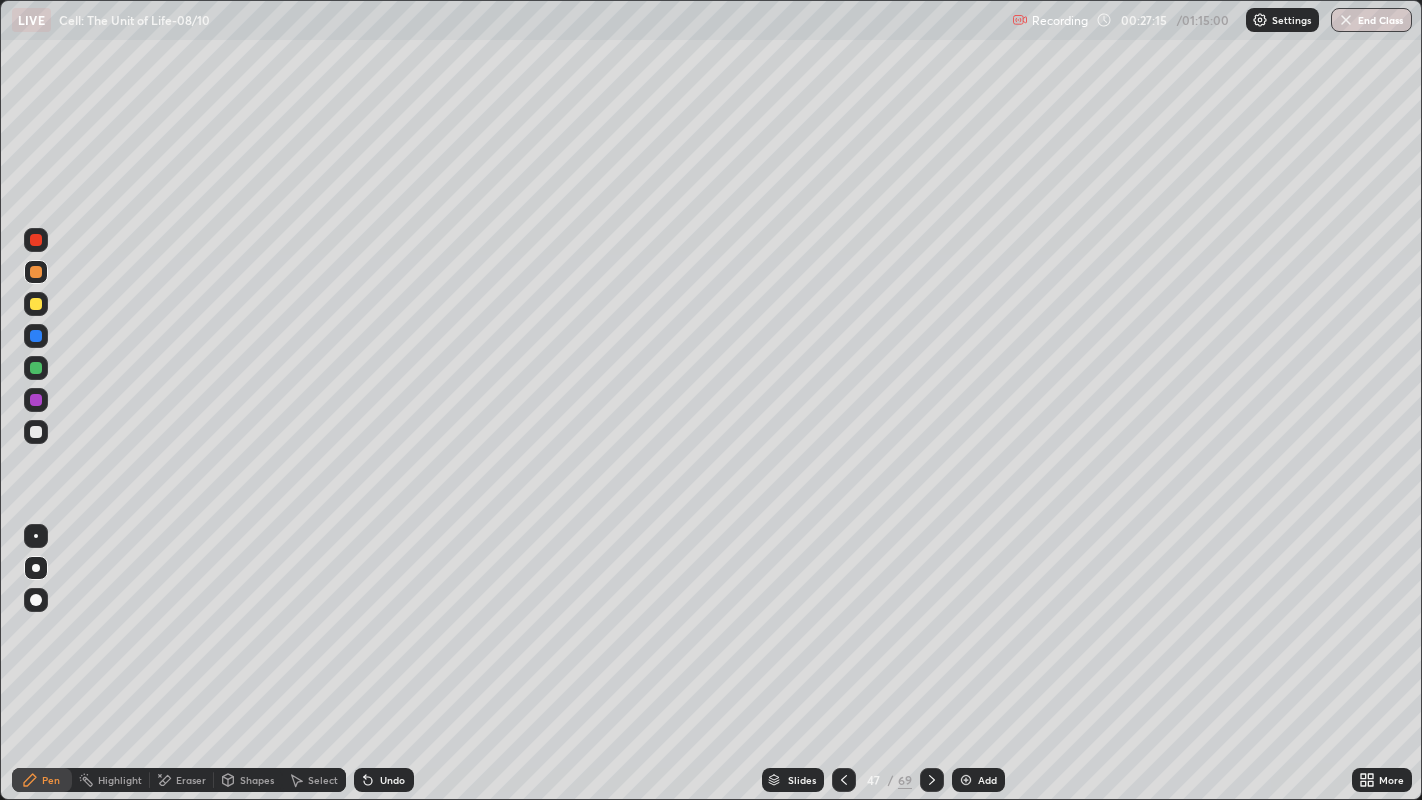 click at bounding box center [36, 432] 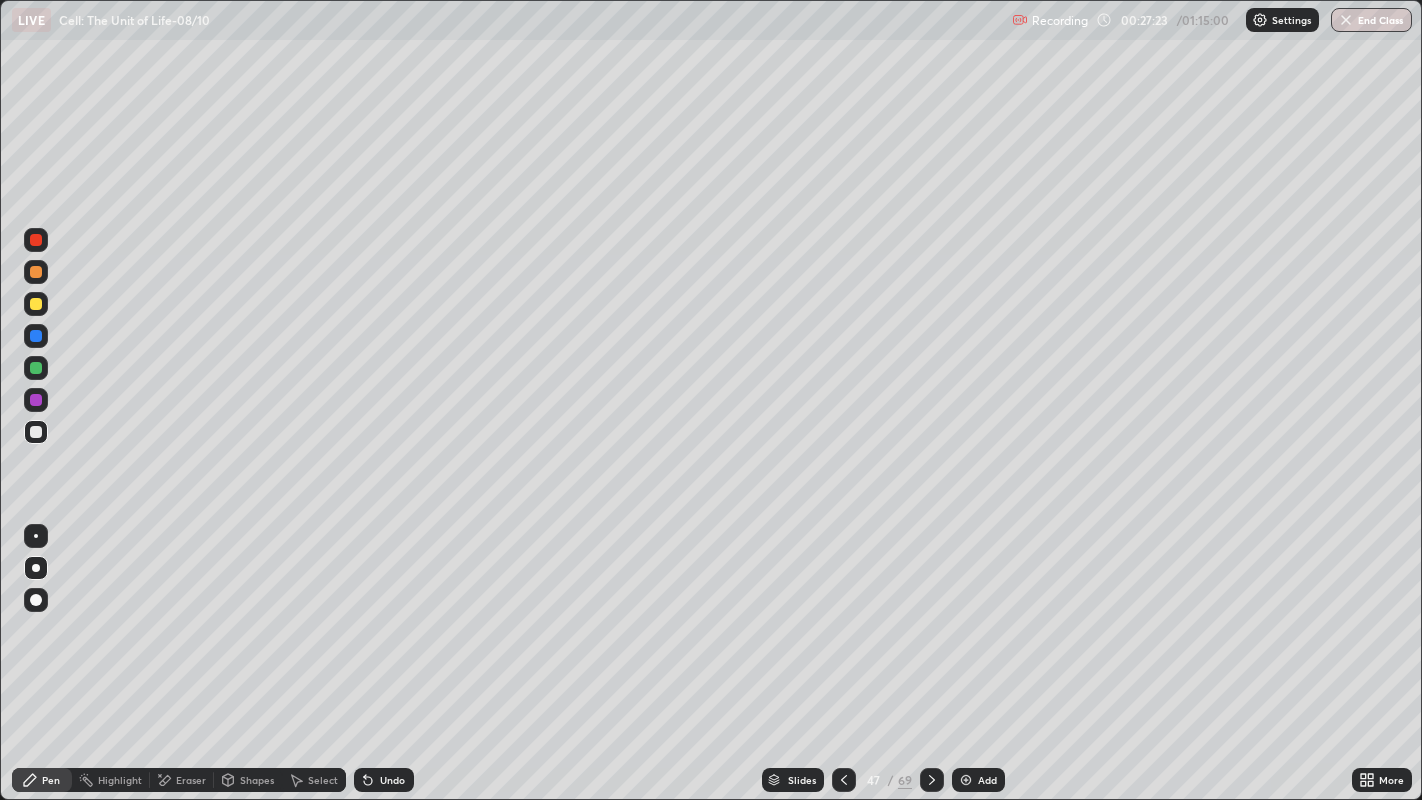 click at bounding box center (36, 432) 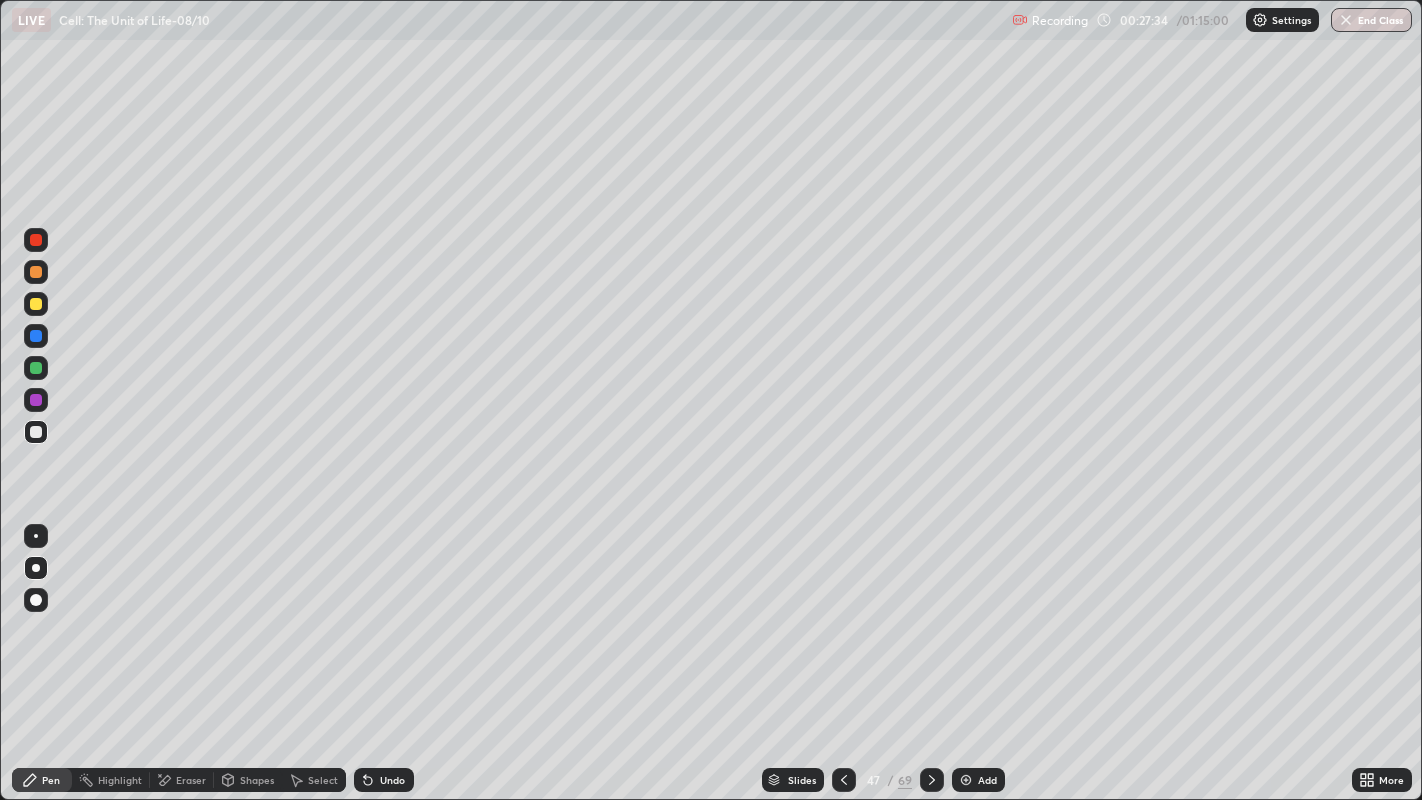 click at bounding box center (36, 432) 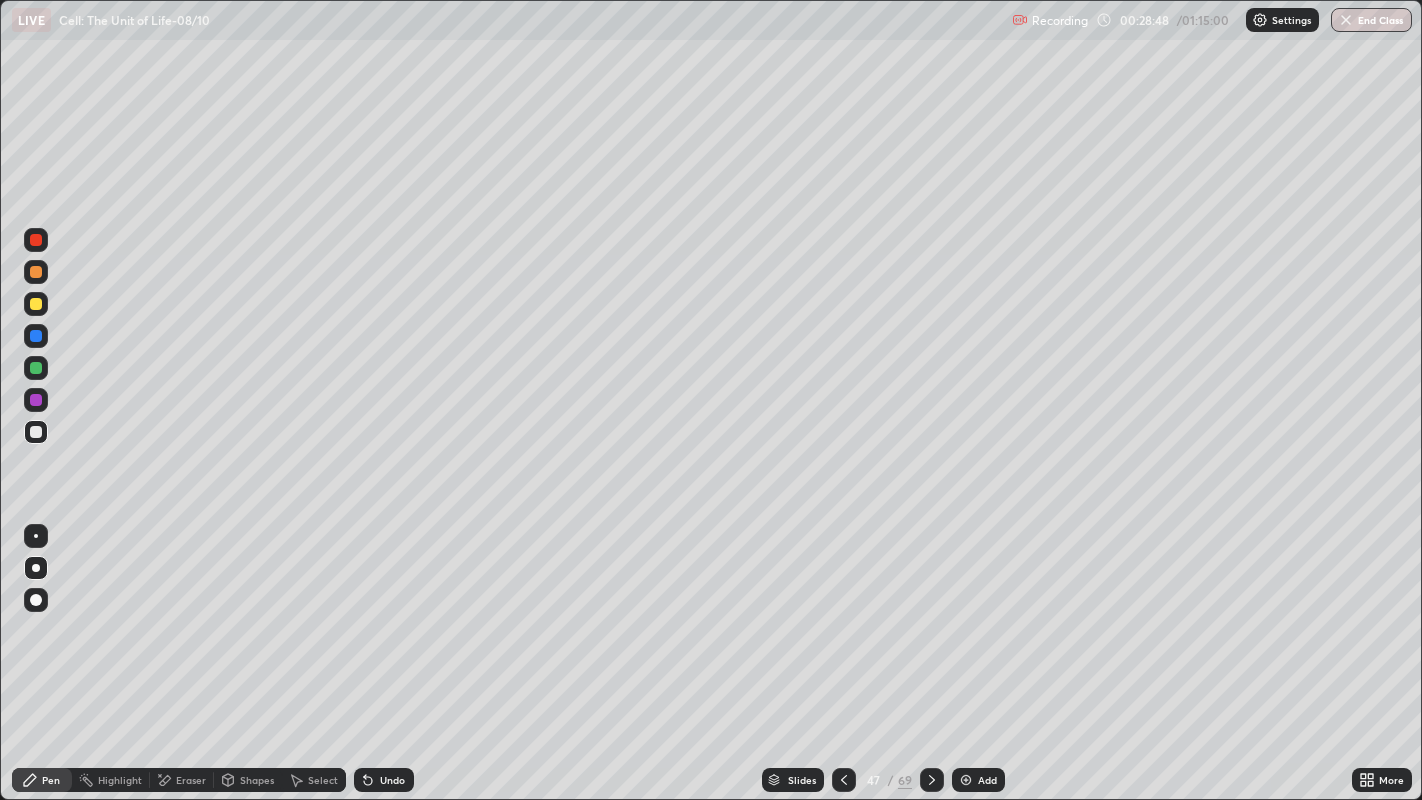 click at bounding box center [36, 304] 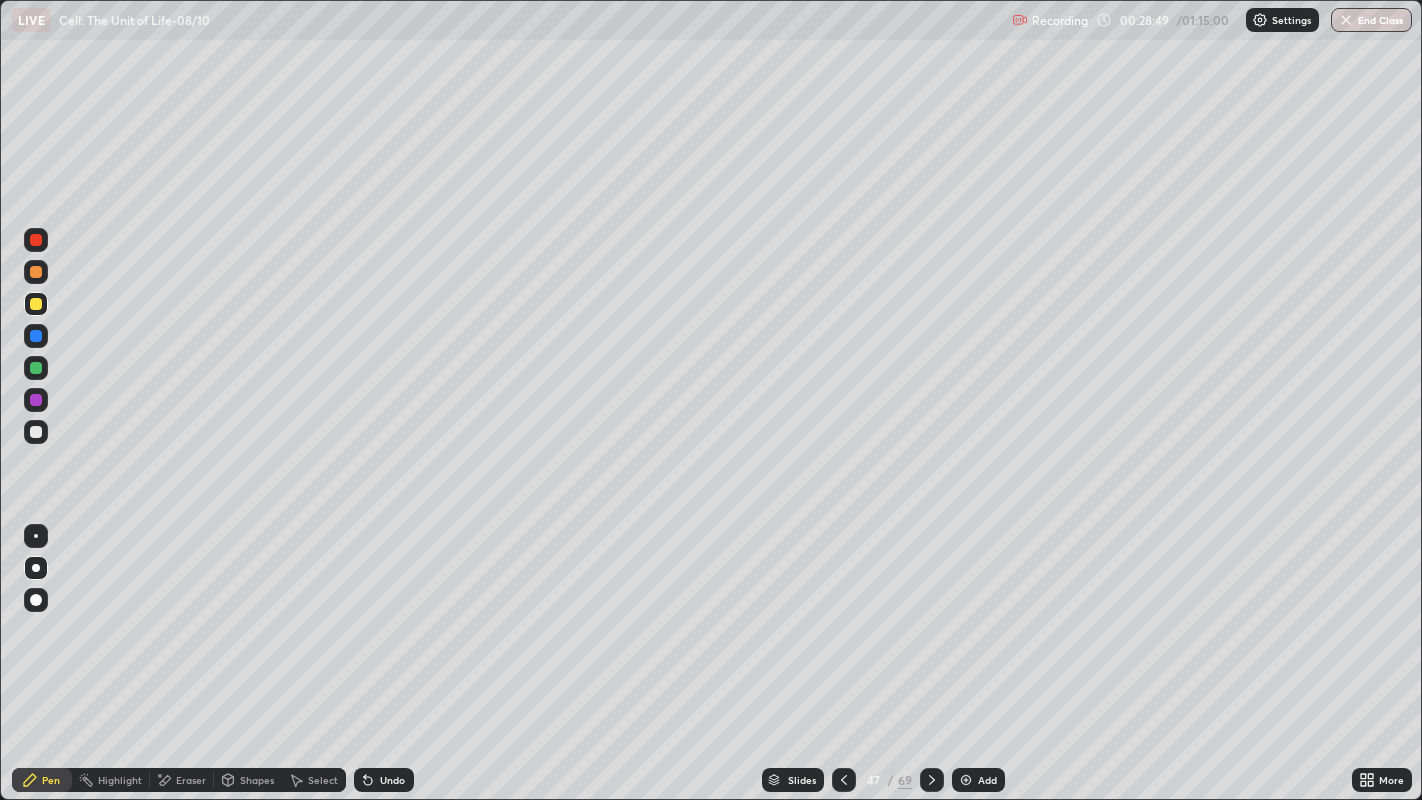 click at bounding box center (36, 336) 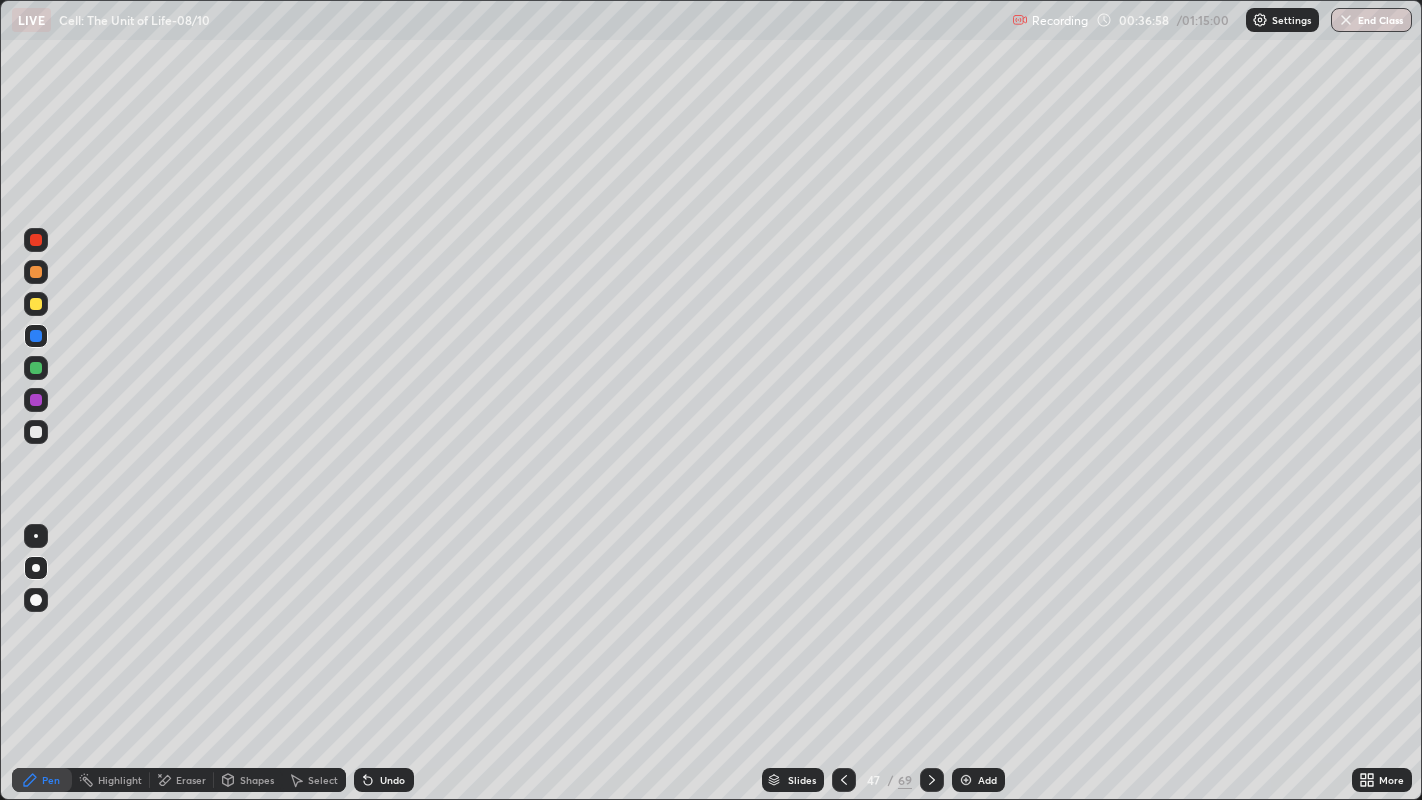 click on "Add" at bounding box center (987, 780) 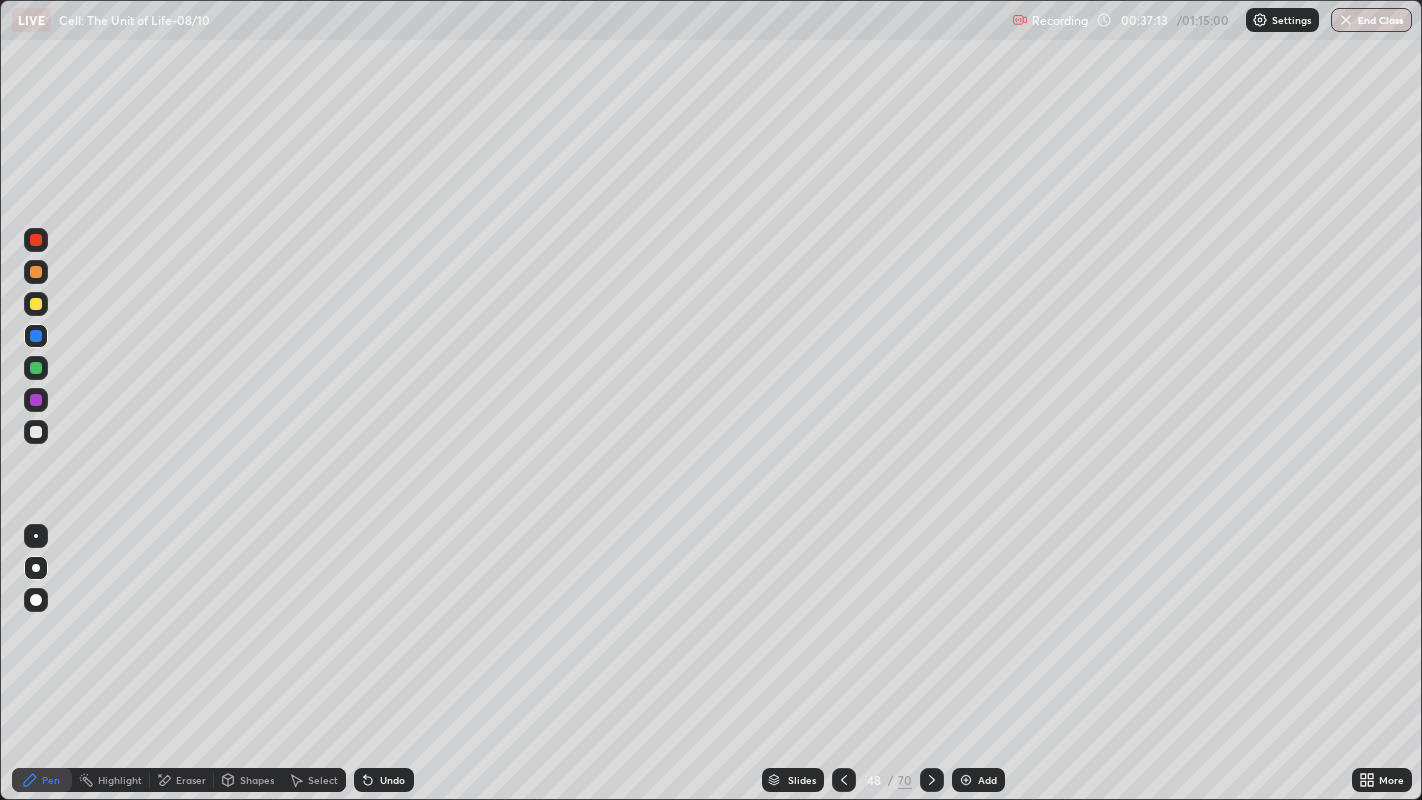 click on "Shapes" at bounding box center [248, 780] 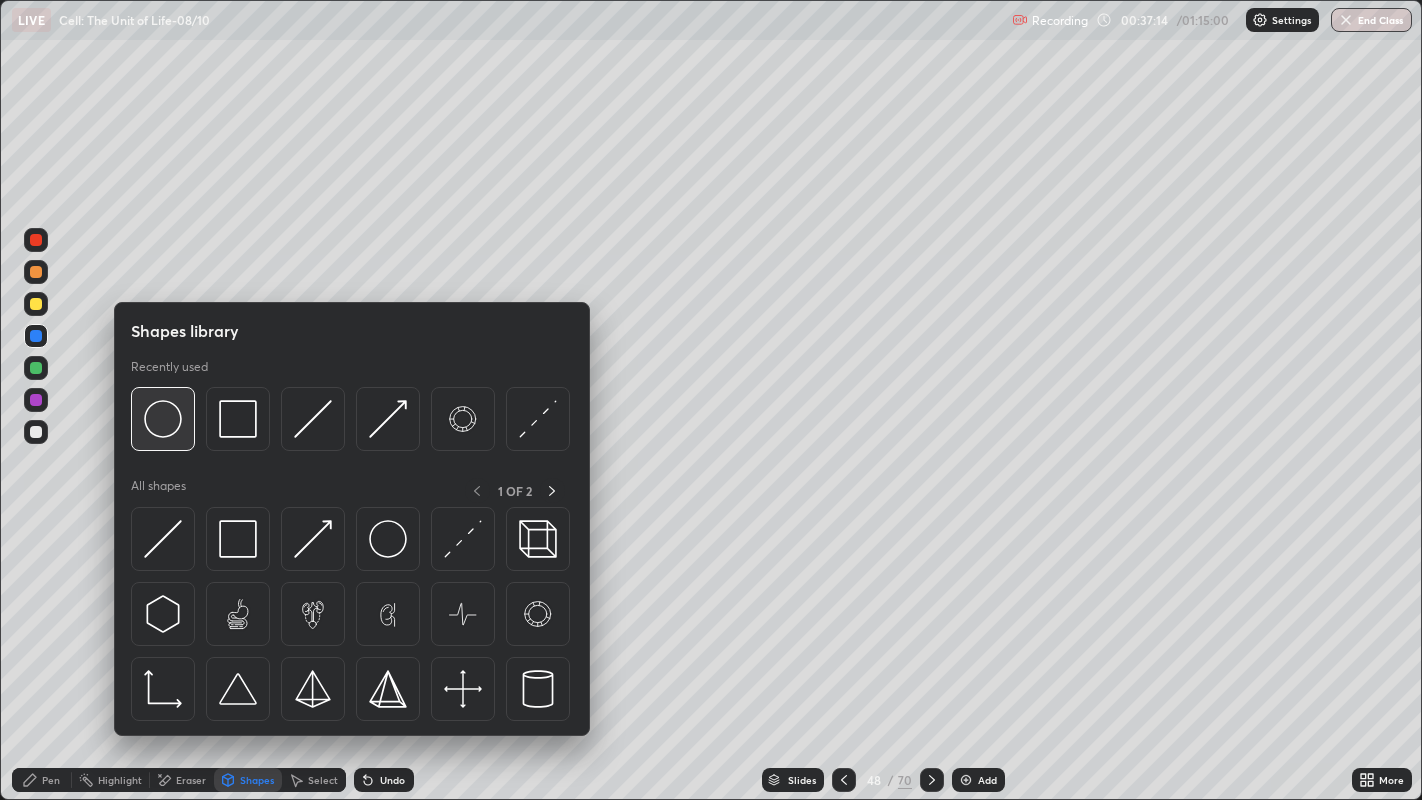 click at bounding box center [163, 419] 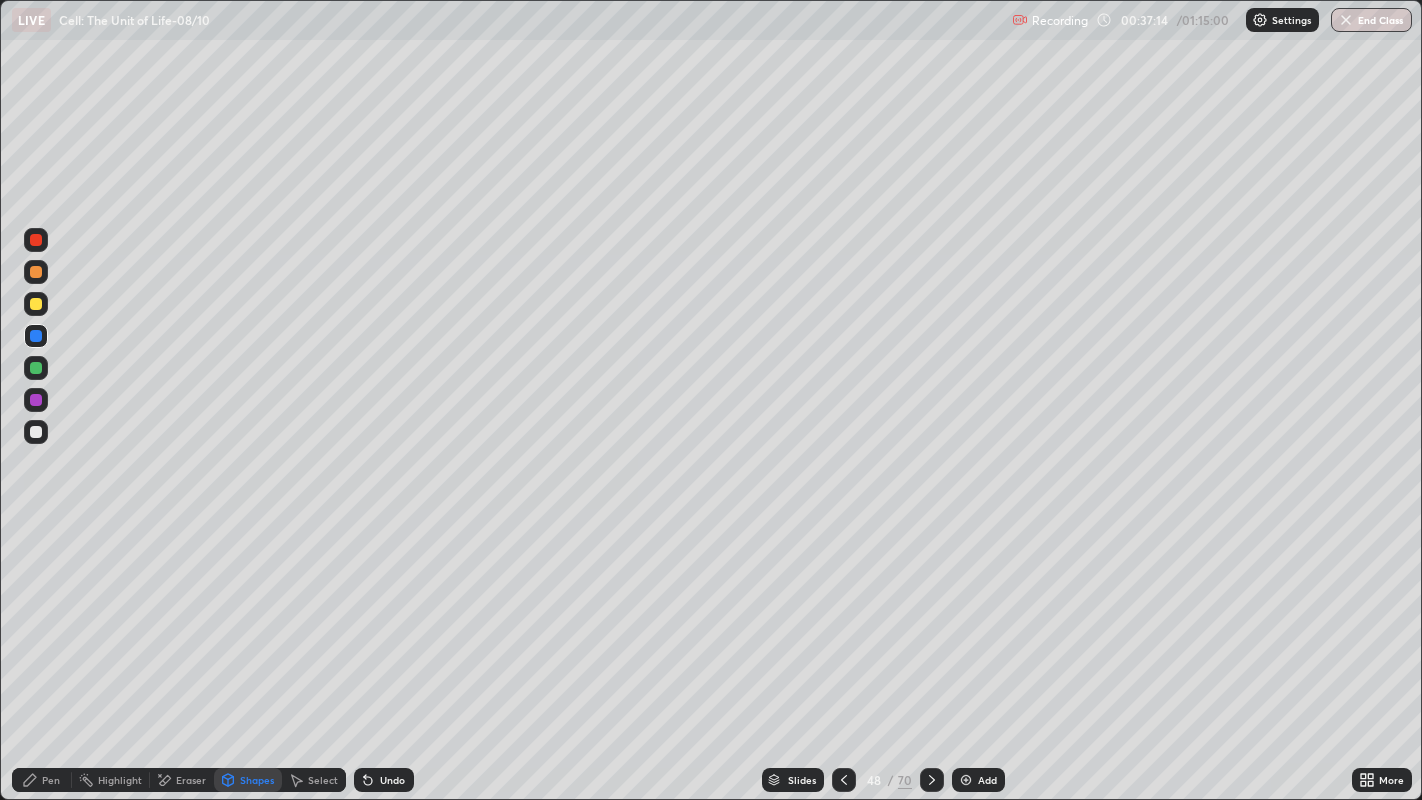 click at bounding box center (36, 304) 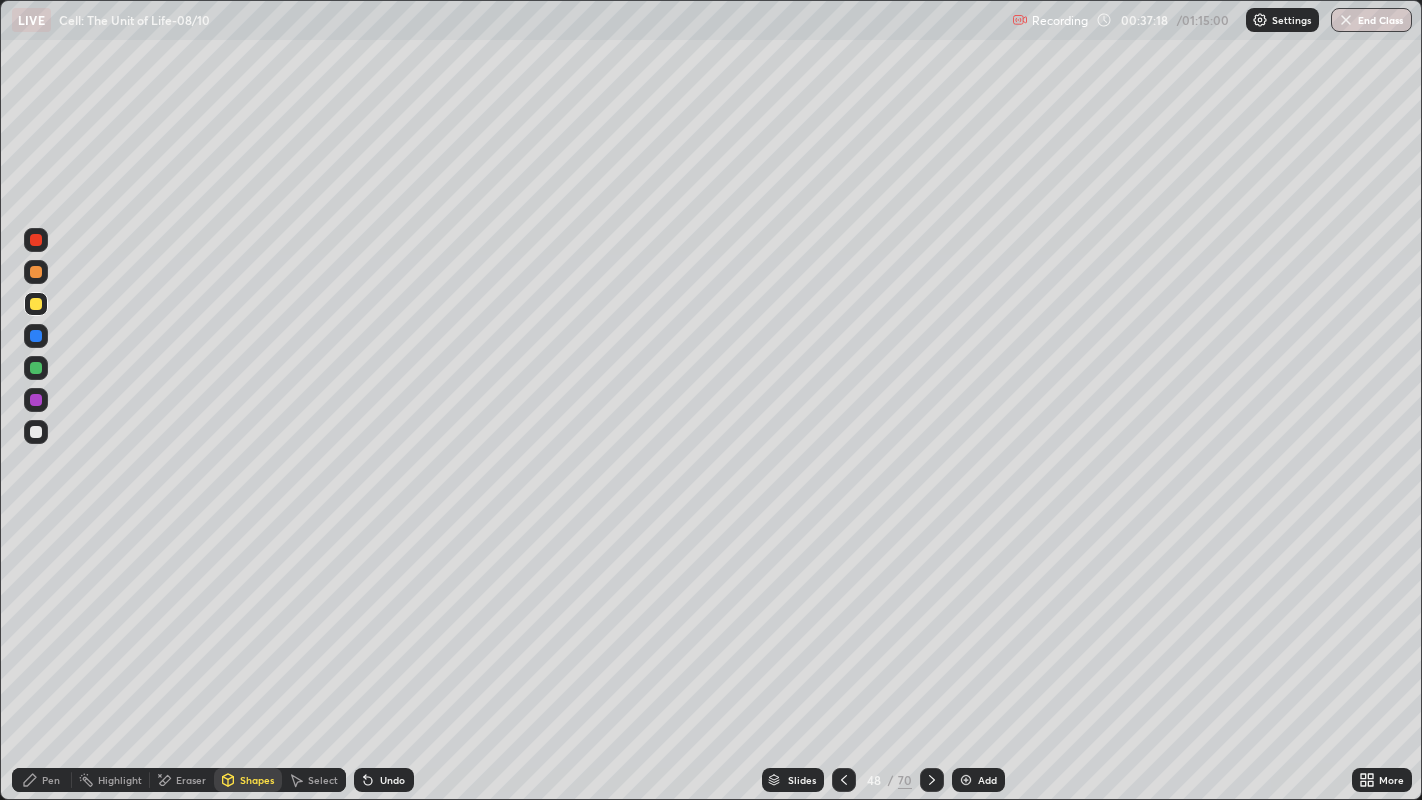 click on "Pen" at bounding box center [51, 780] 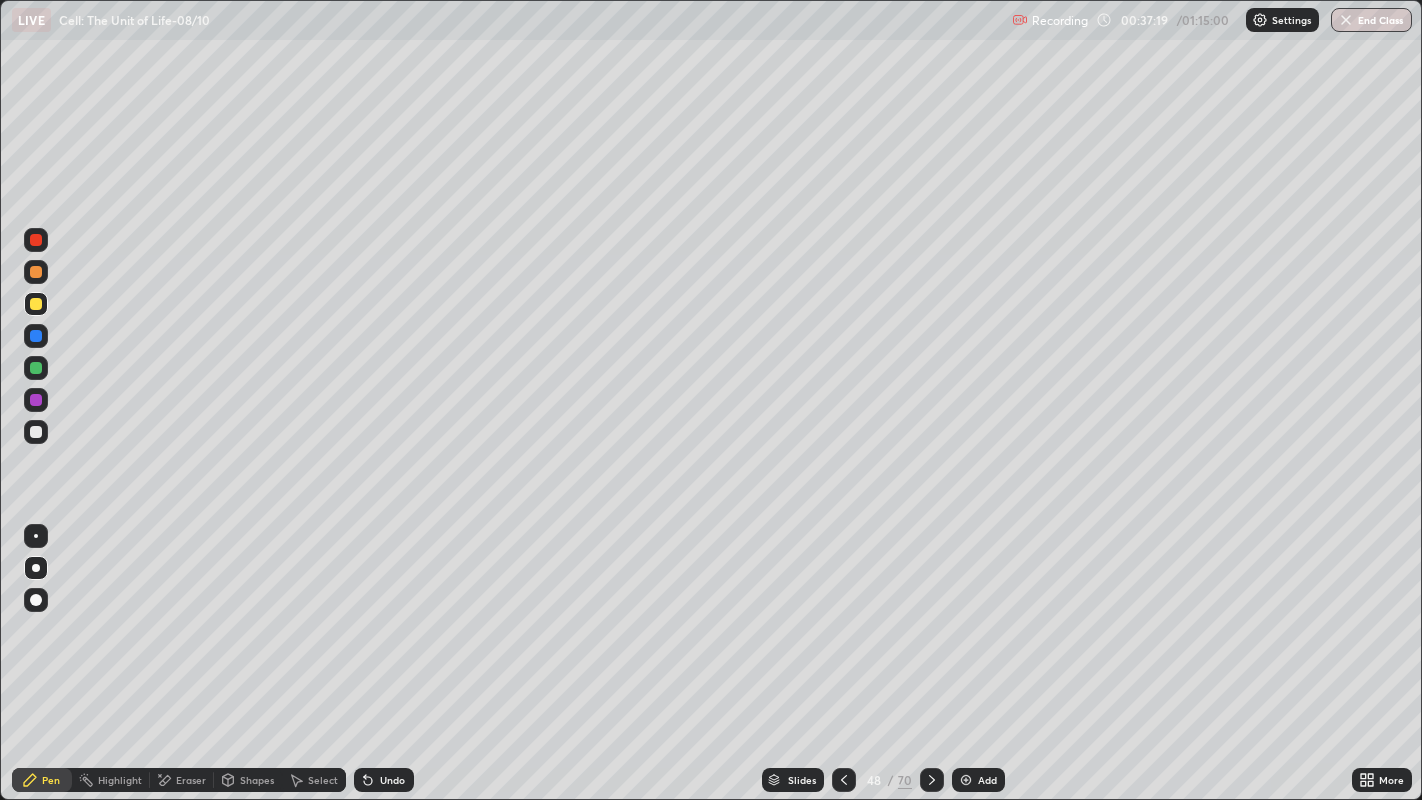 click at bounding box center (36, 432) 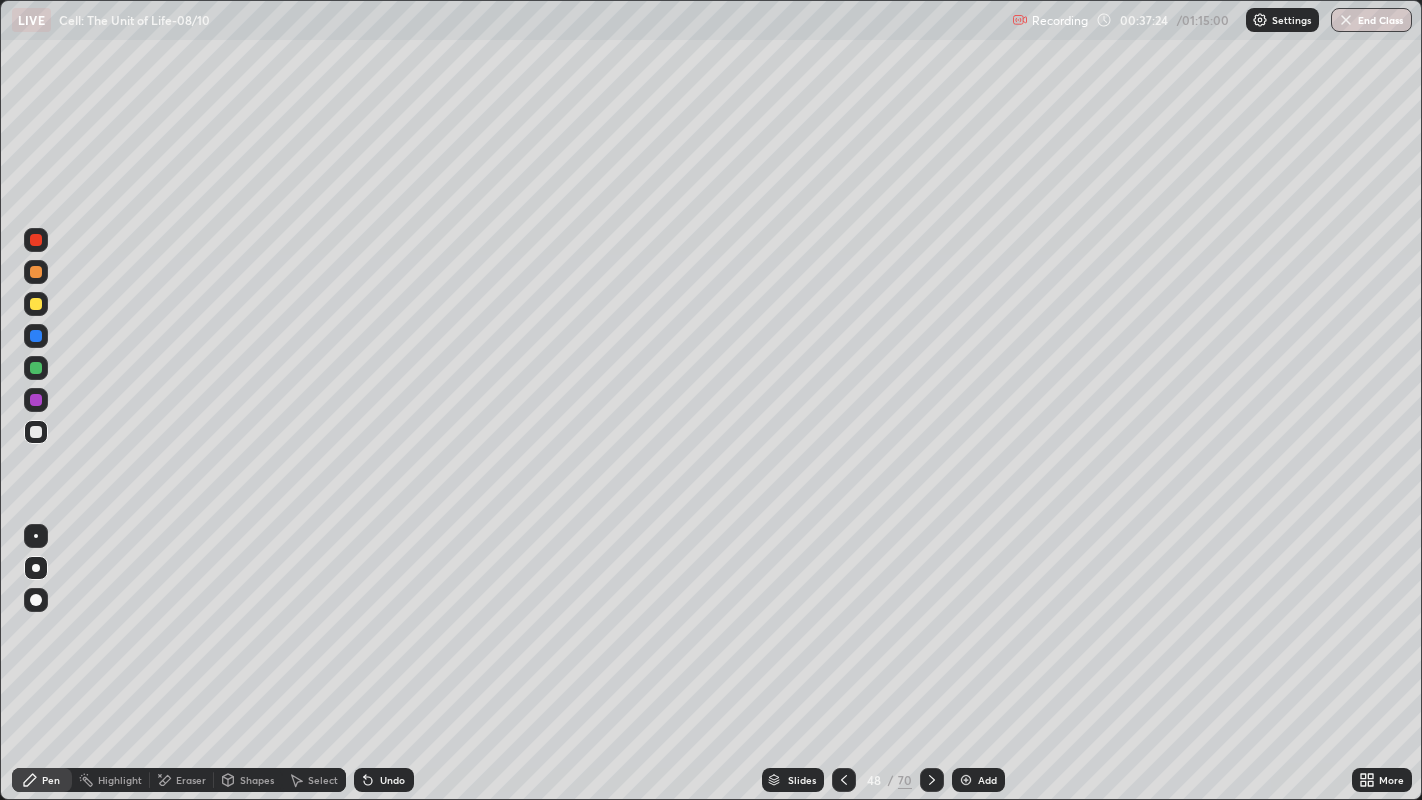 click at bounding box center (36, 240) 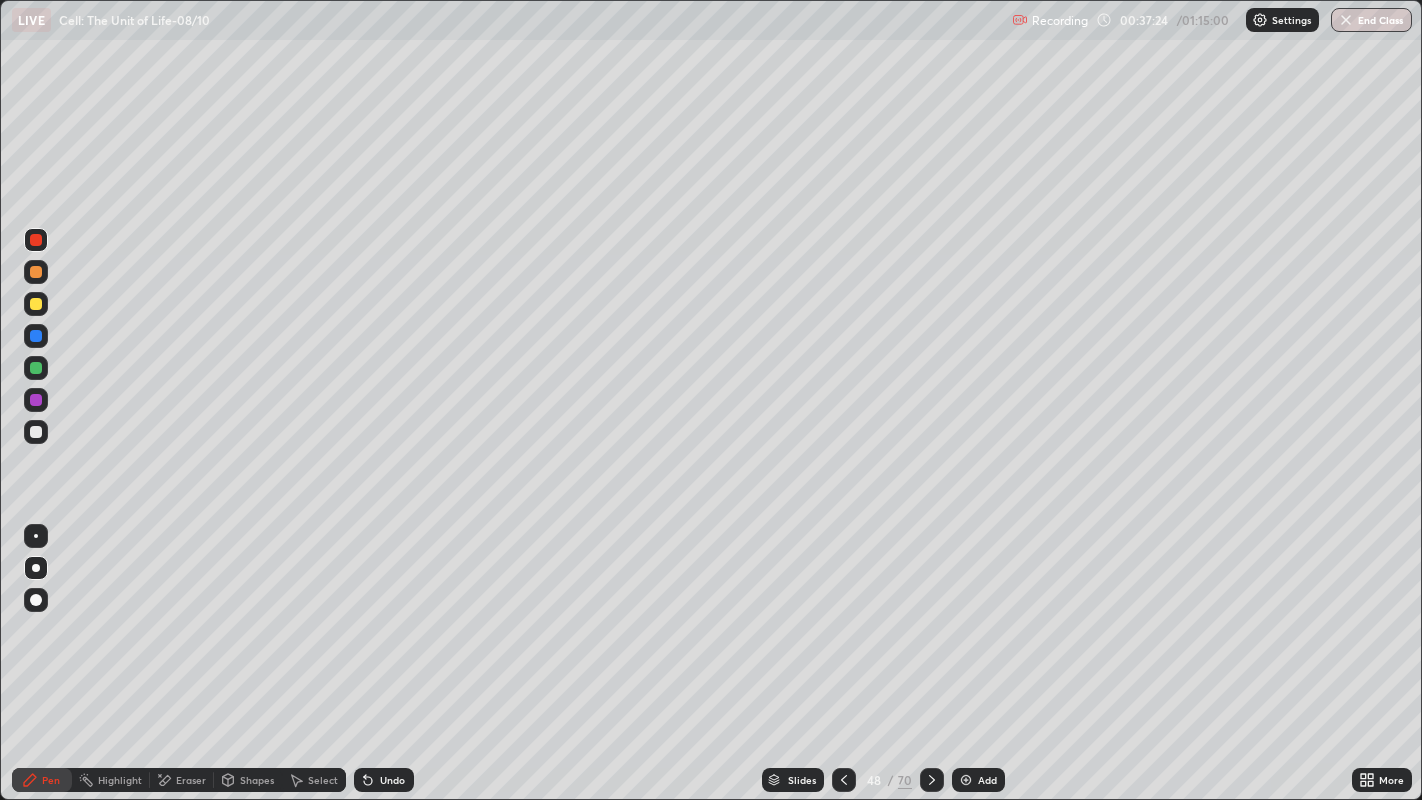 click at bounding box center (36, 240) 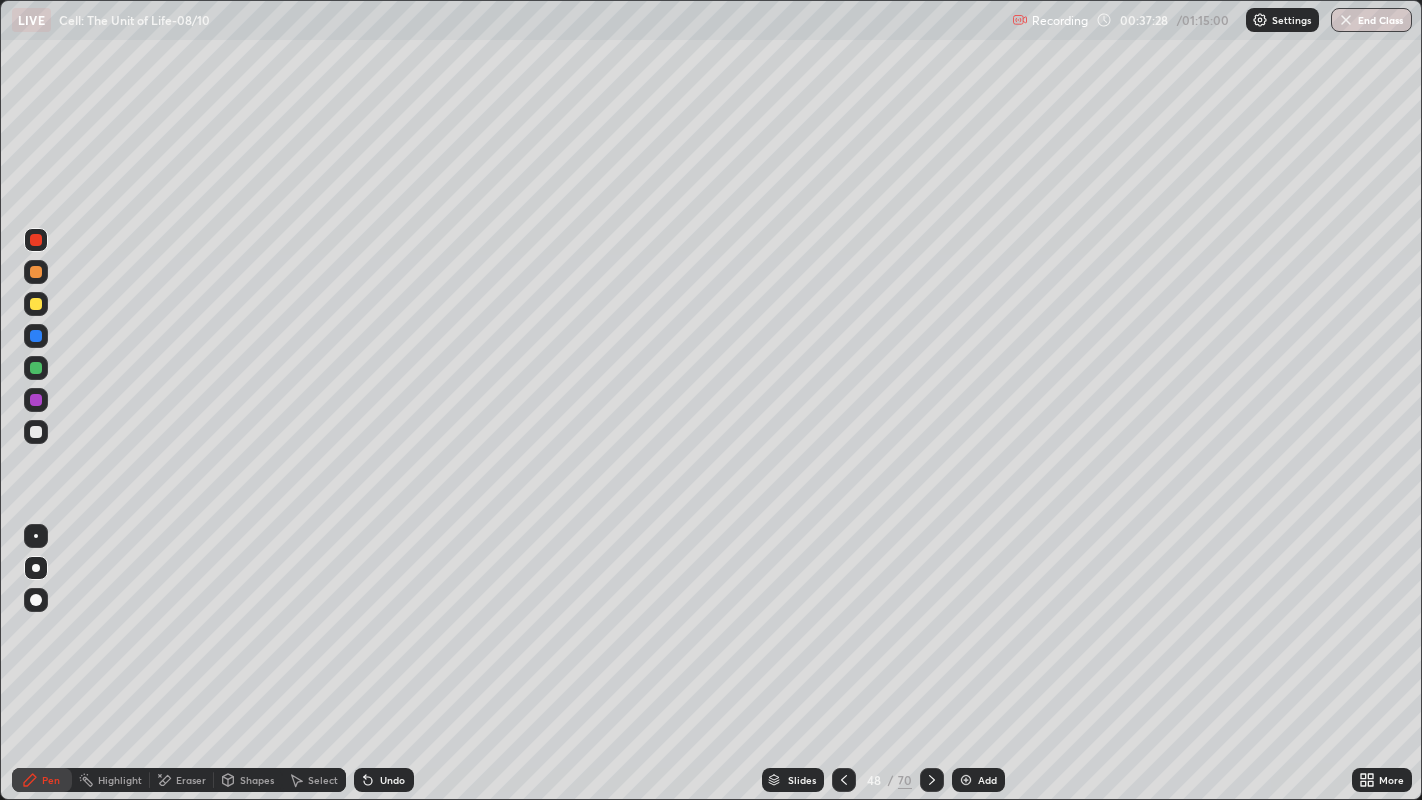click at bounding box center [36, 336] 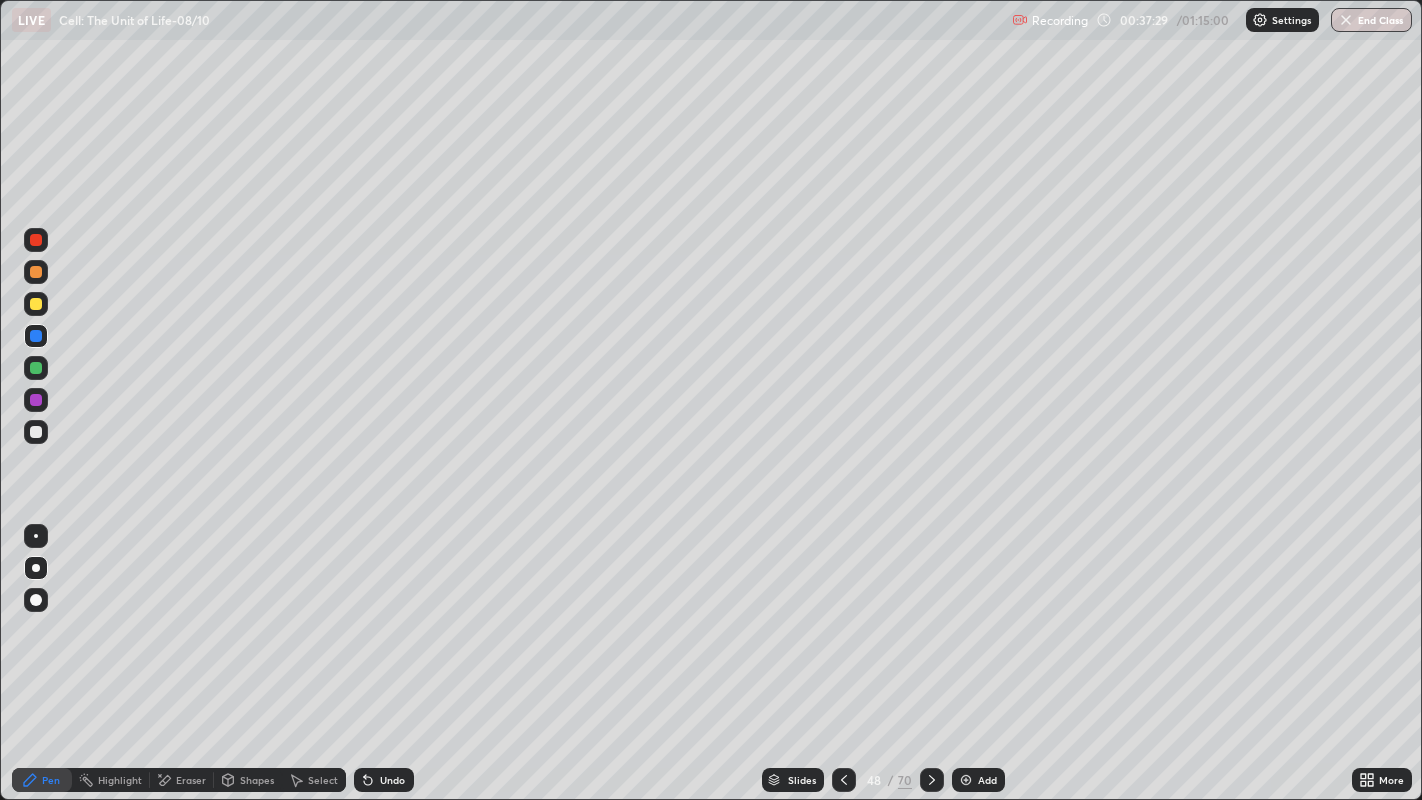 click at bounding box center (36, 336) 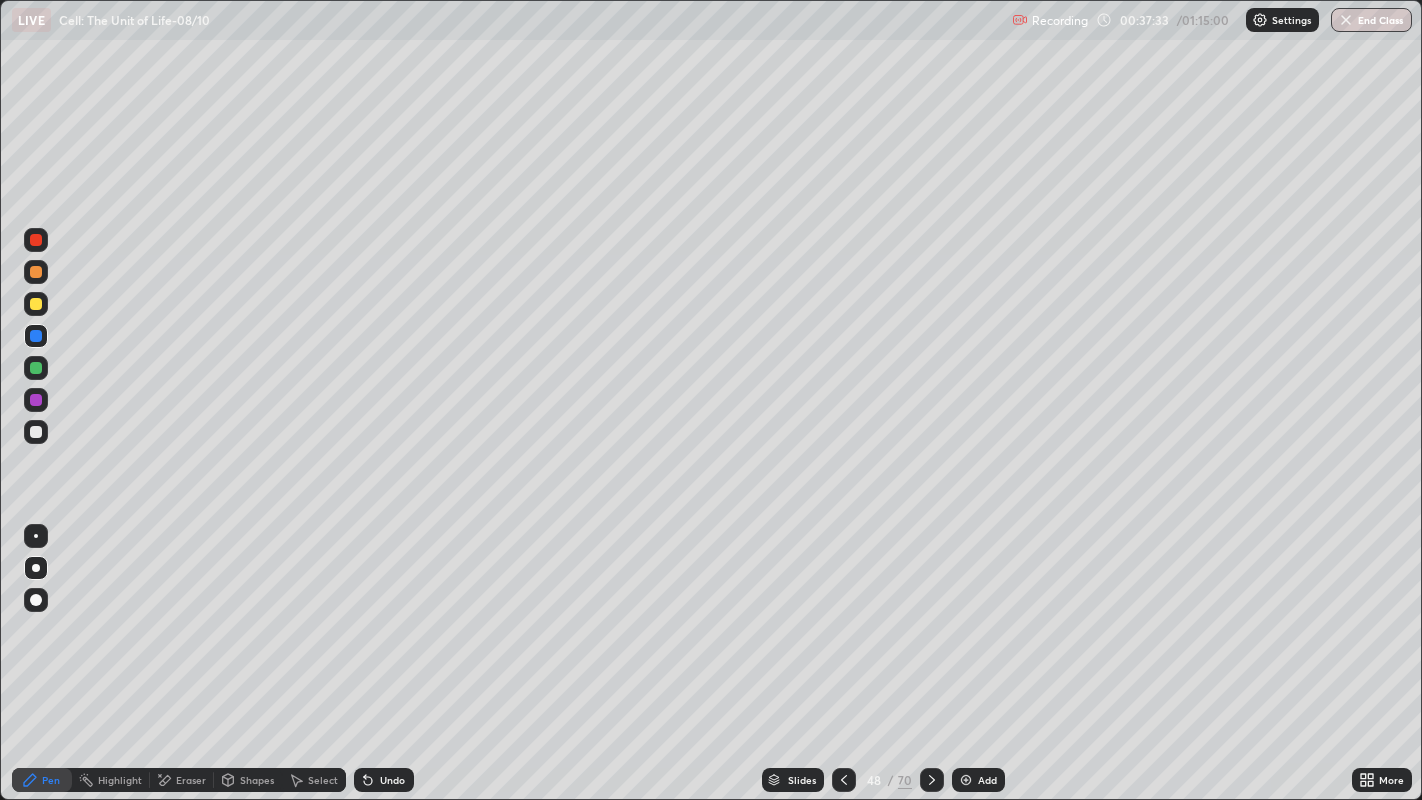 click at bounding box center (36, 432) 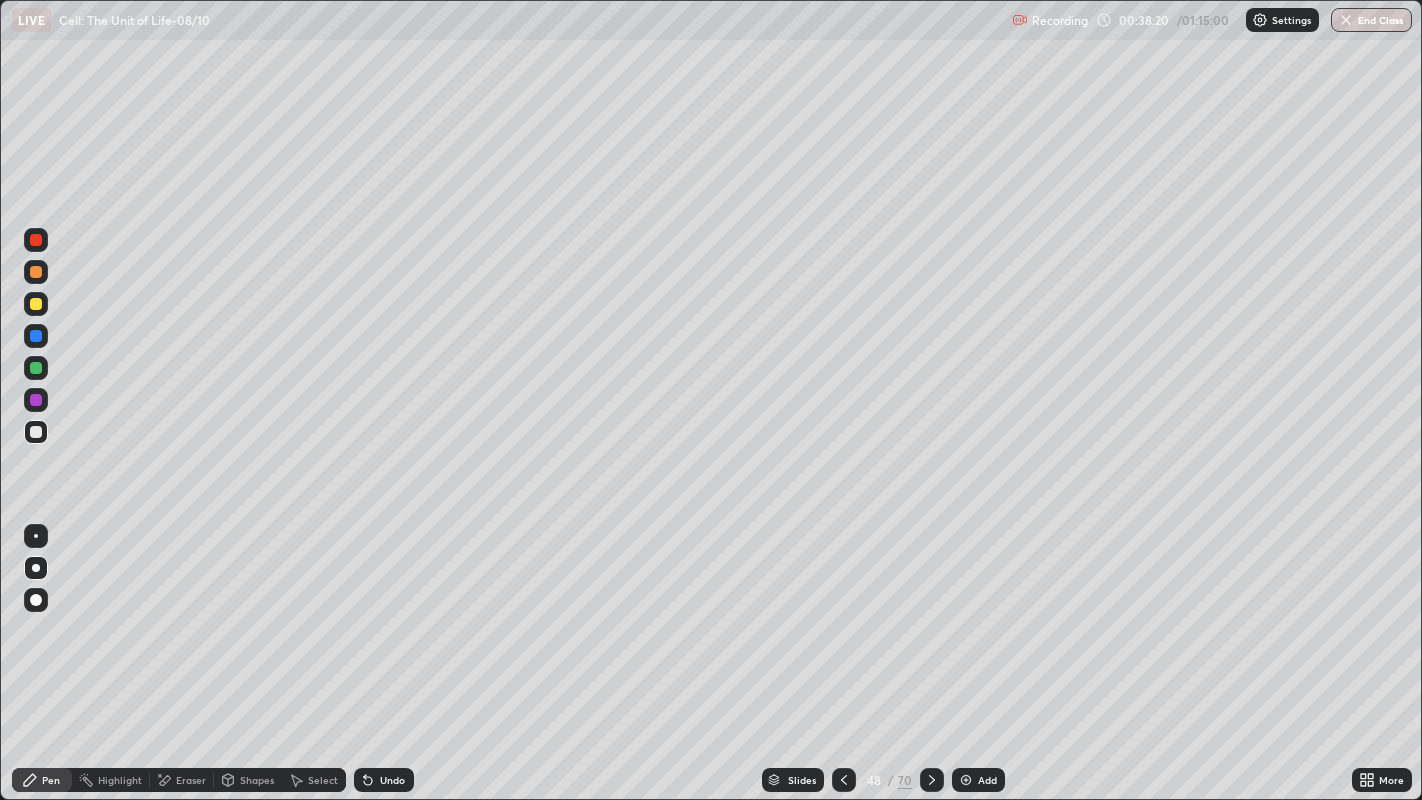 click on "Shapes" at bounding box center (257, 780) 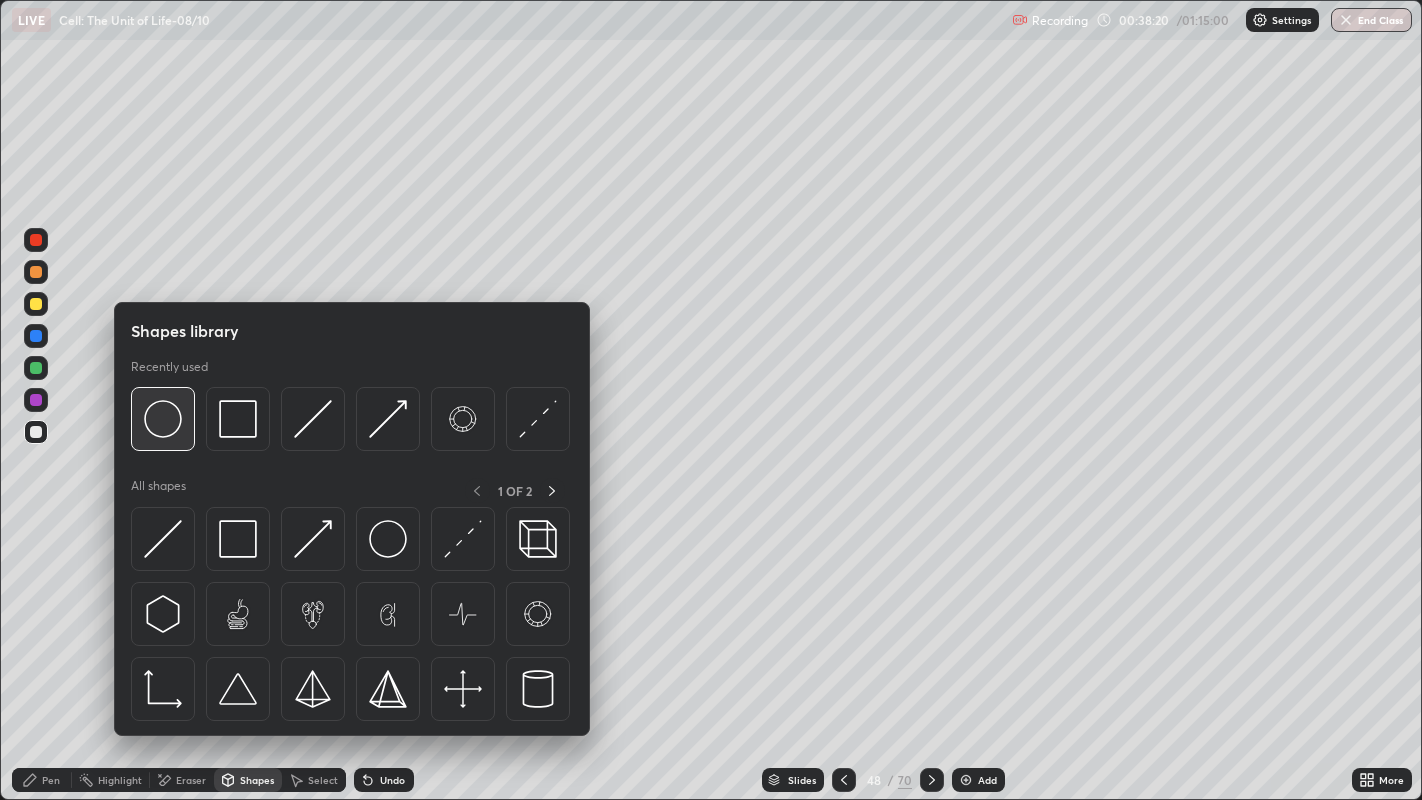 click at bounding box center [163, 419] 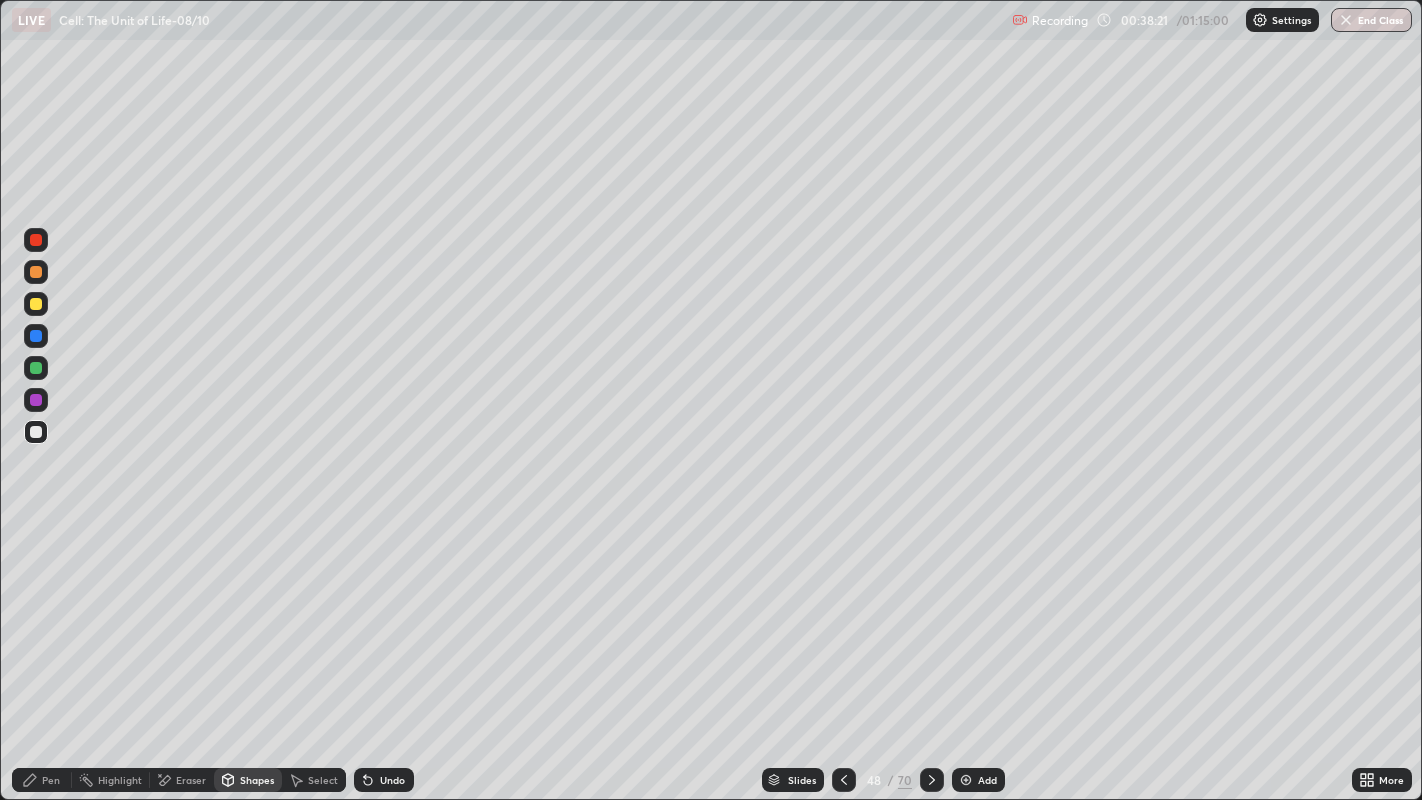 click at bounding box center [36, 304] 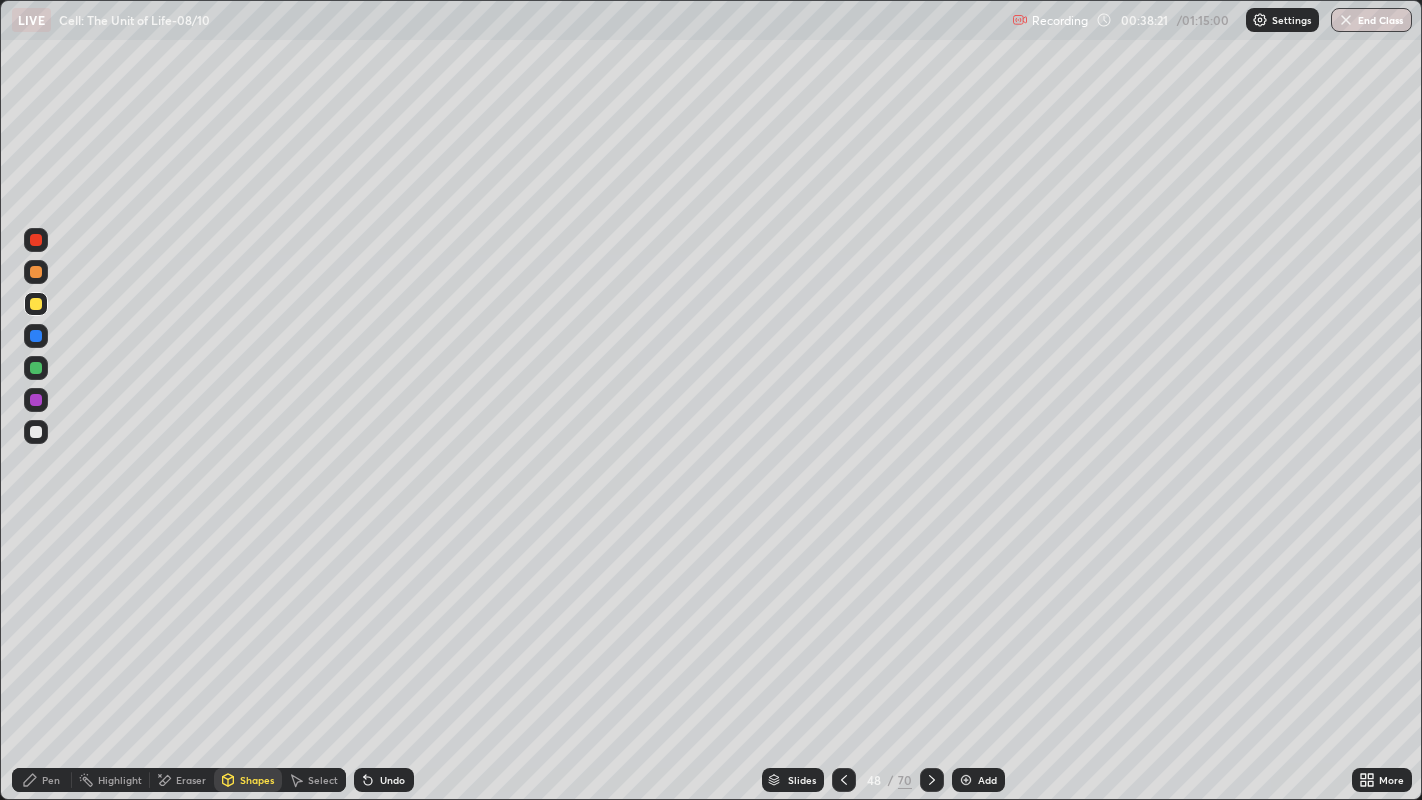 click at bounding box center [36, 336] 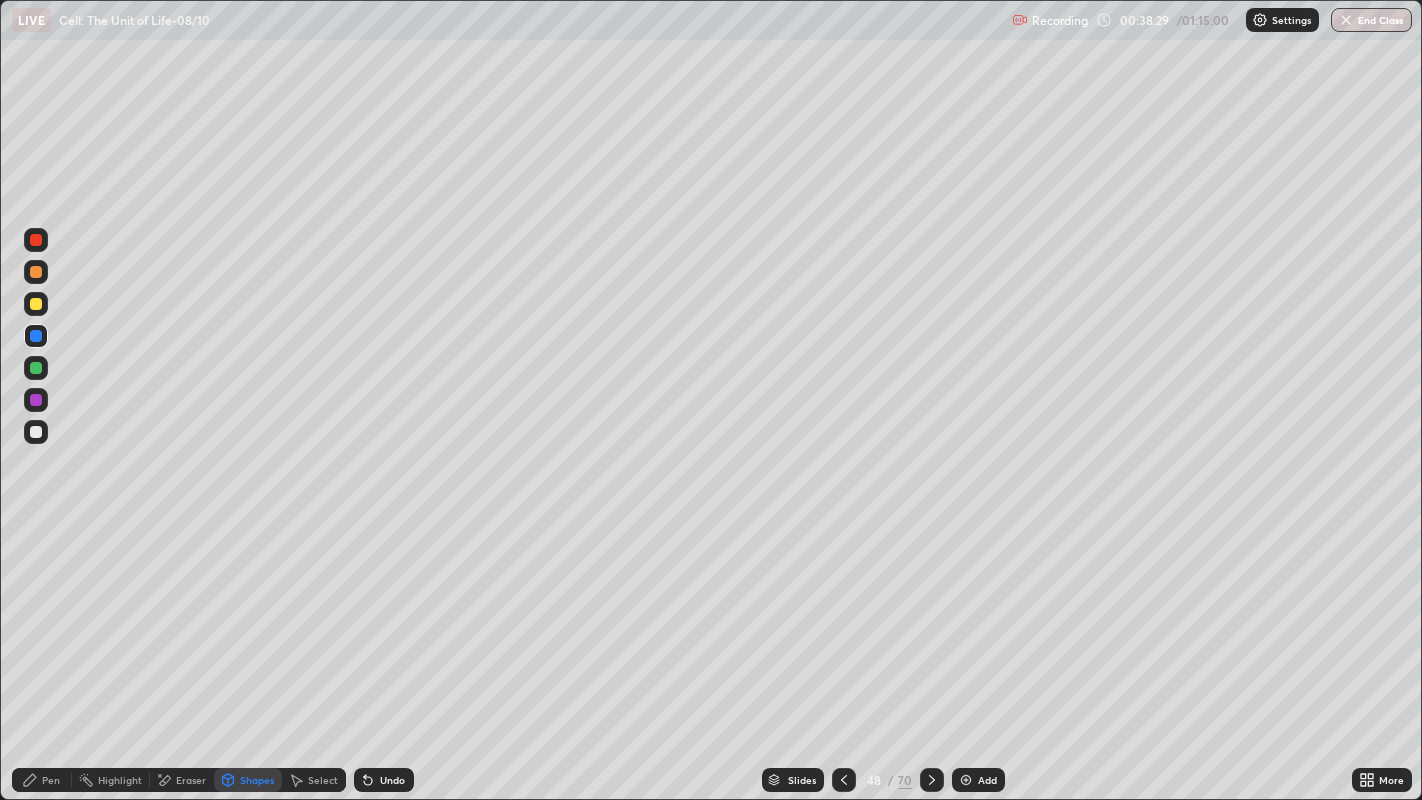 click on "Undo" at bounding box center (392, 780) 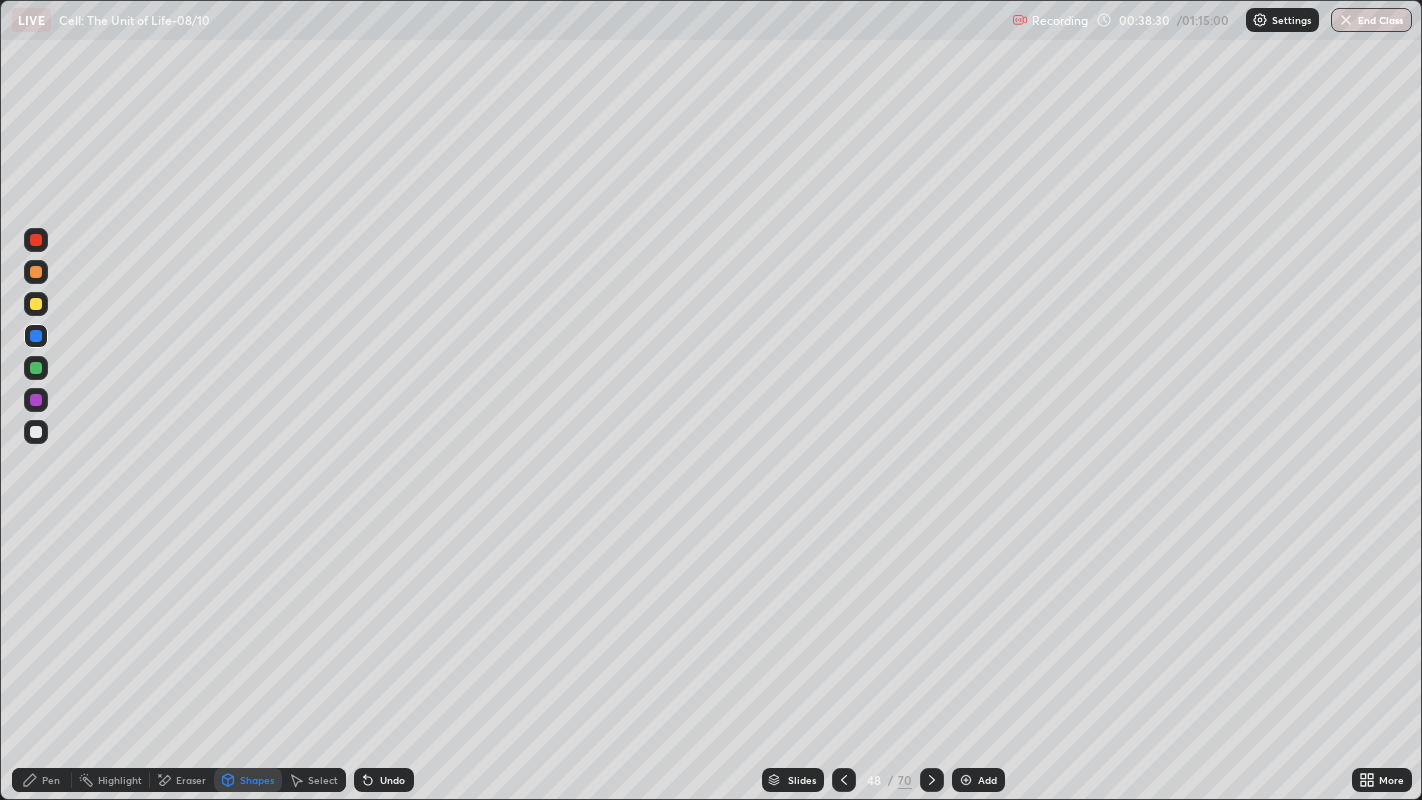 click 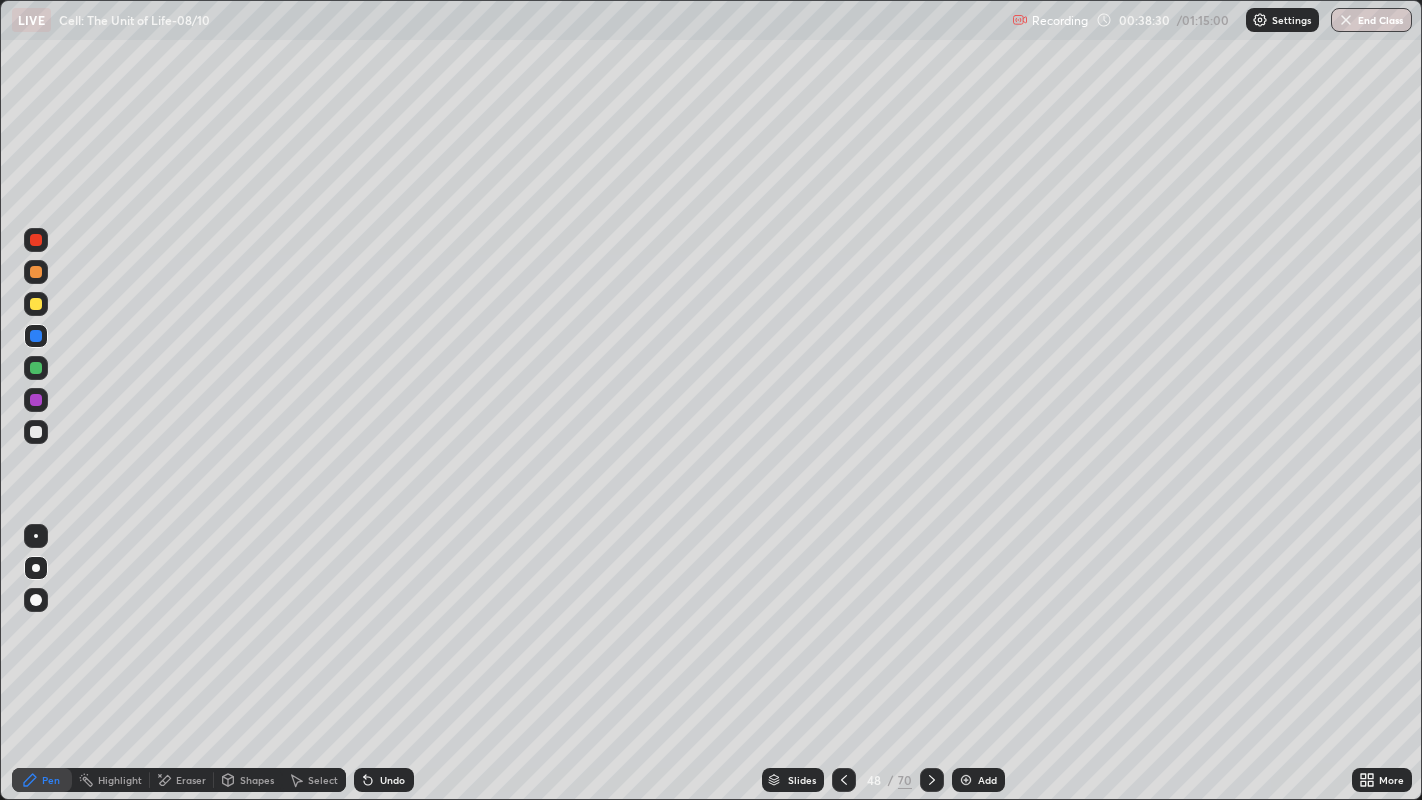click at bounding box center (36, 432) 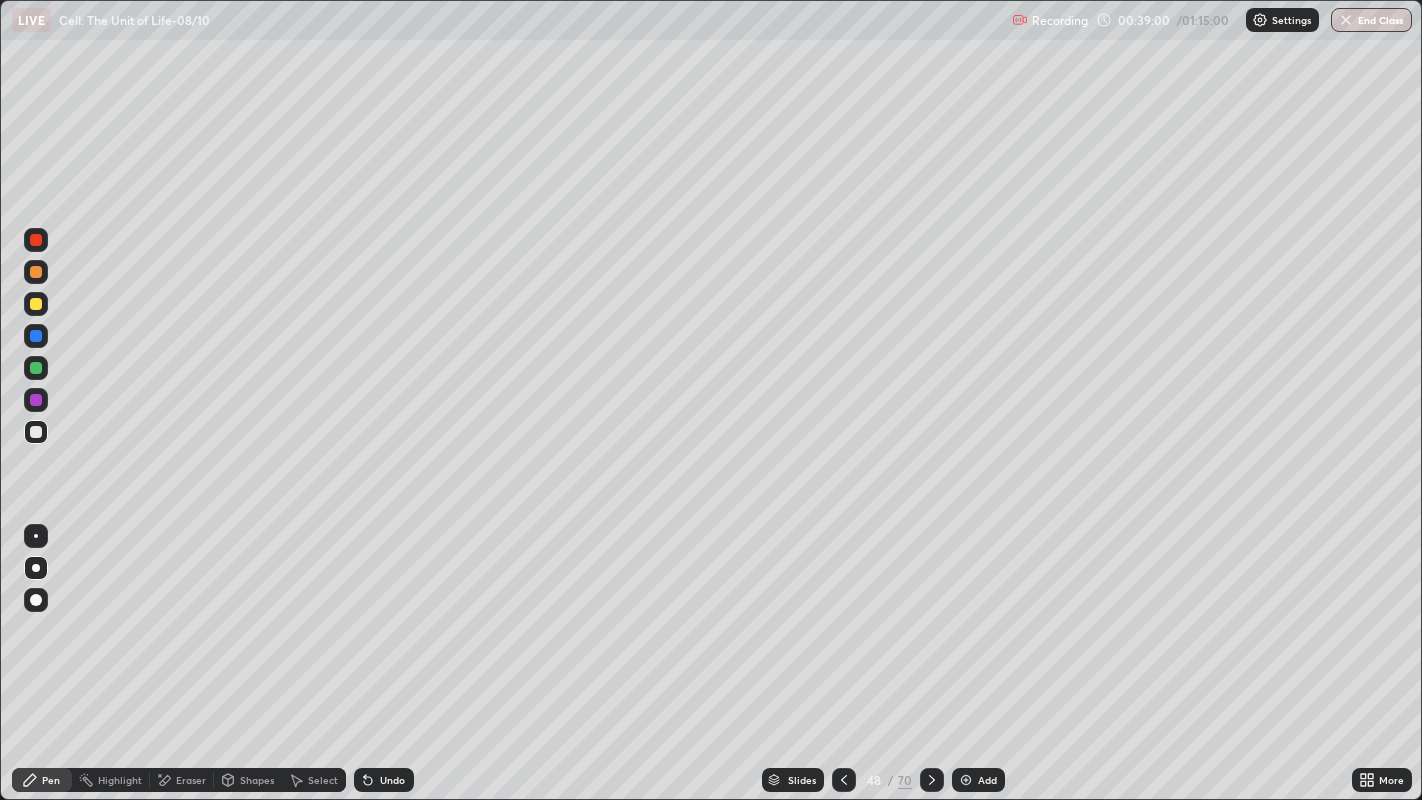 click at bounding box center (36, 240) 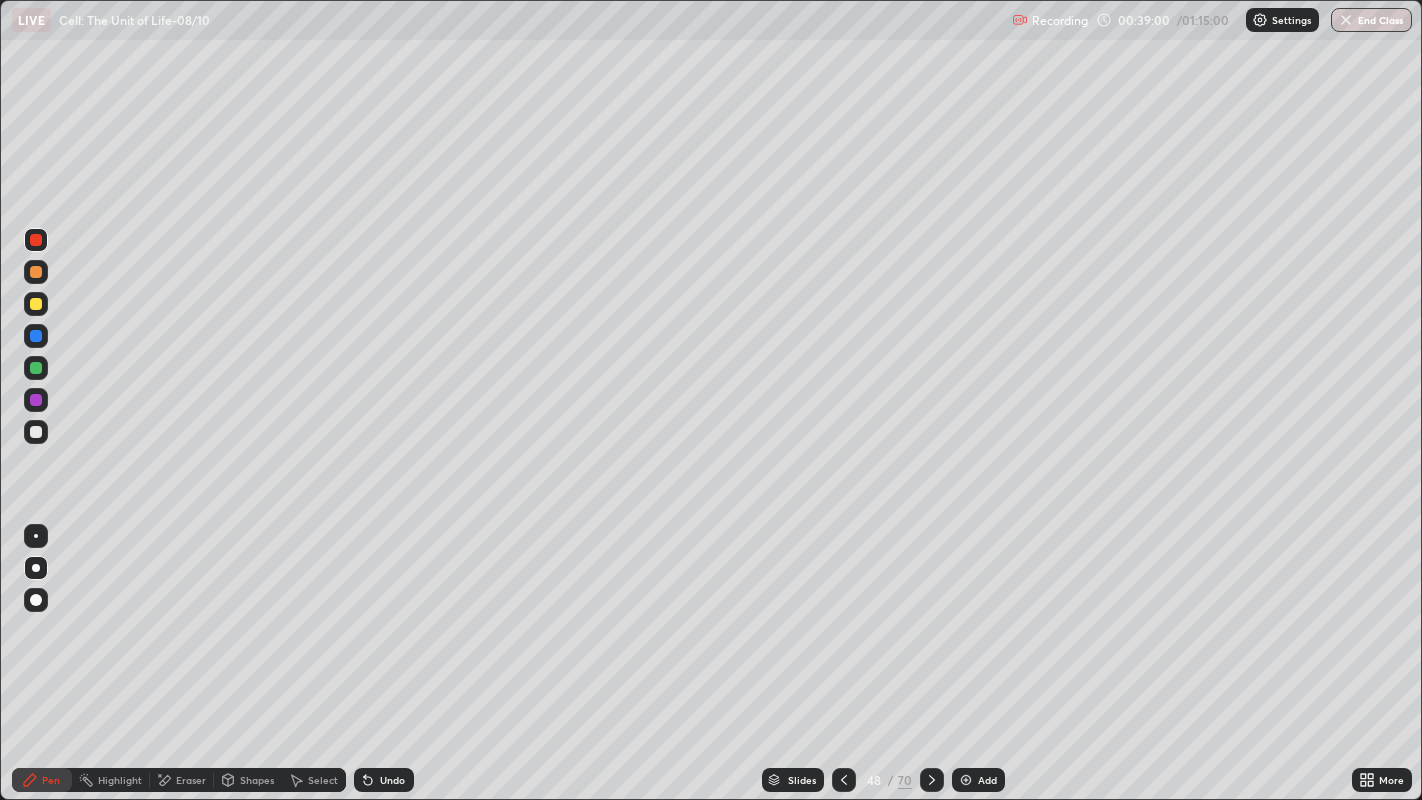 click at bounding box center [36, 536] 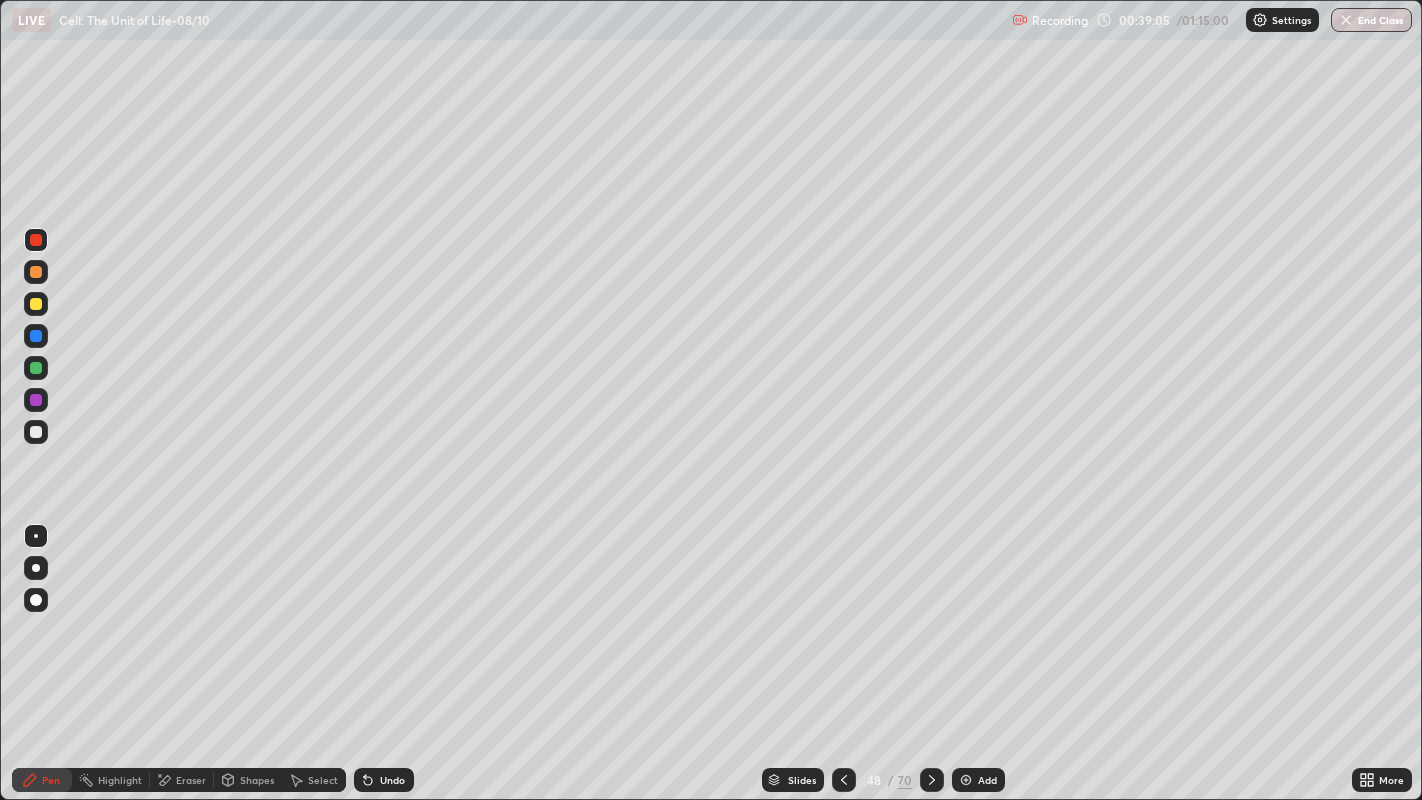 click at bounding box center [36, 336] 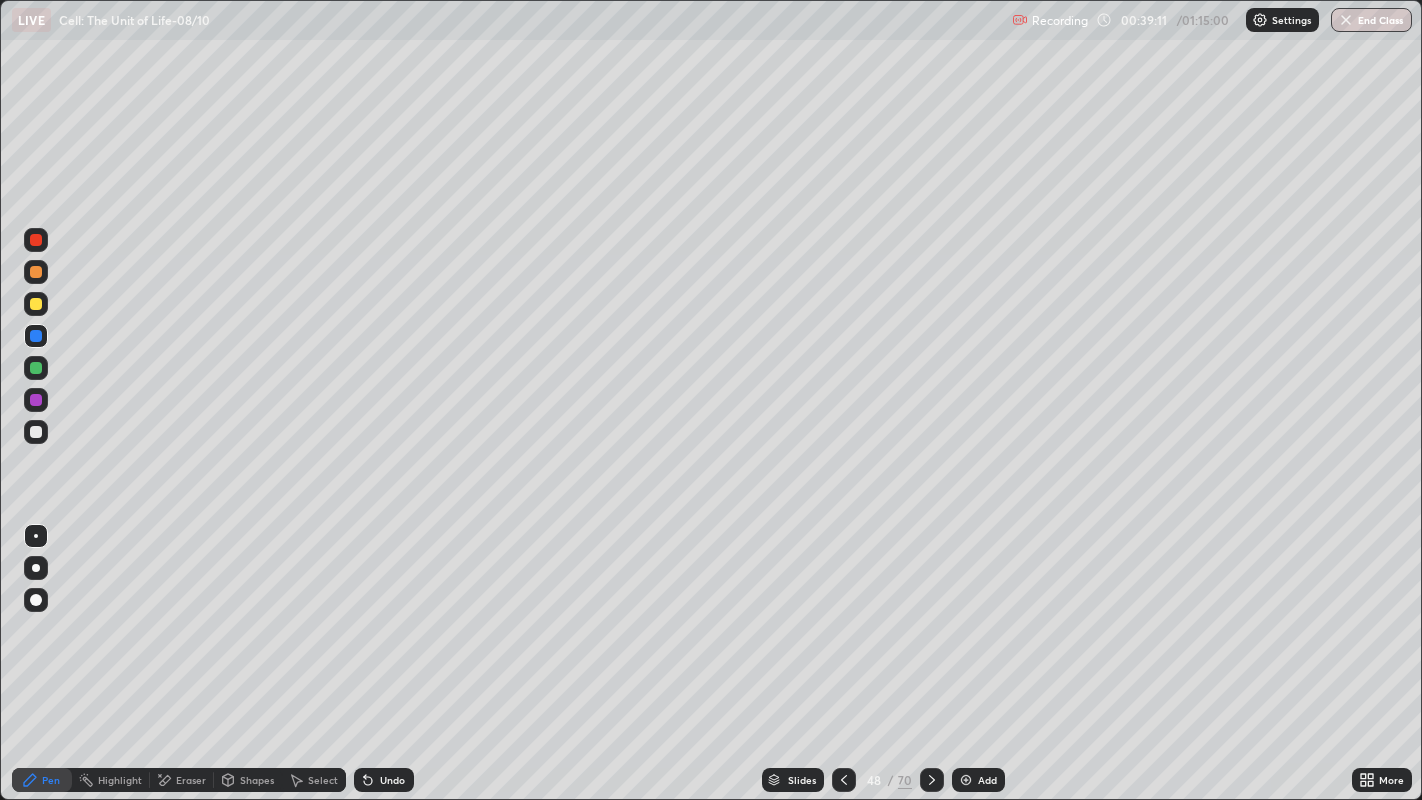 click at bounding box center (36, 432) 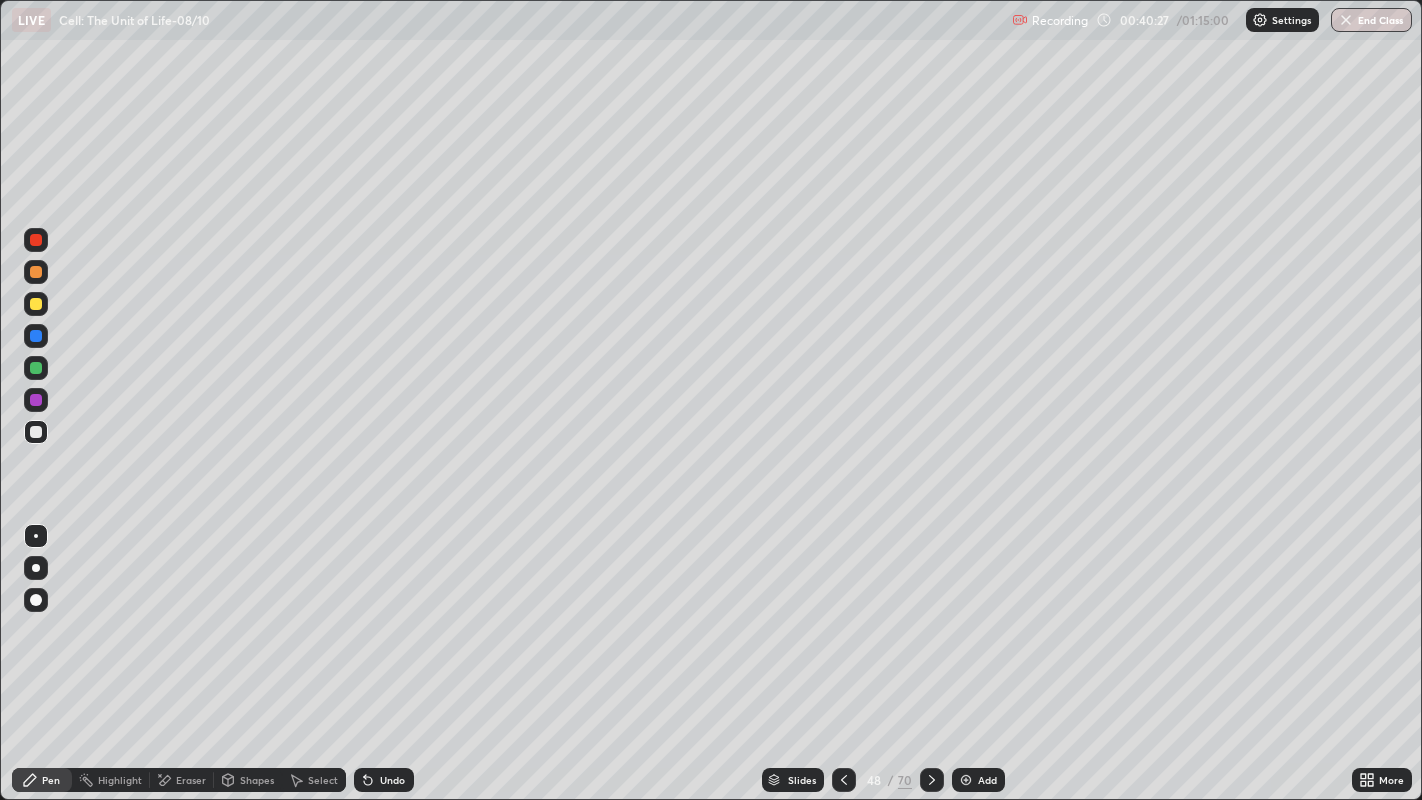 click at bounding box center [36, 336] 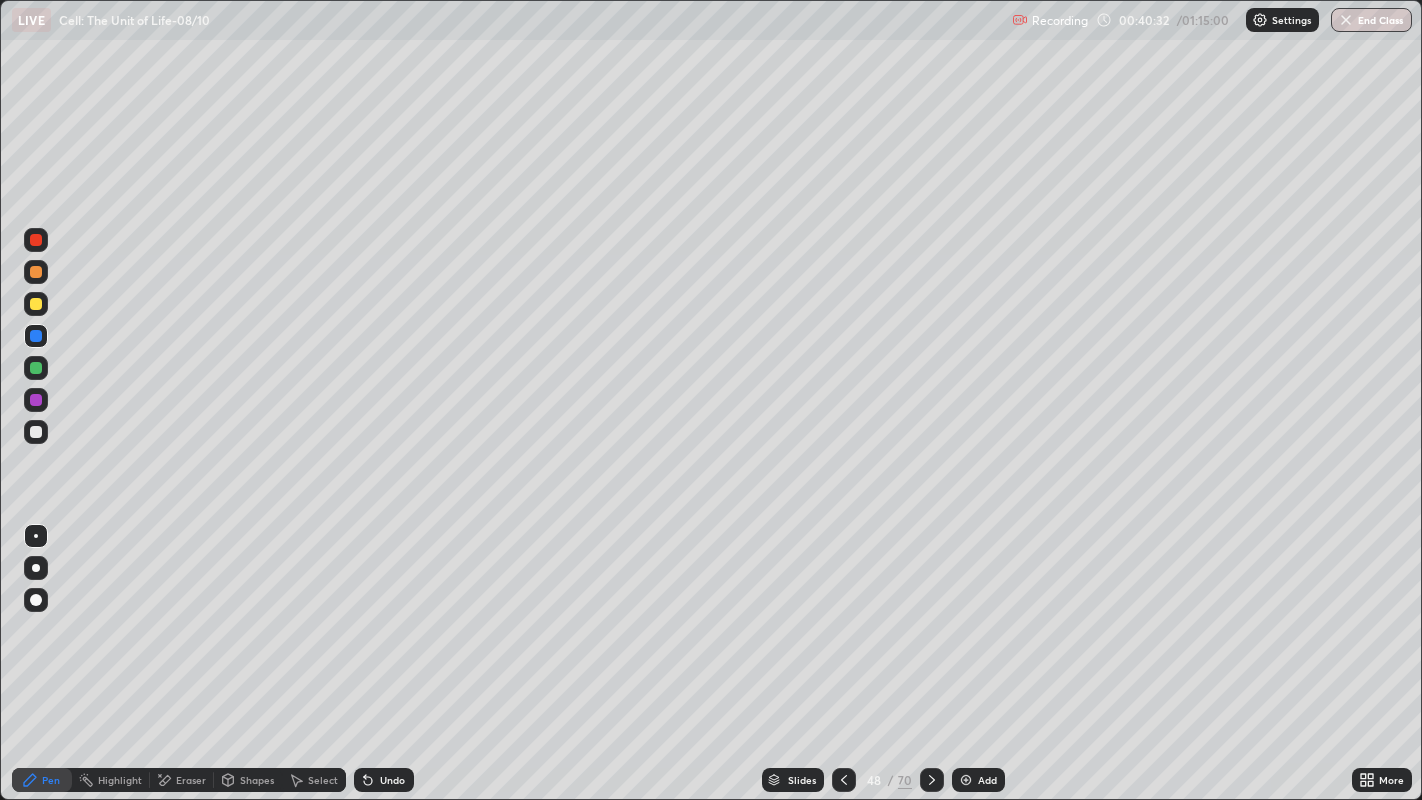 click at bounding box center (36, 240) 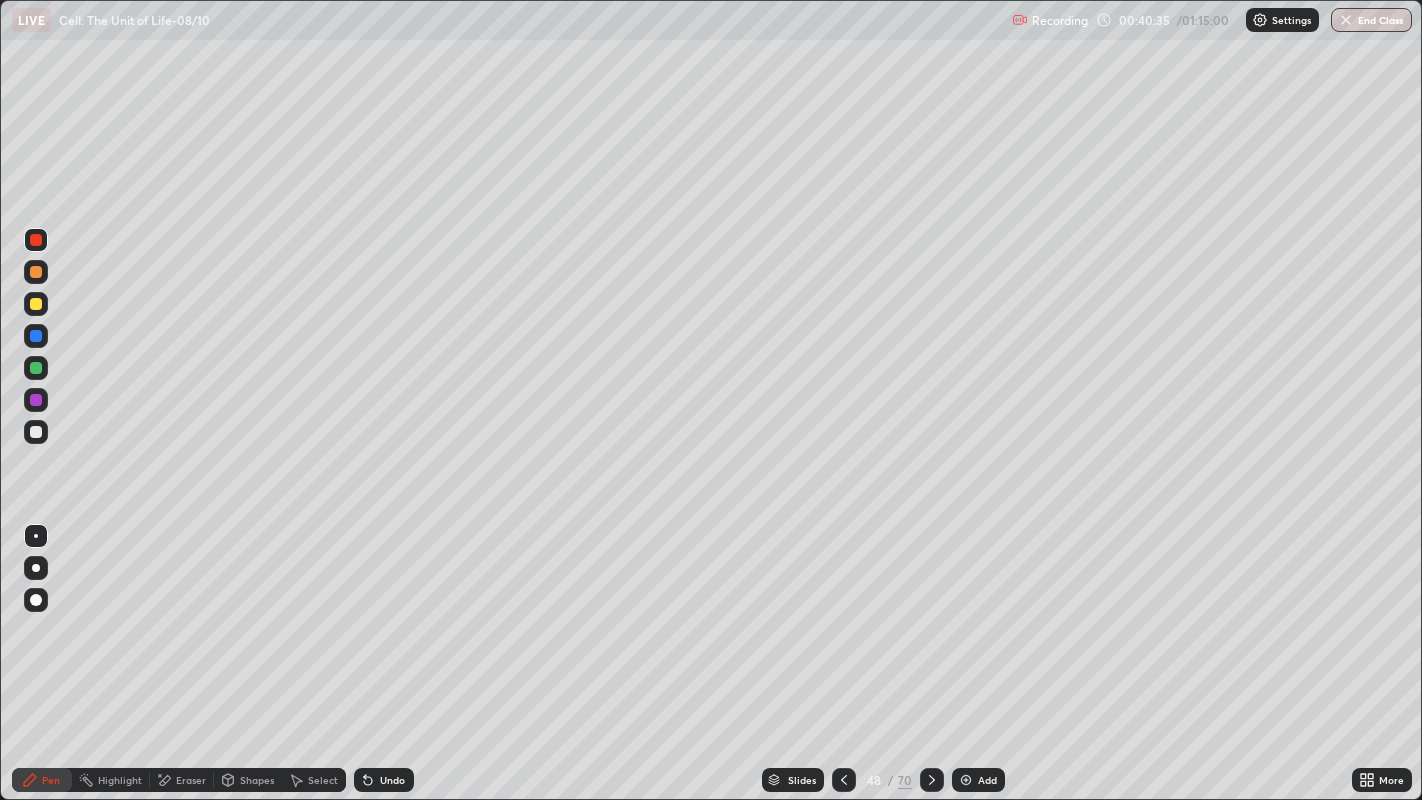 click at bounding box center [36, 432] 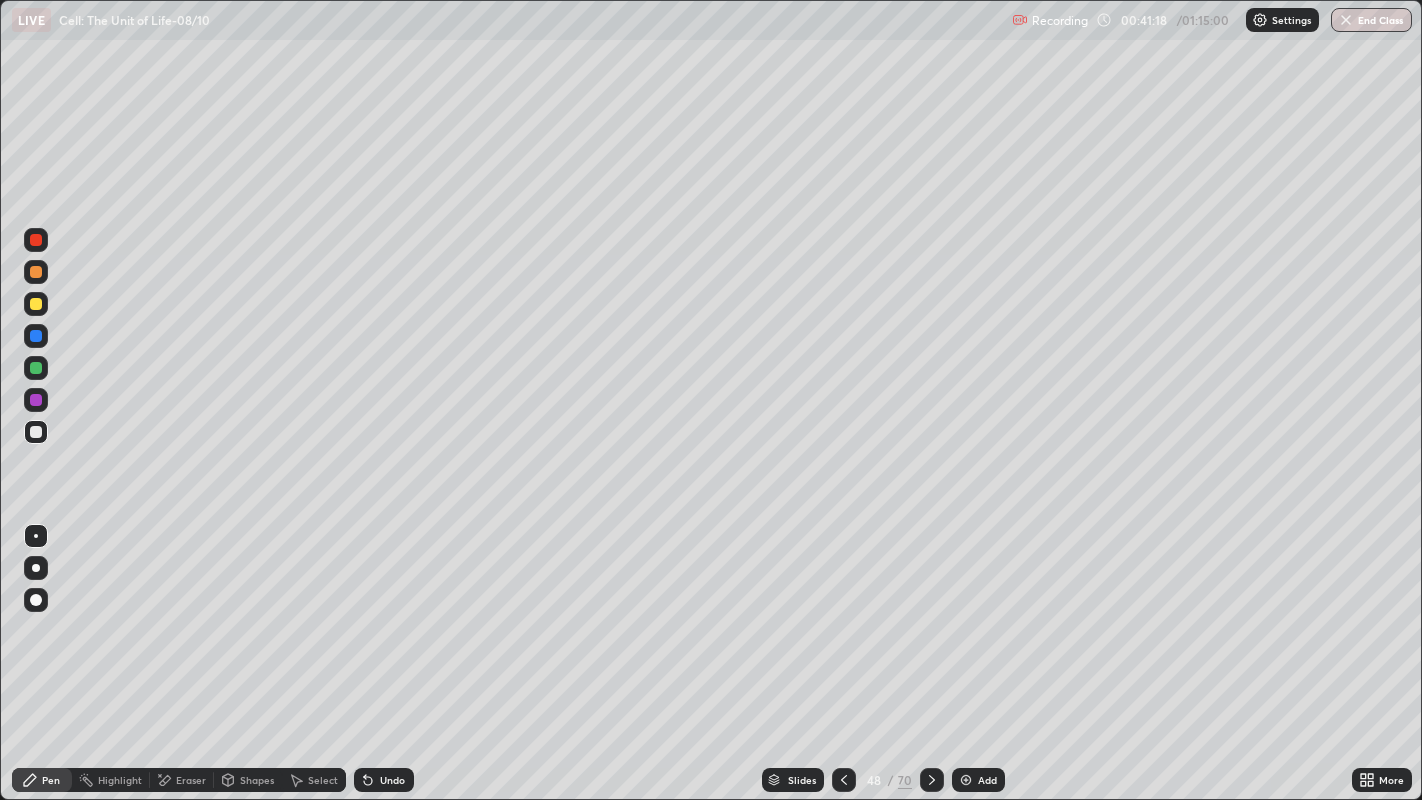 click at bounding box center [36, 240] 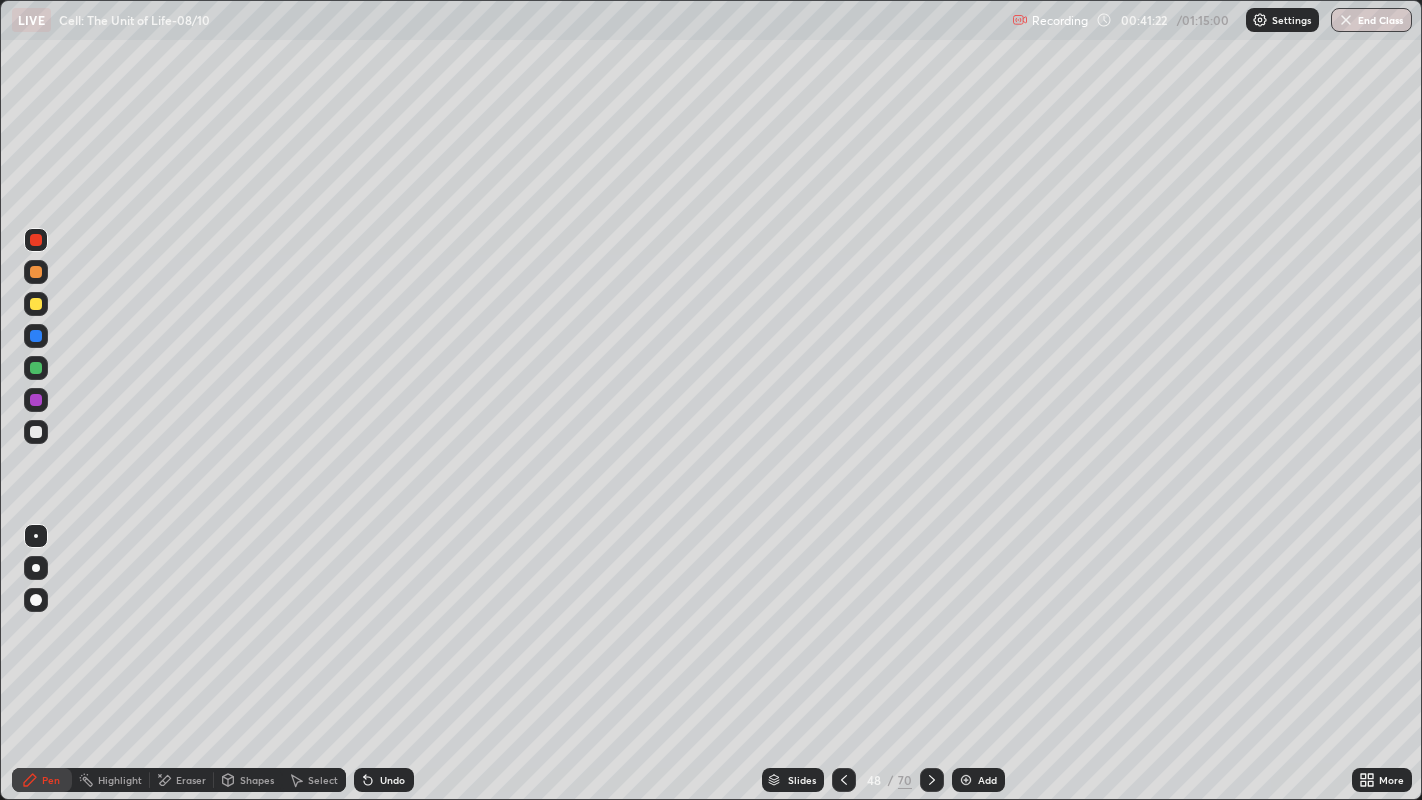 click at bounding box center (36, 336) 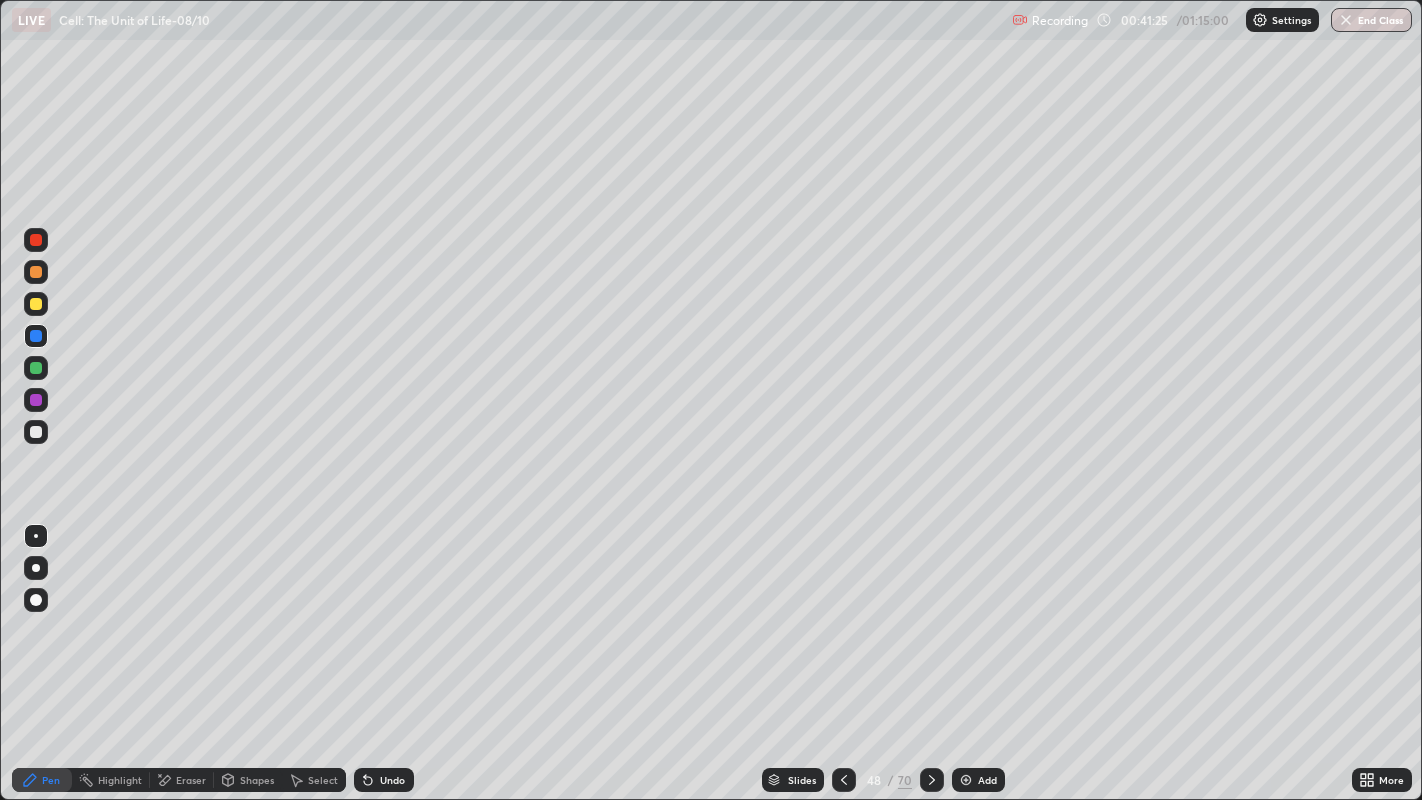 click at bounding box center (36, 432) 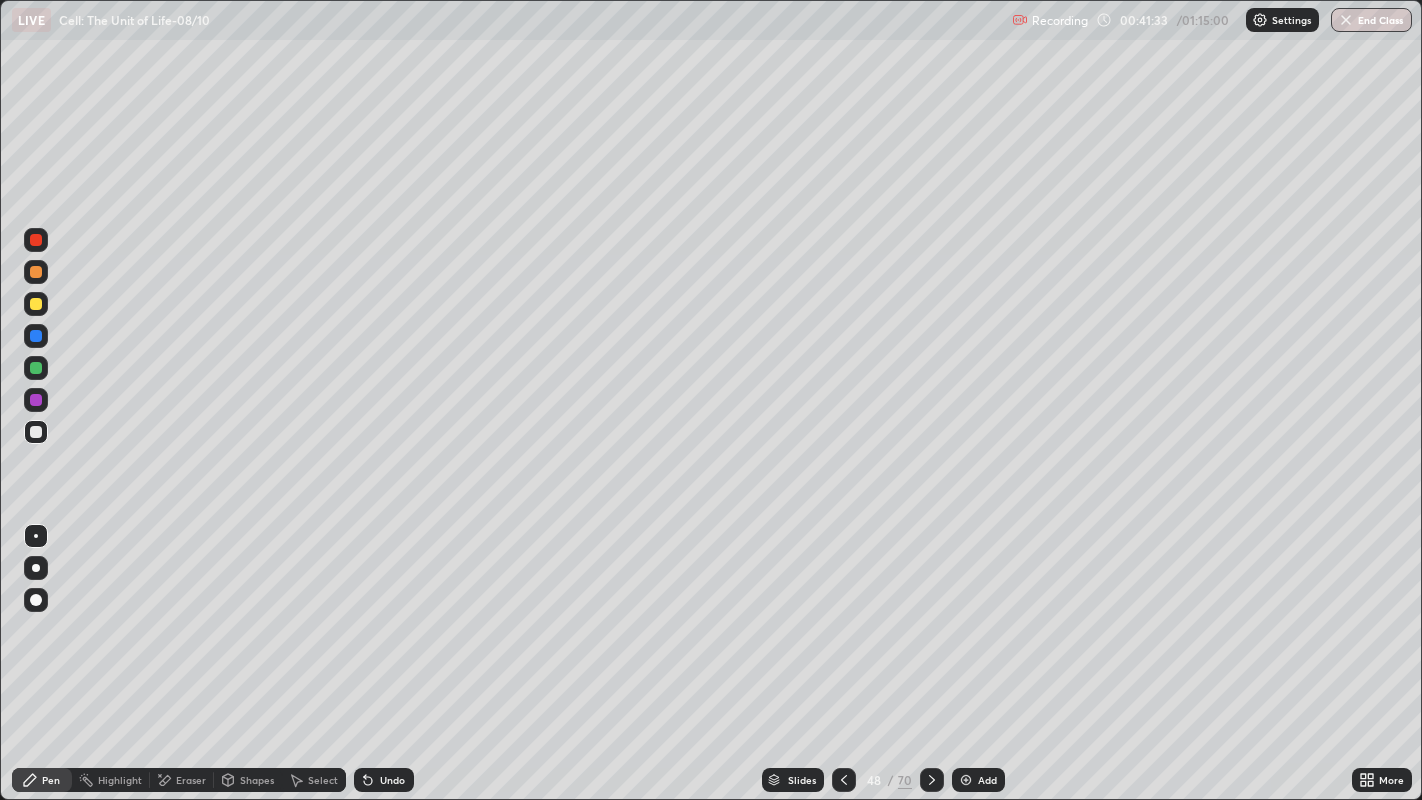 click on "Select" at bounding box center [323, 780] 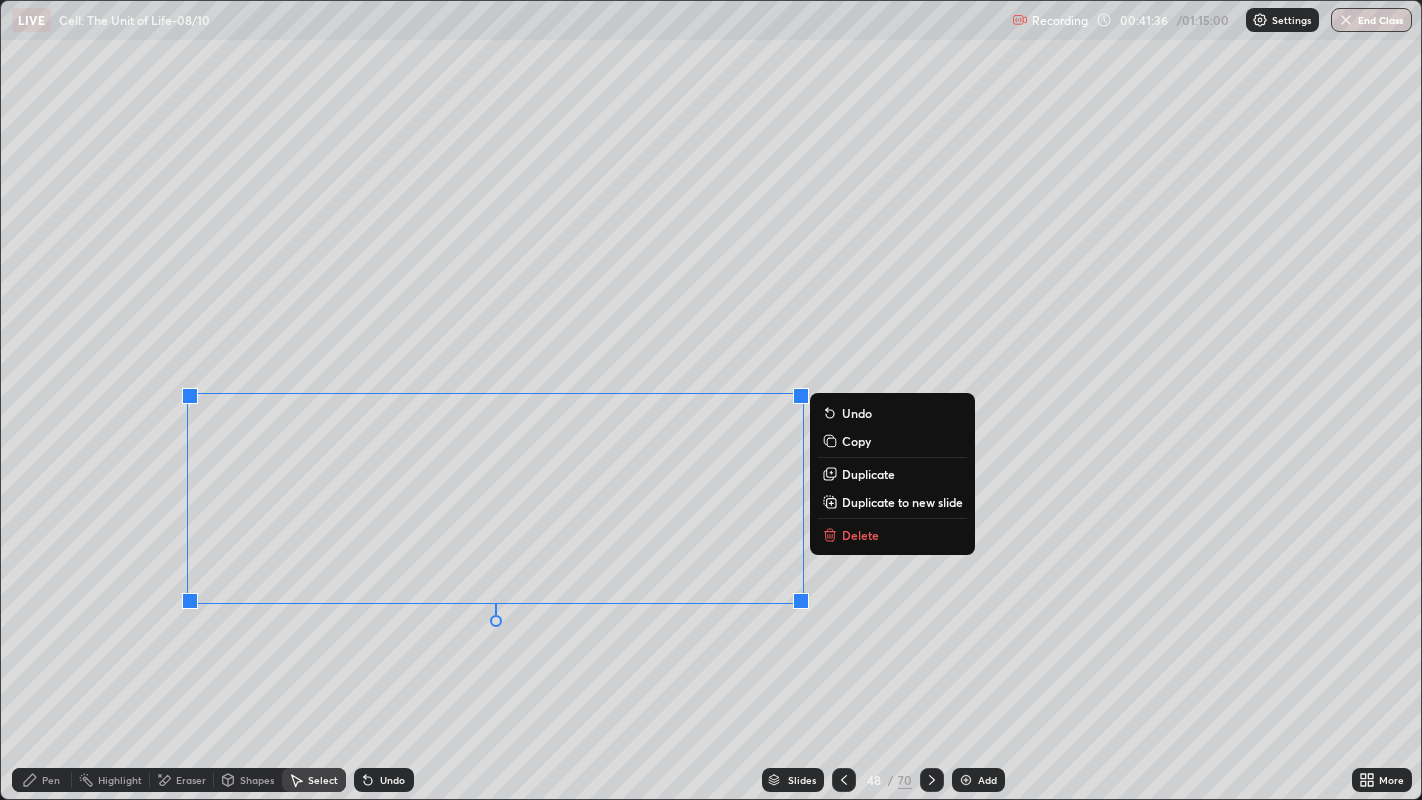 click on "Pen" at bounding box center (42, 780) 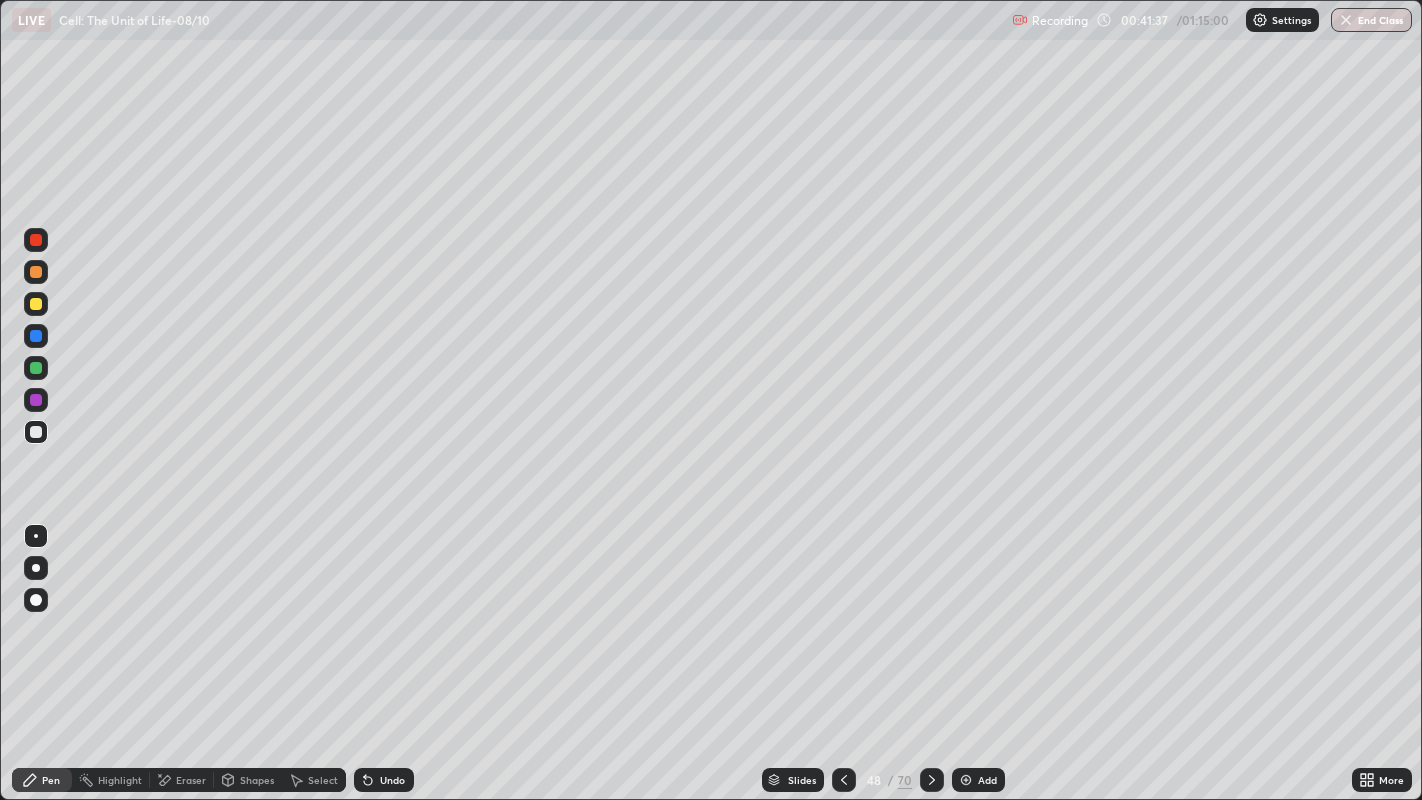 click on "Shapes" at bounding box center (257, 780) 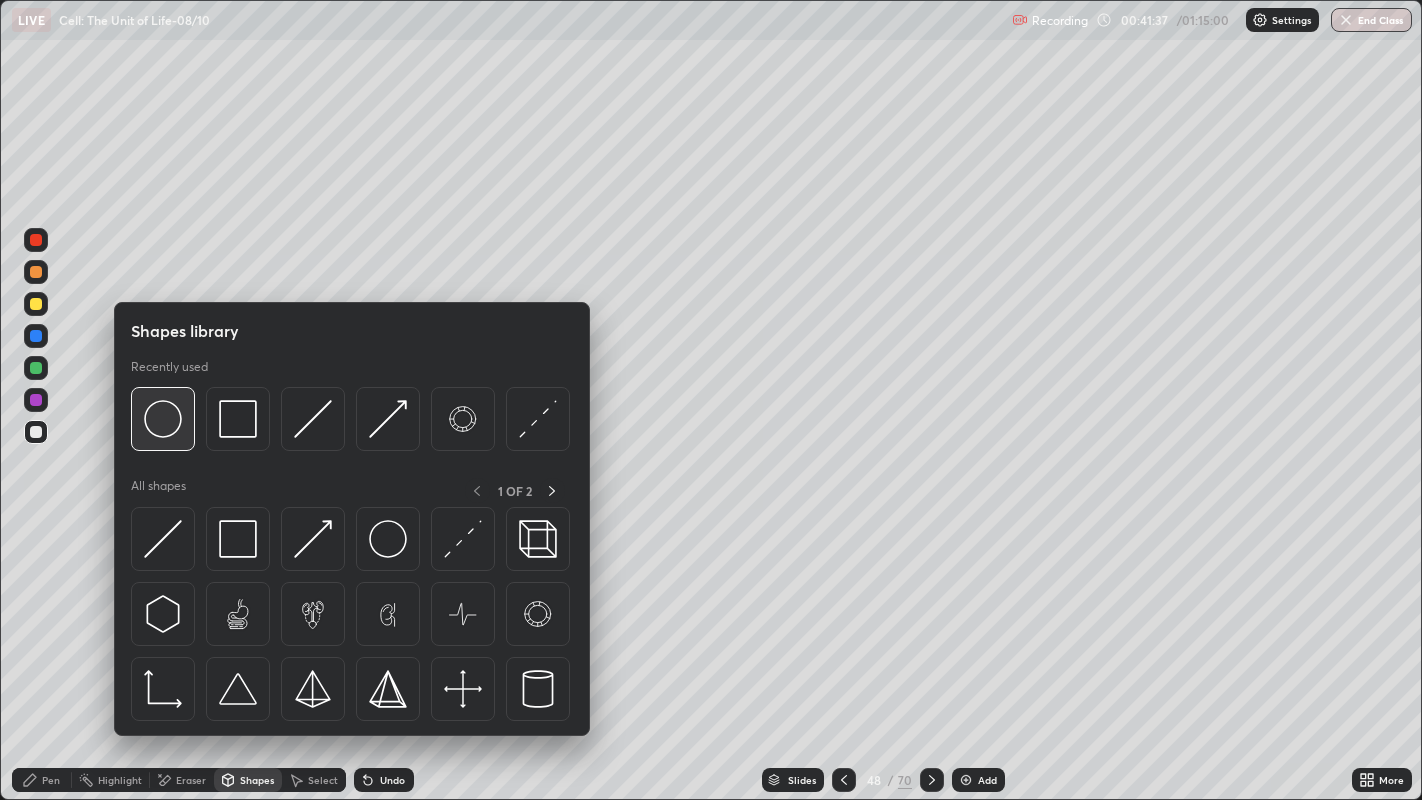 click at bounding box center (163, 419) 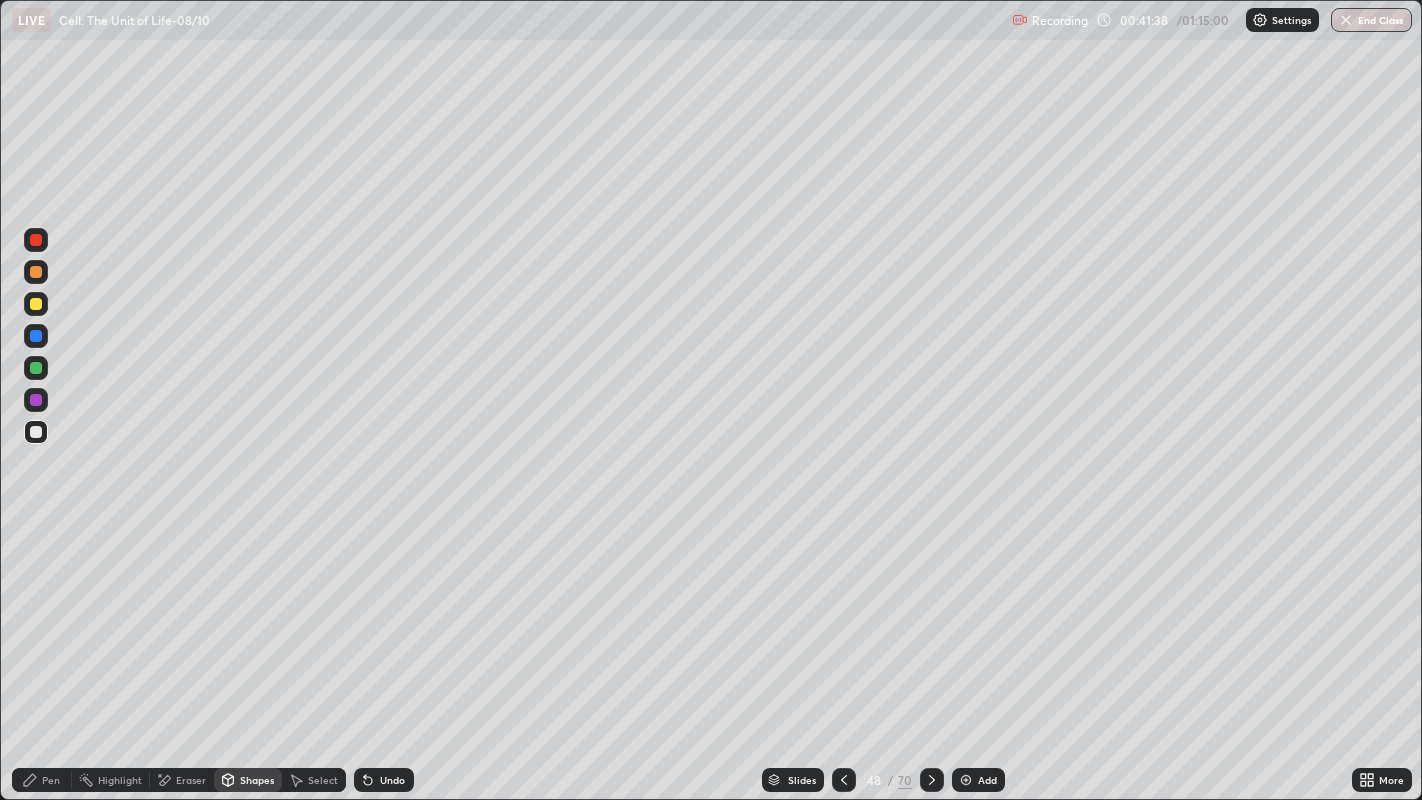 click at bounding box center (36, 336) 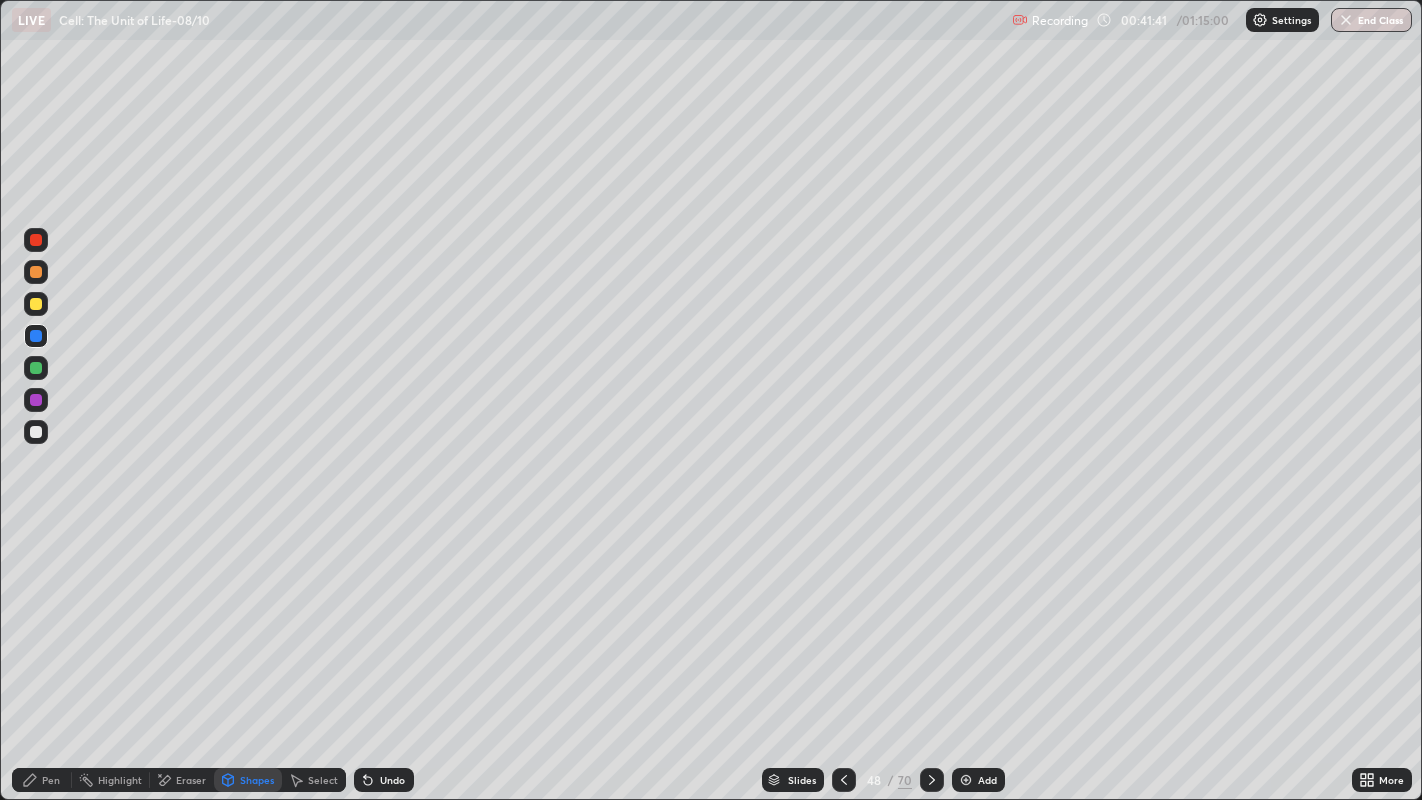 click on "Pen" at bounding box center (51, 780) 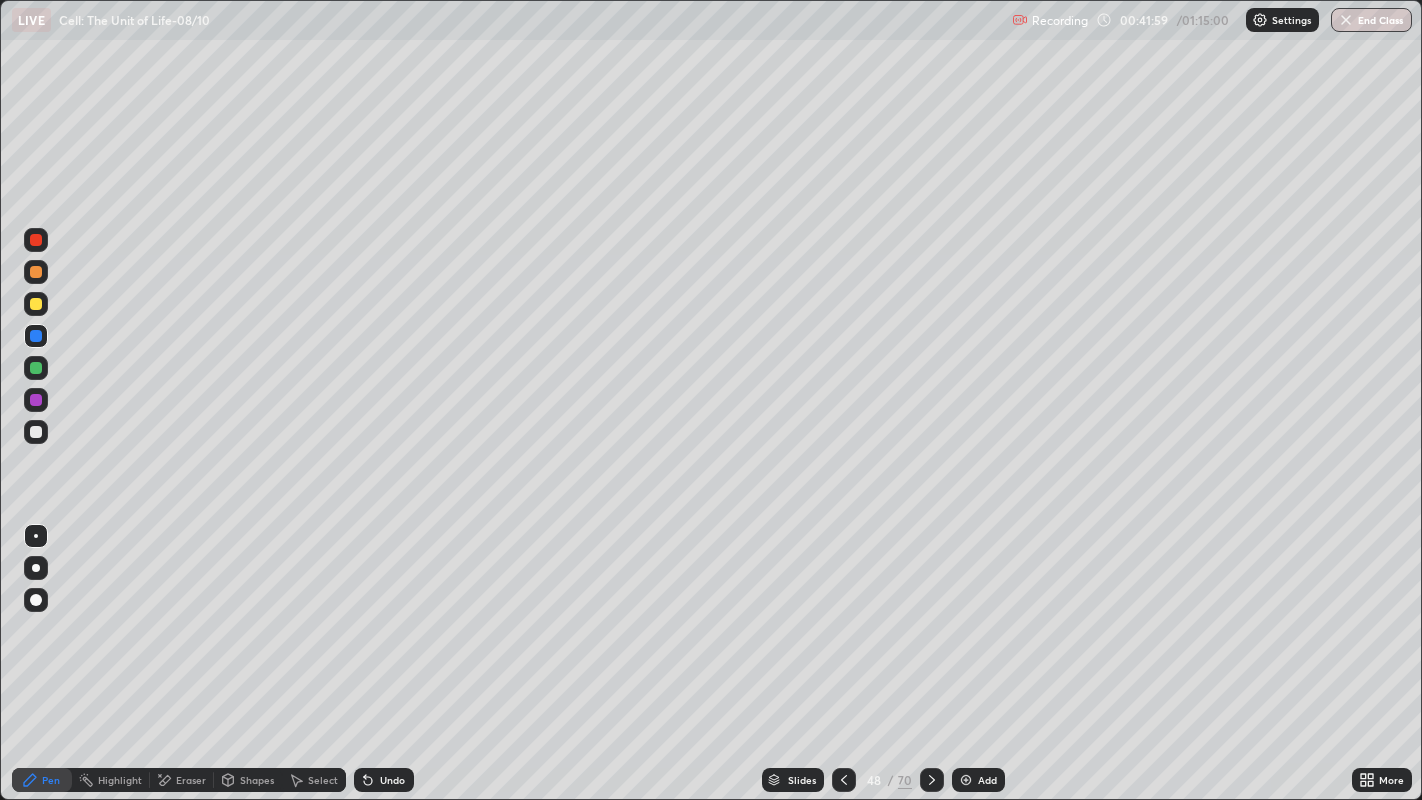 click at bounding box center (36, 240) 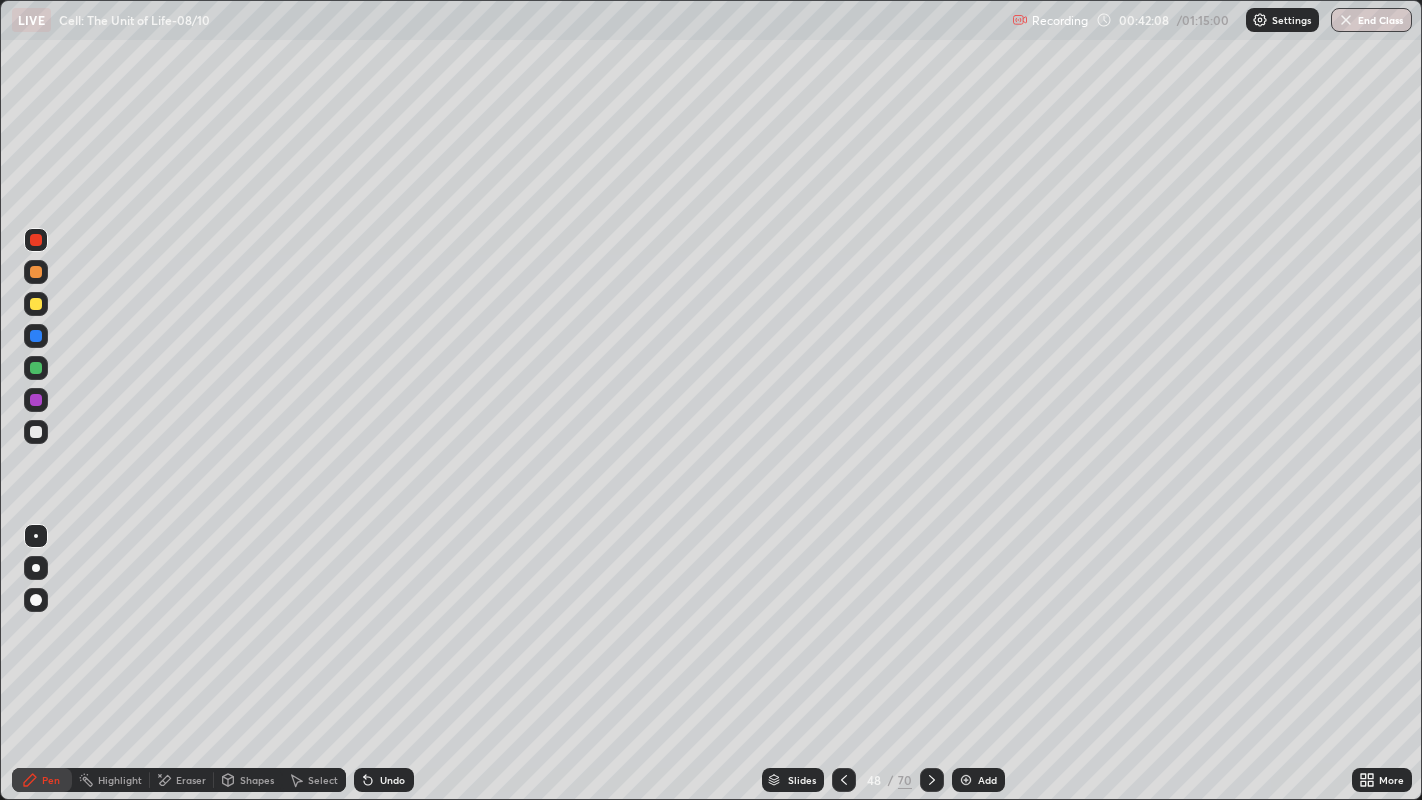 click at bounding box center [36, 336] 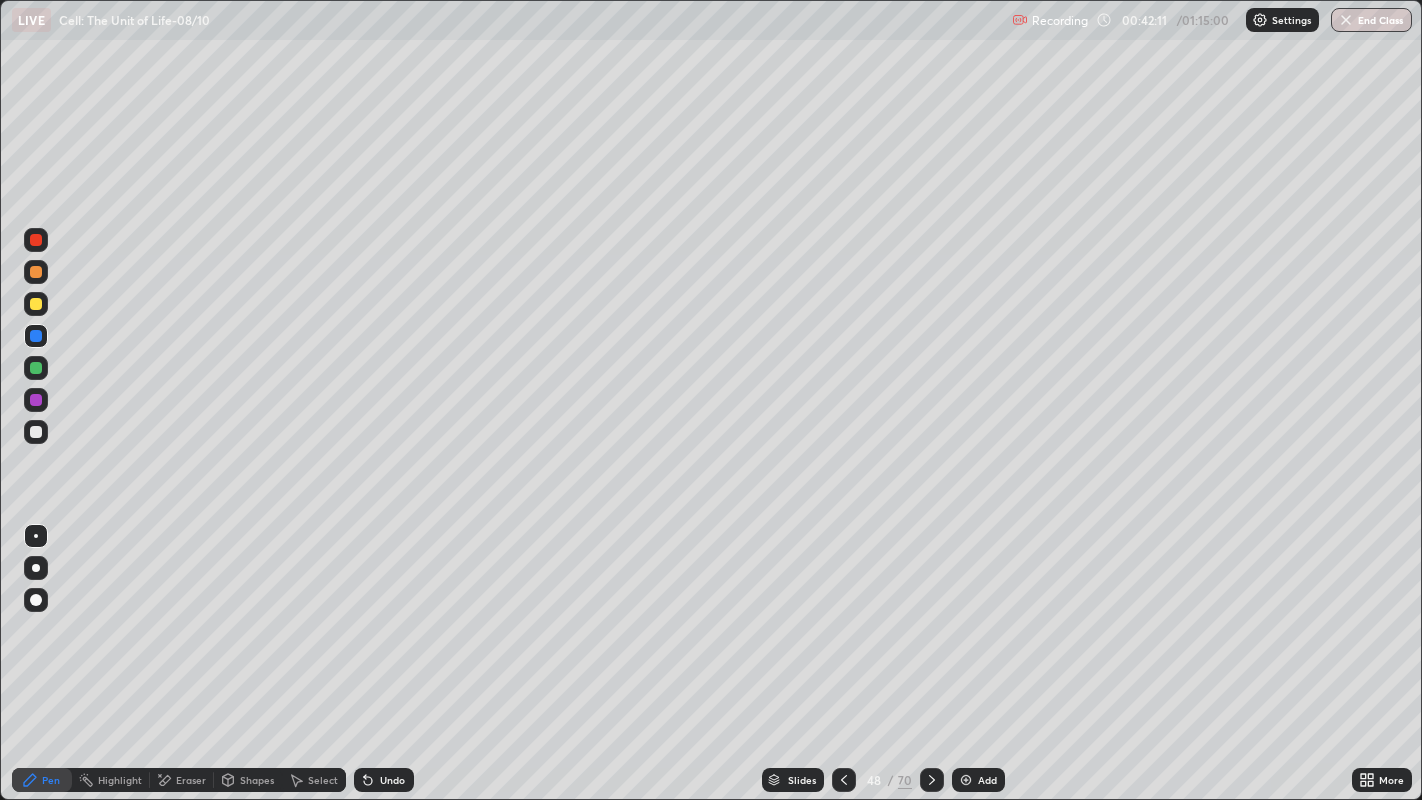 click at bounding box center [36, 432] 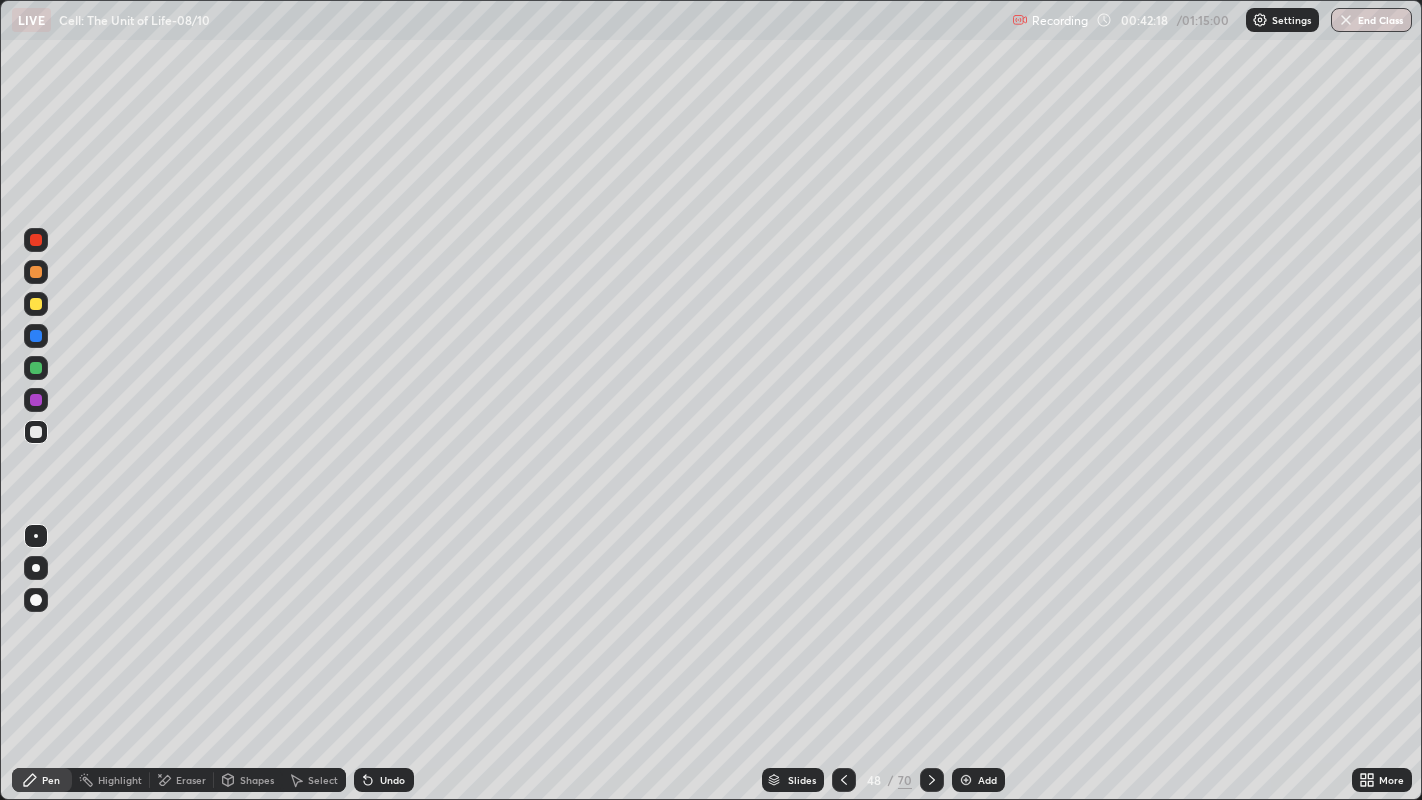 click on "Select" at bounding box center (323, 780) 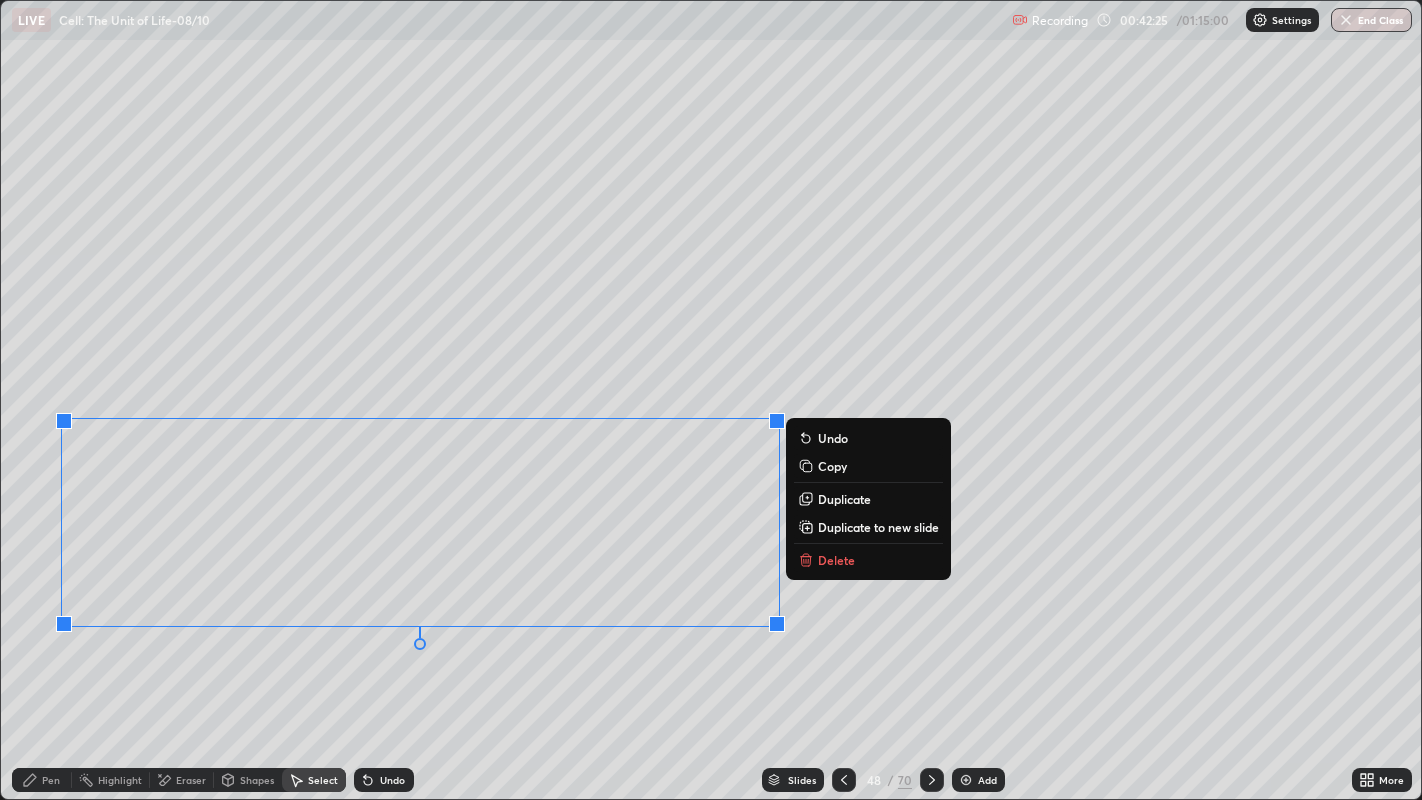 click on "Pen" at bounding box center (42, 780) 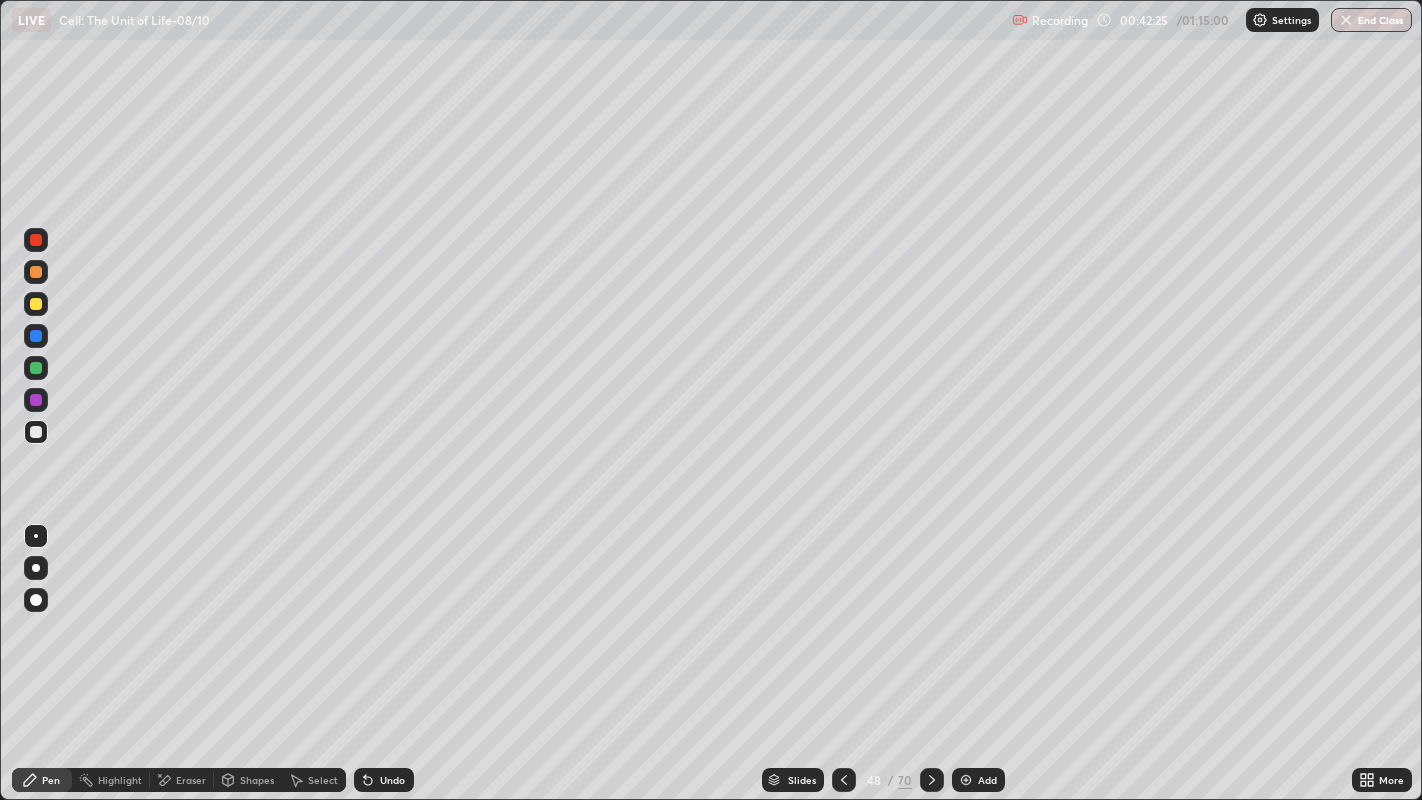 click on "Shapes" at bounding box center (257, 780) 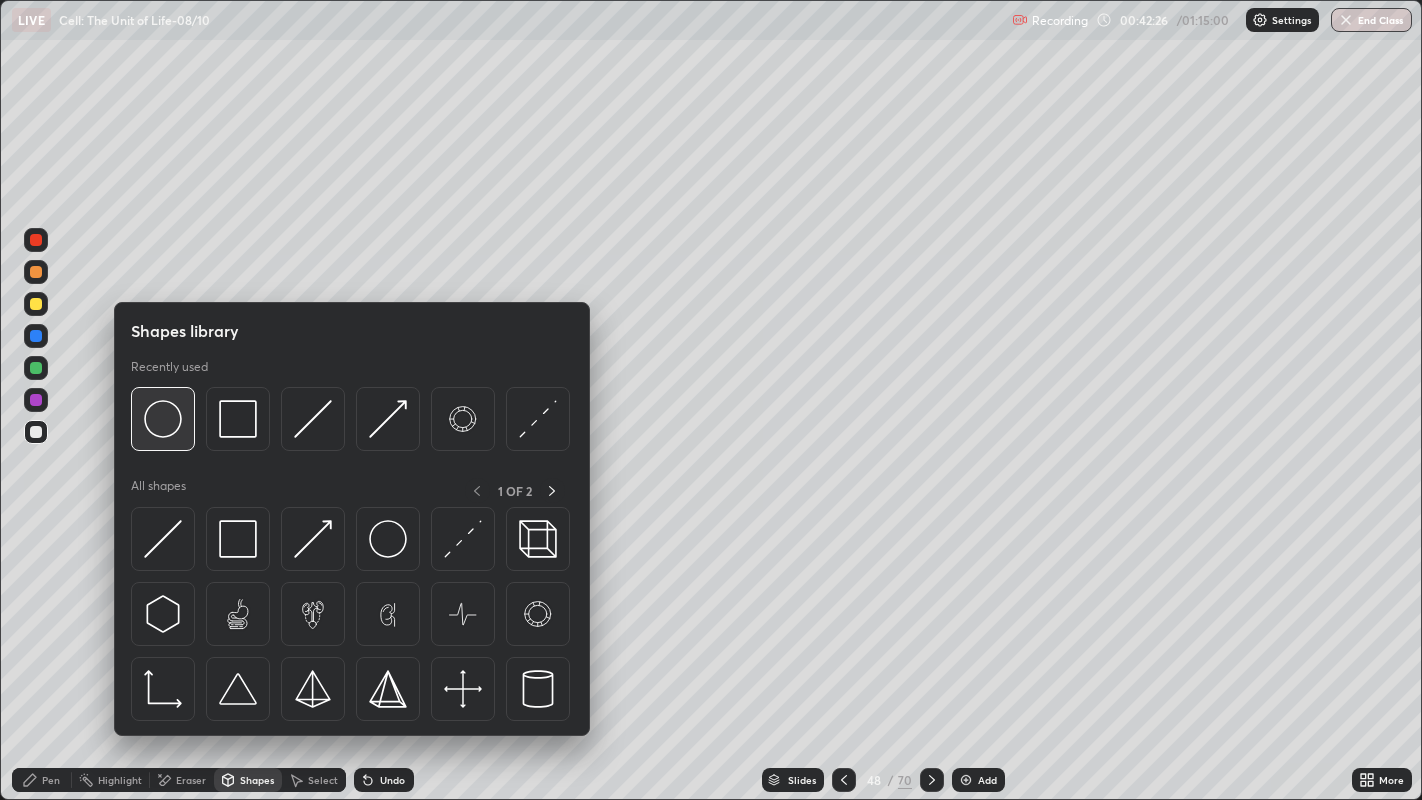 click at bounding box center (163, 419) 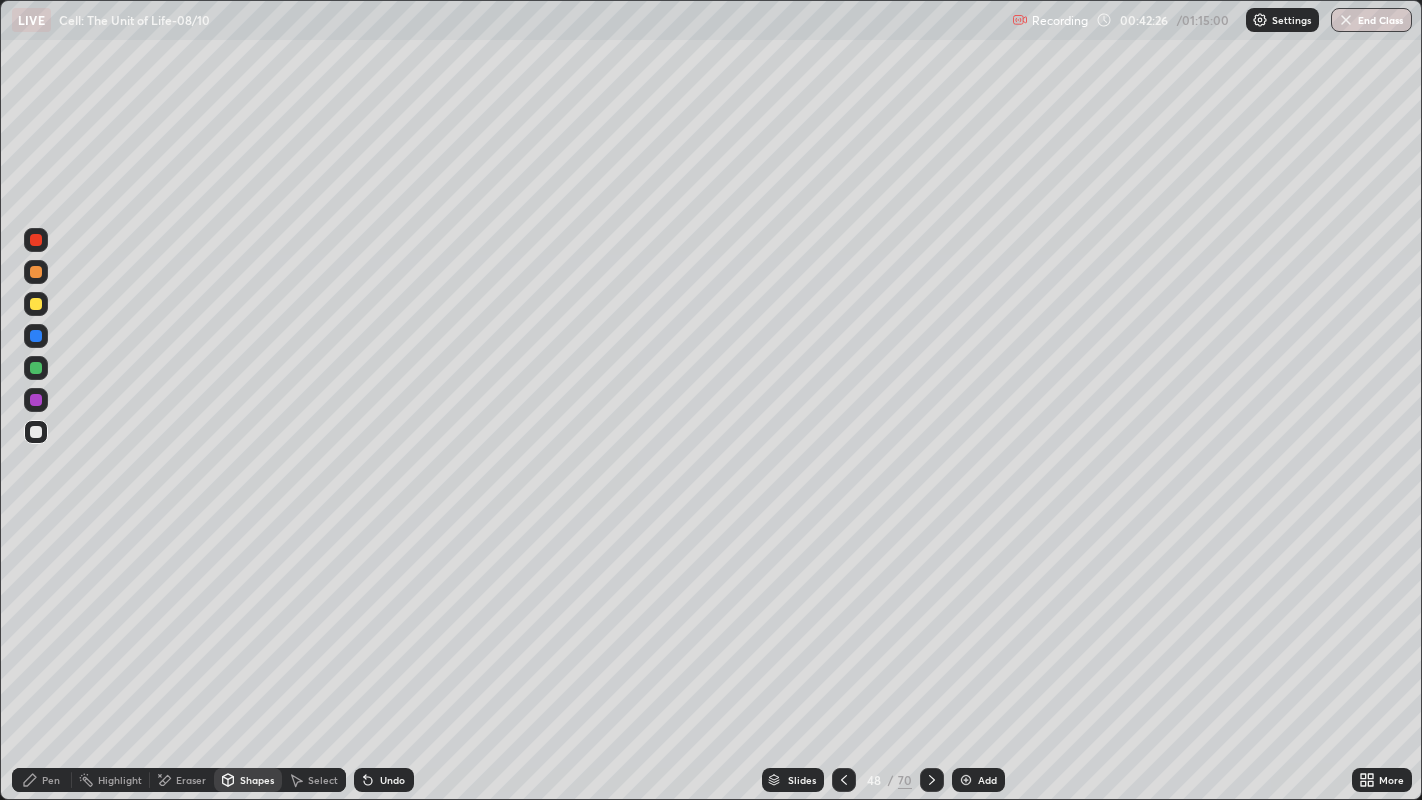 click at bounding box center [36, 336] 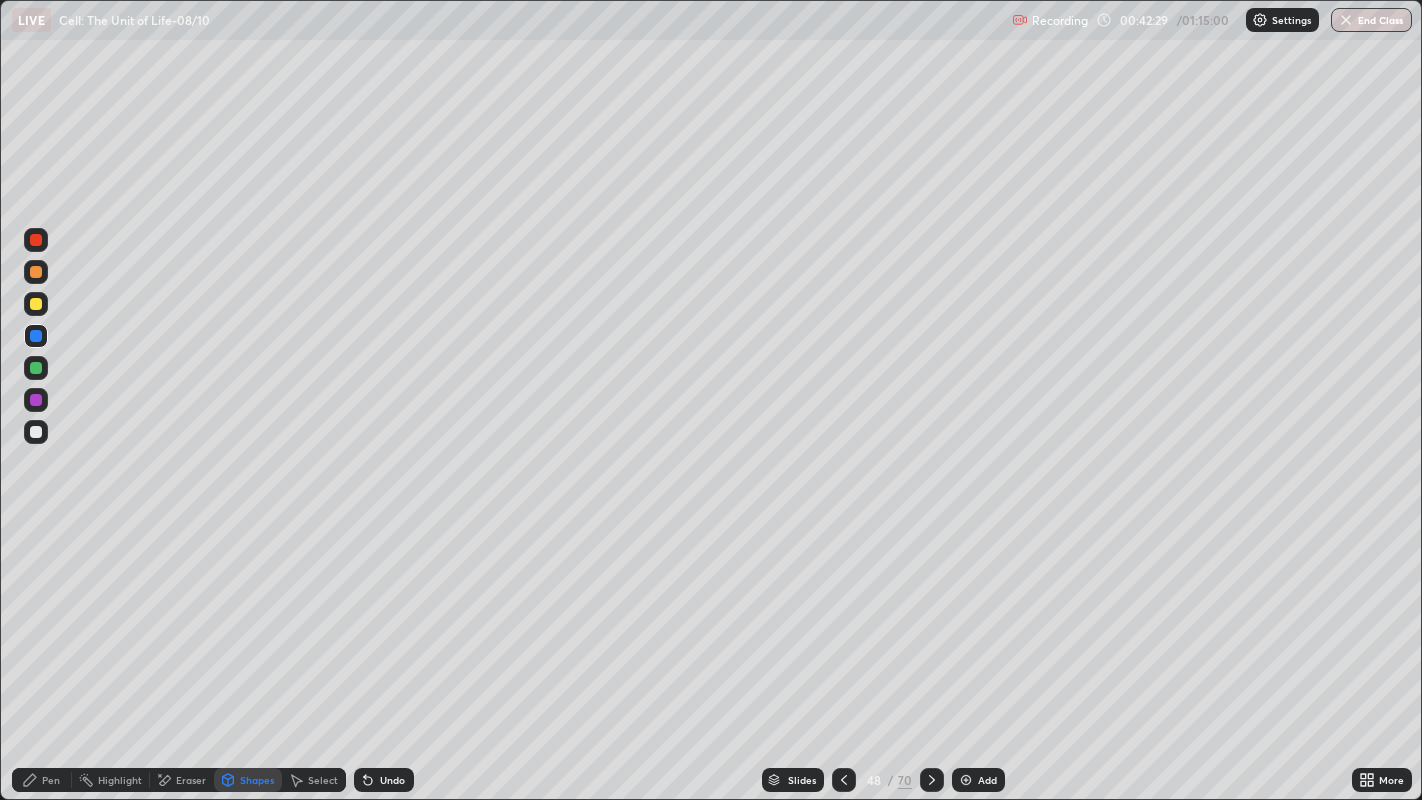 click on "Pen" at bounding box center [51, 780] 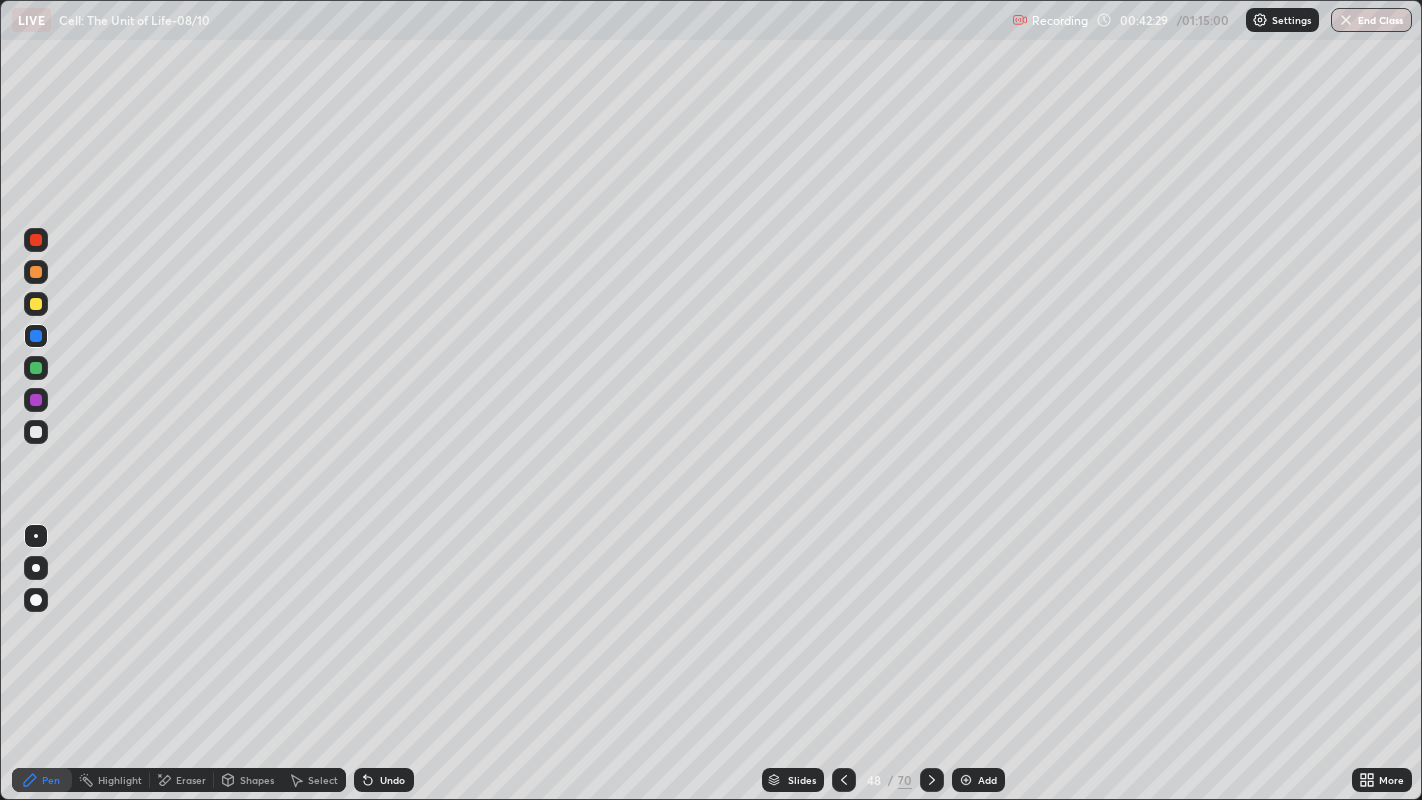 click at bounding box center (36, 432) 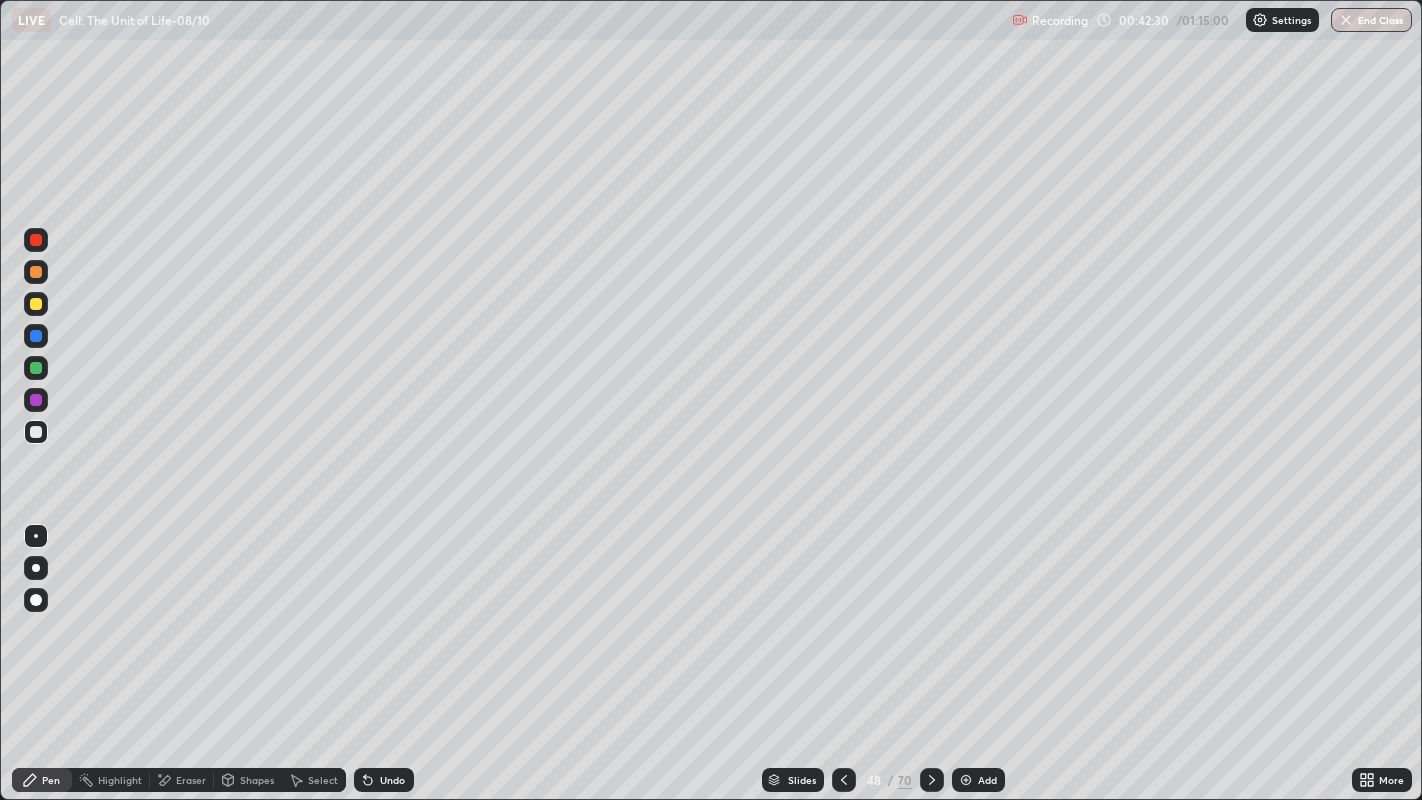 click at bounding box center [36, 240] 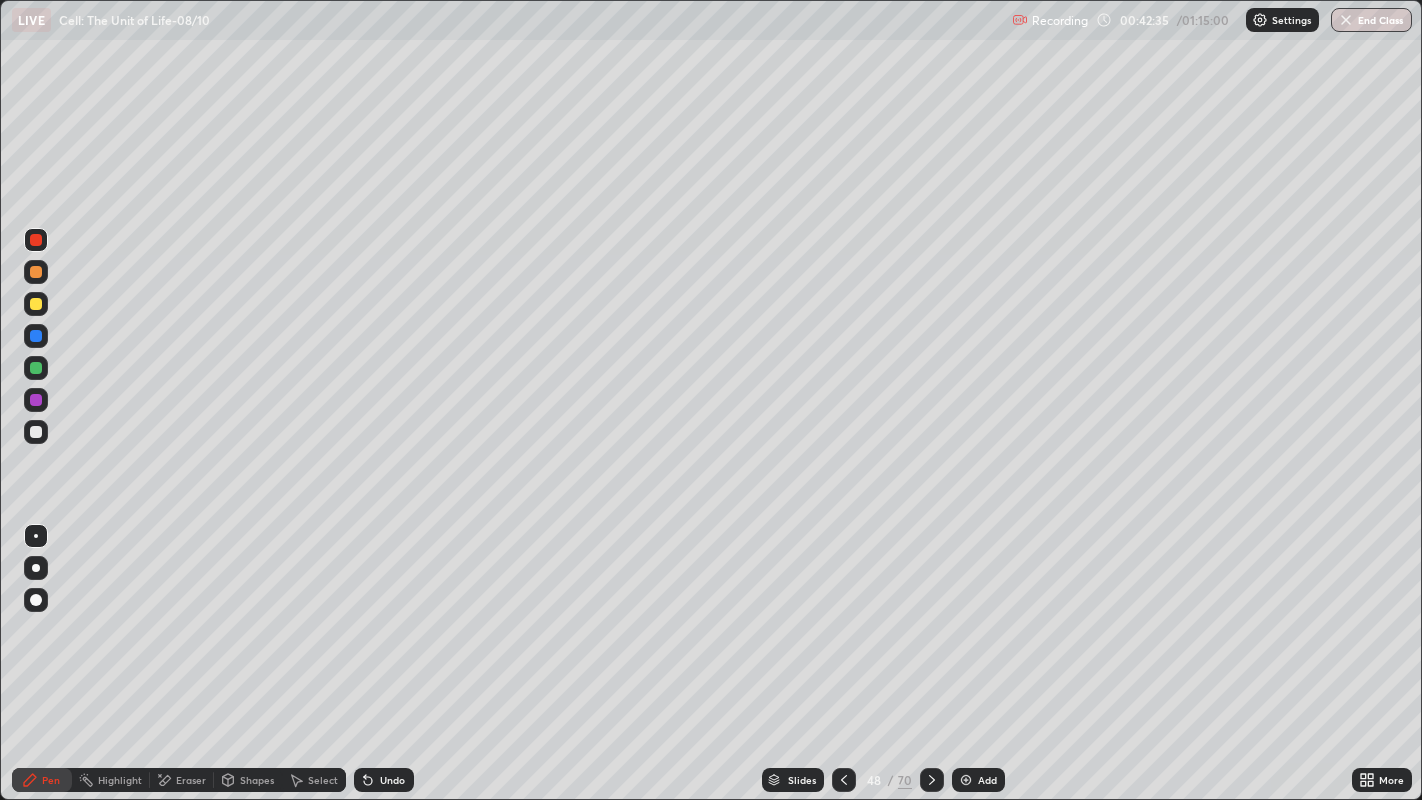 click at bounding box center (36, 336) 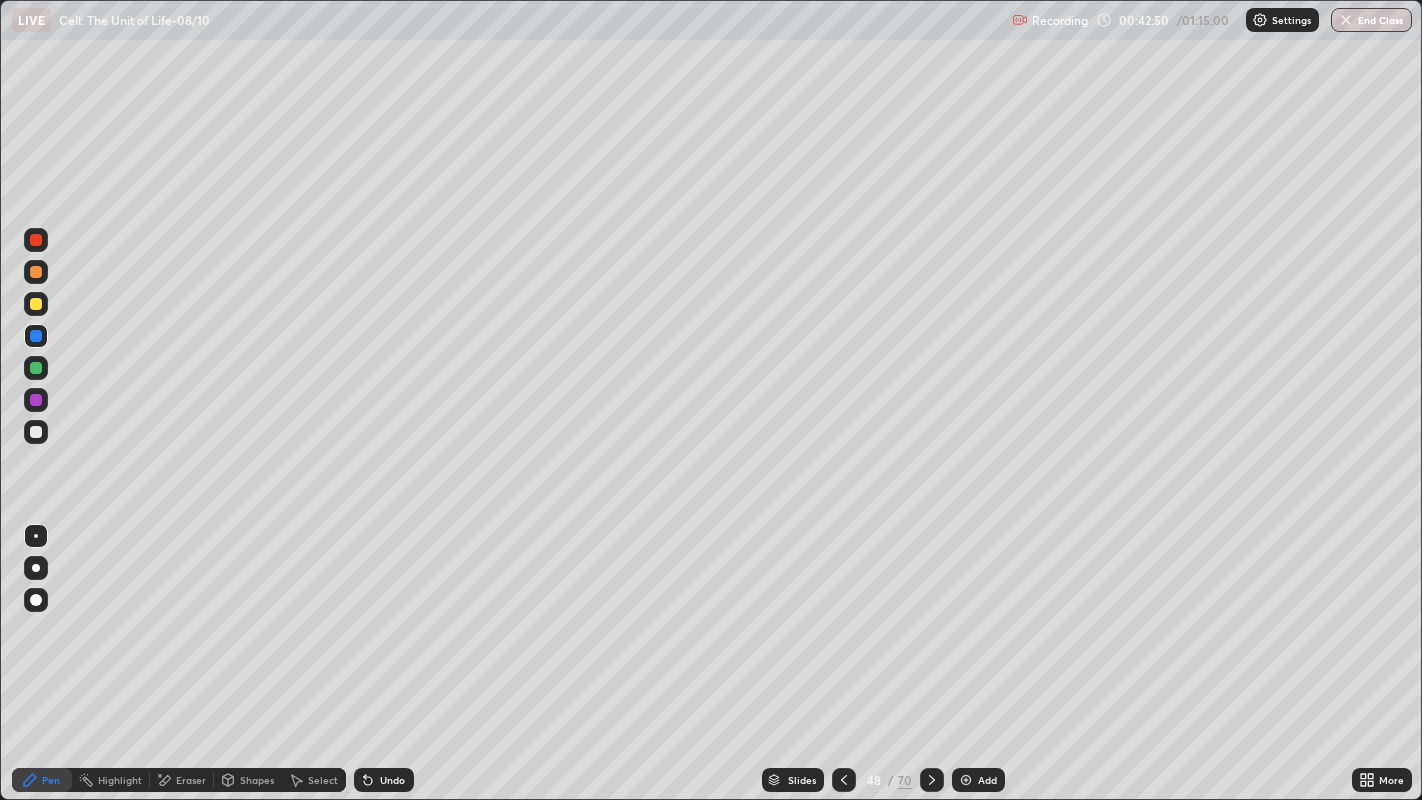 click at bounding box center (36, 240) 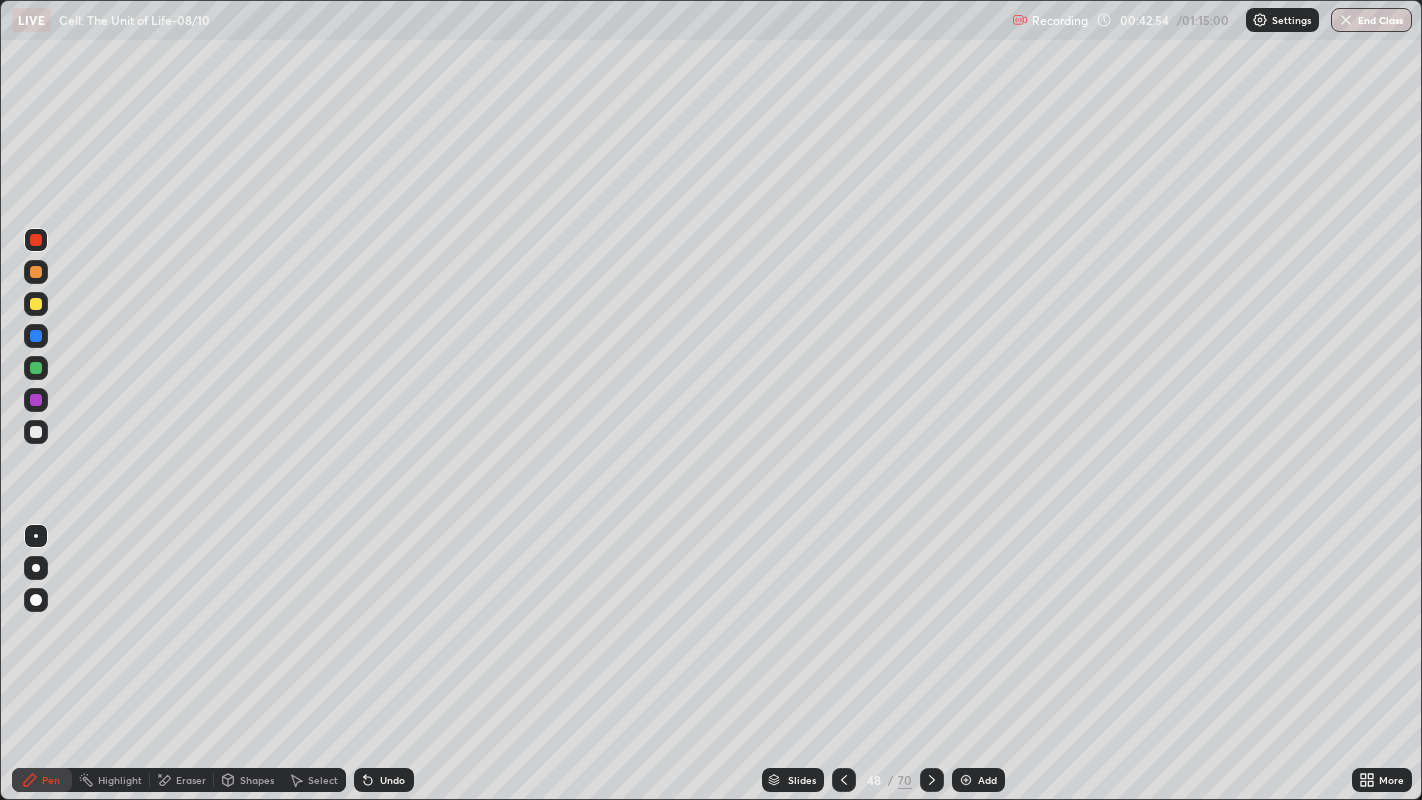 click at bounding box center [36, 336] 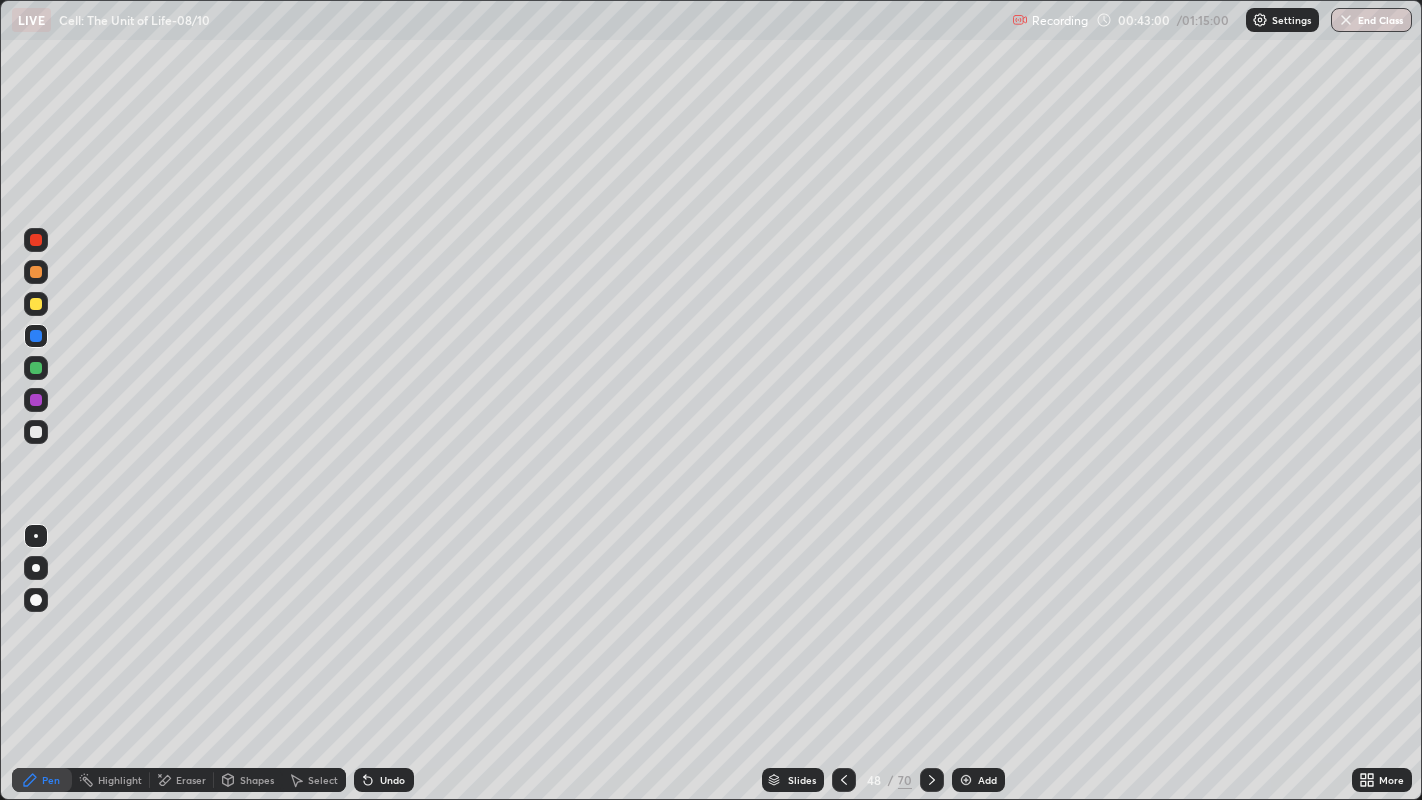 click at bounding box center (36, 432) 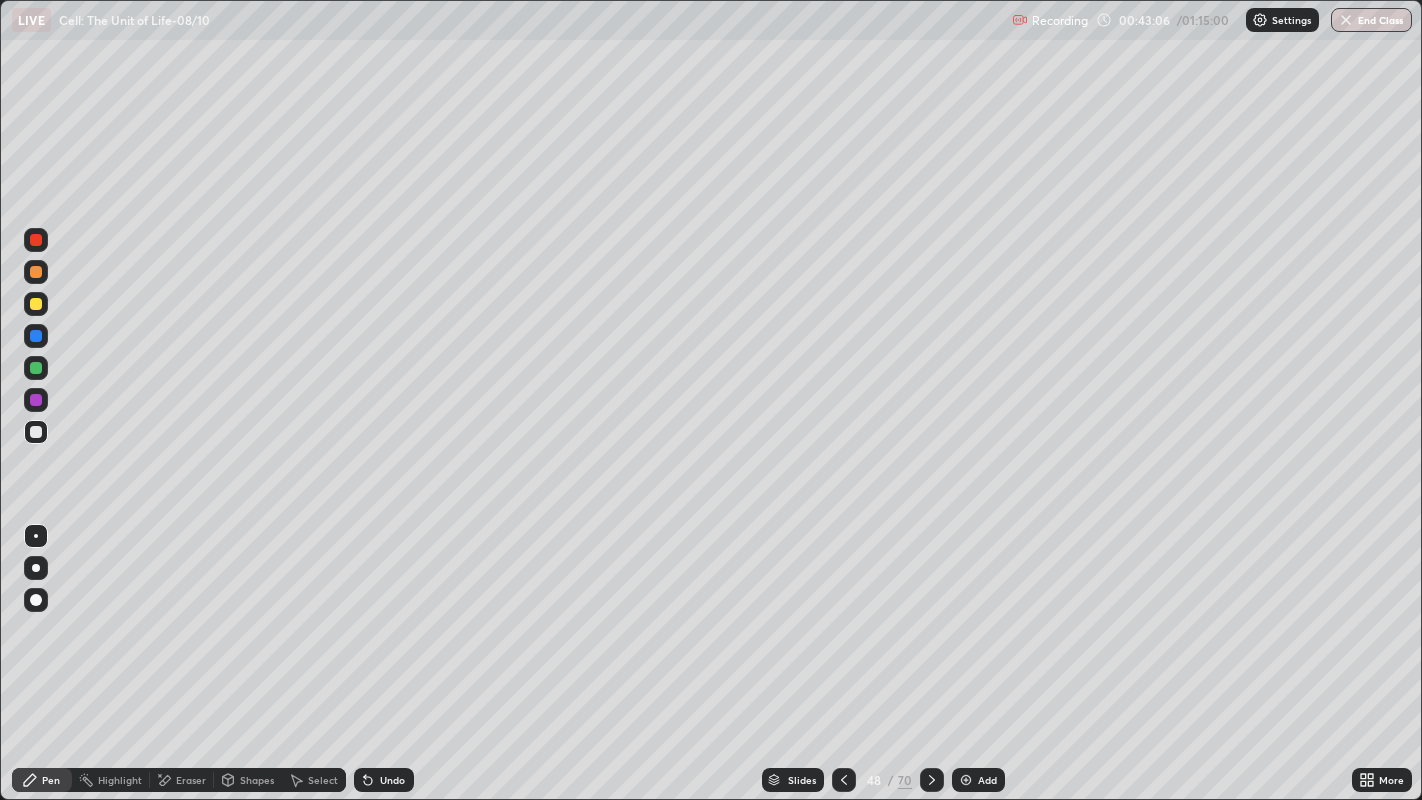 click on "Shapes" at bounding box center [257, 780] 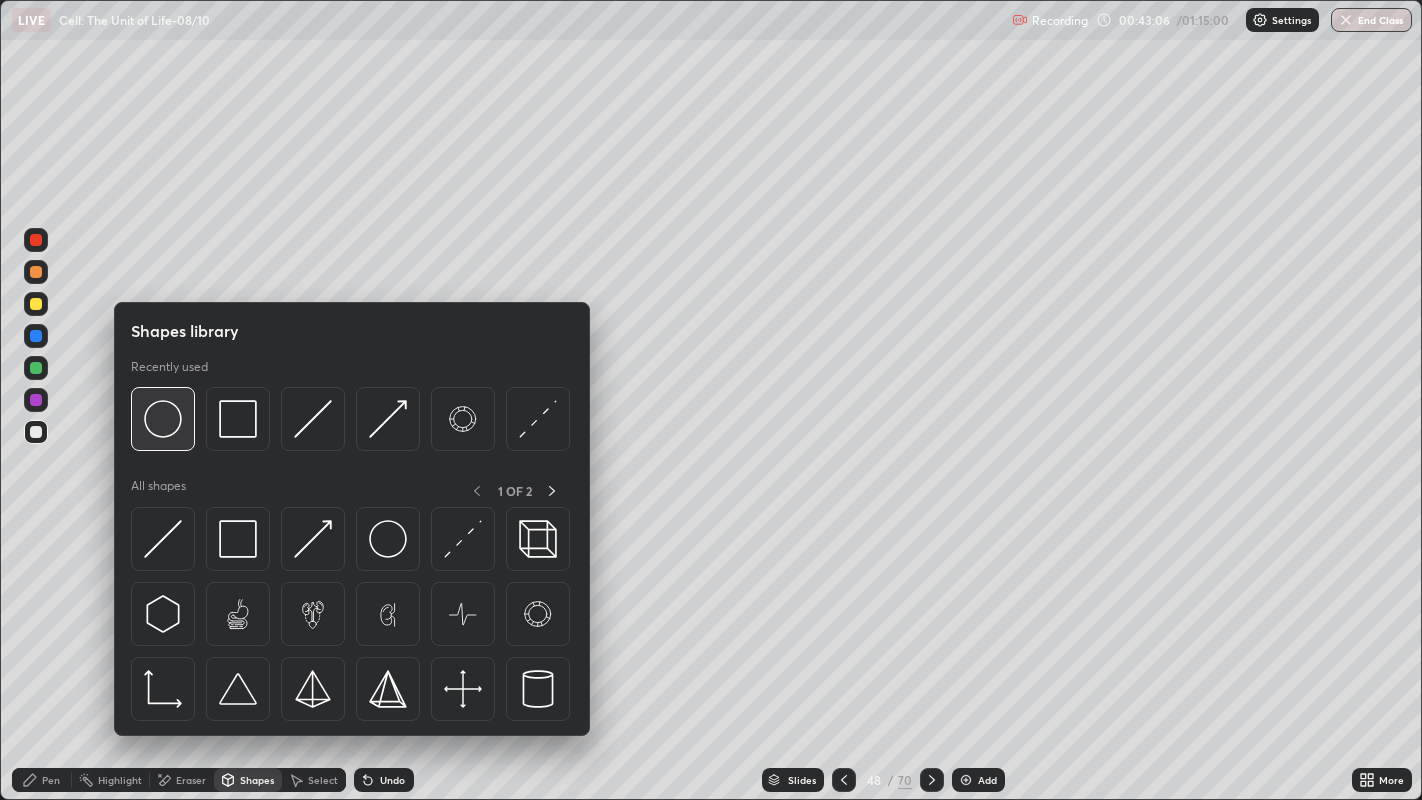 click at bounding box center [163, 419] 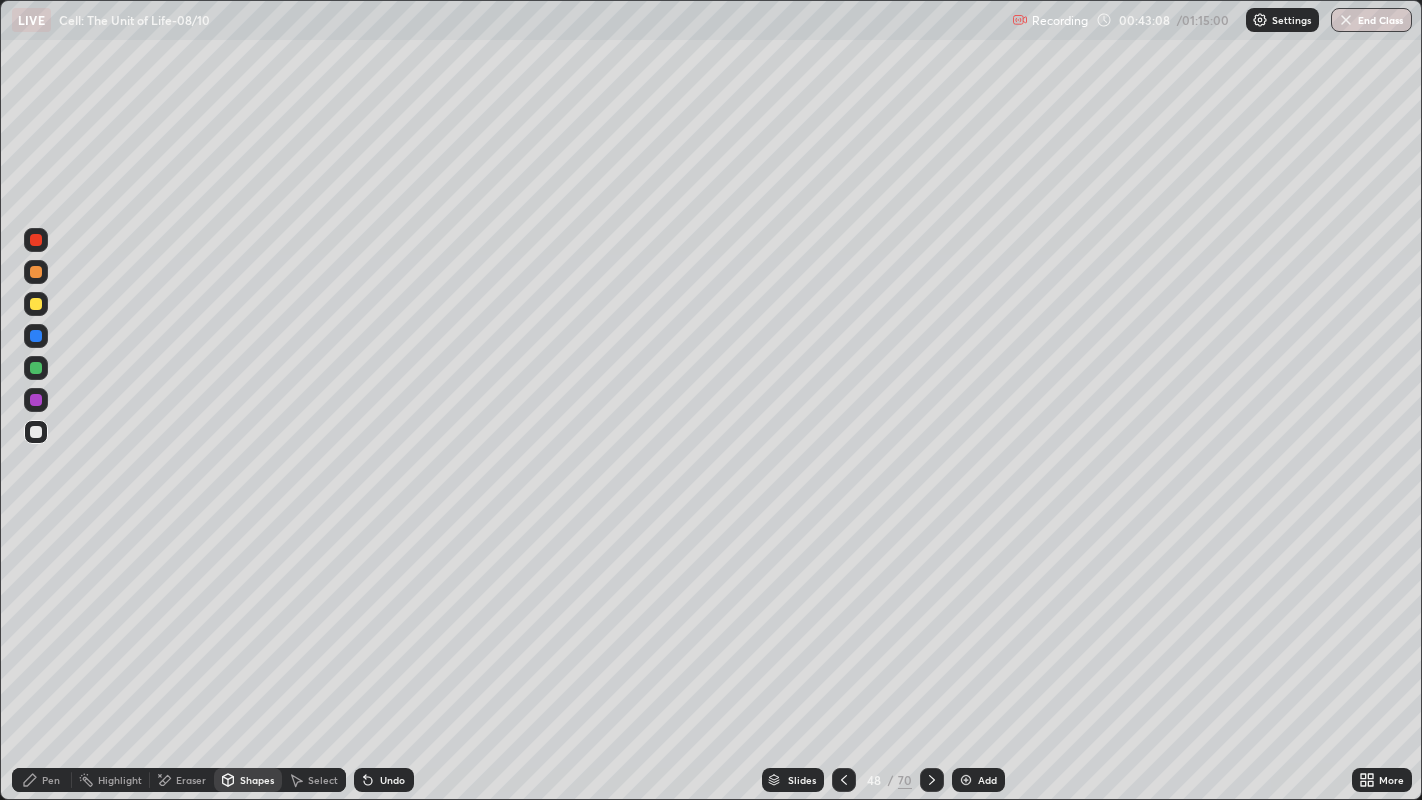 click at bounding box center (36, 336) 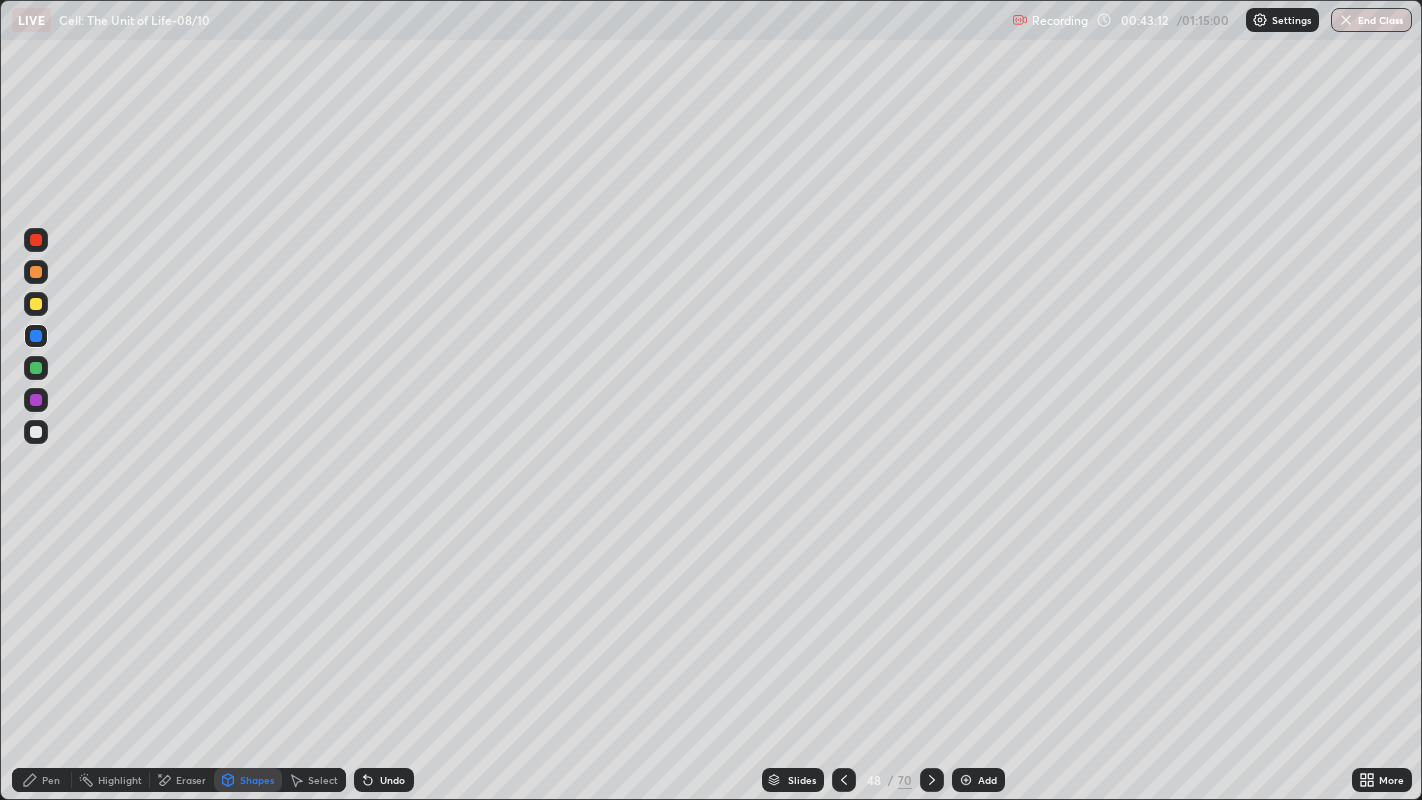 click on "Pen" at bounding box center [51, 780] 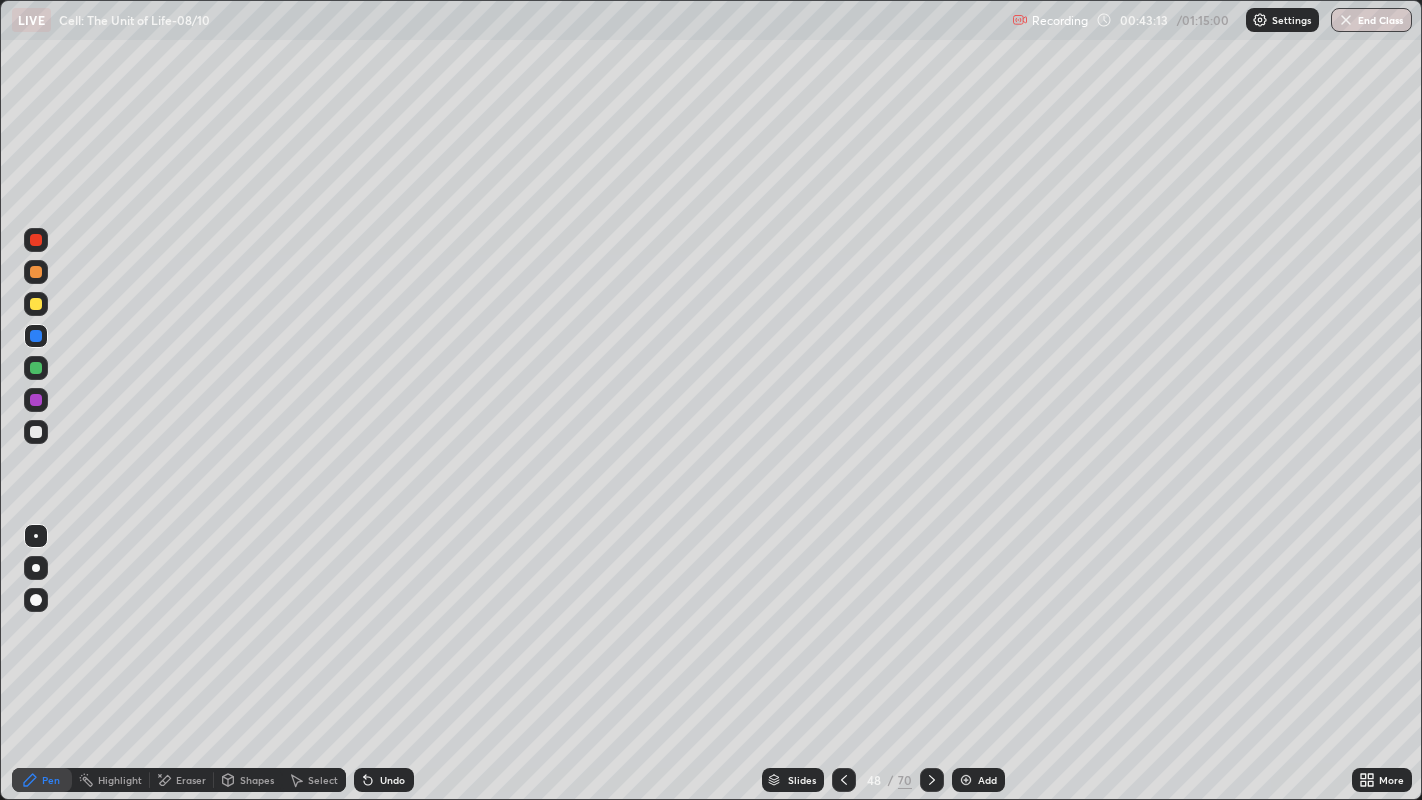 click at bounding box center [36, 432] 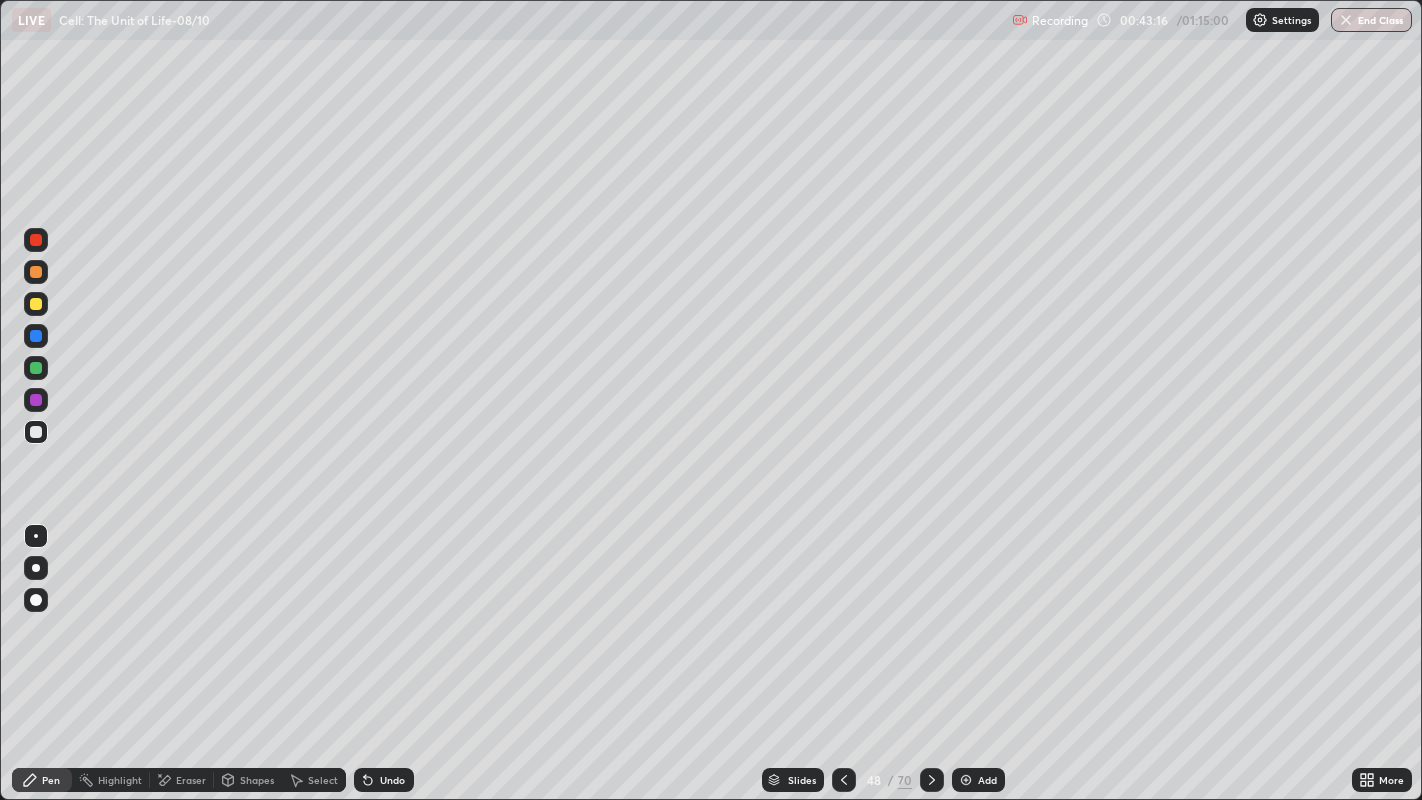click on "Select" at bounding box center [323, 780] 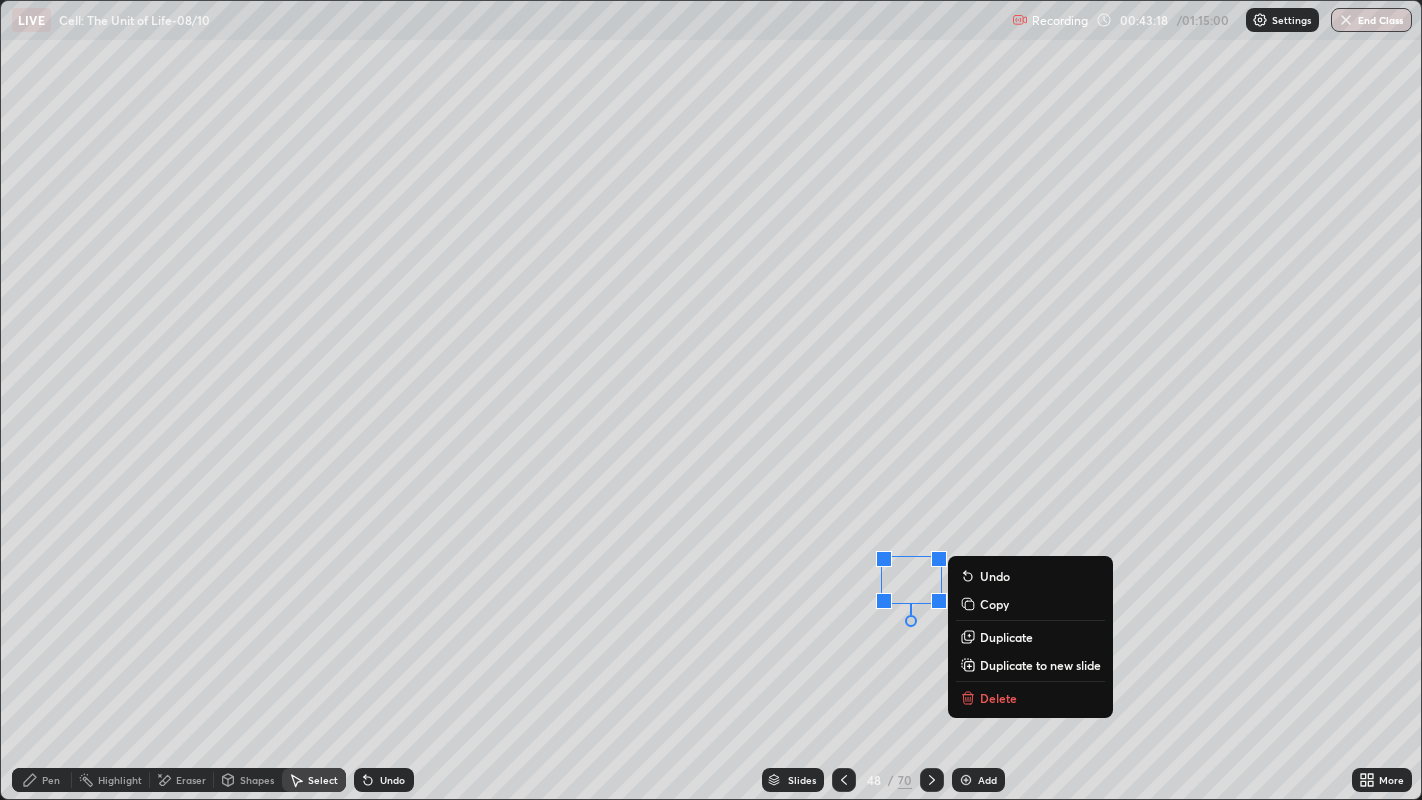 click on "Duplicate" at bounding box center [1006, 637] 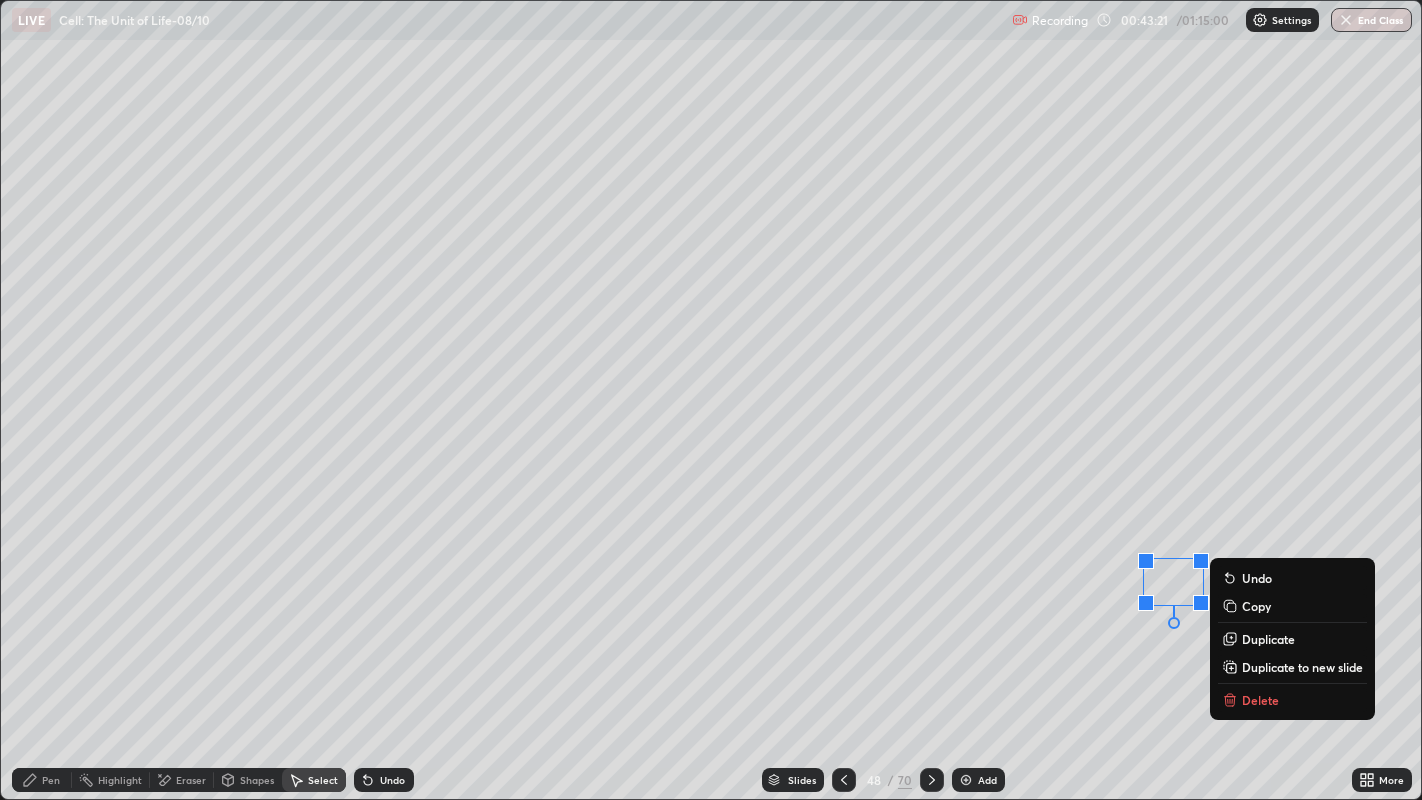 click on "Duplicate" at bounding box center (1268, 639) 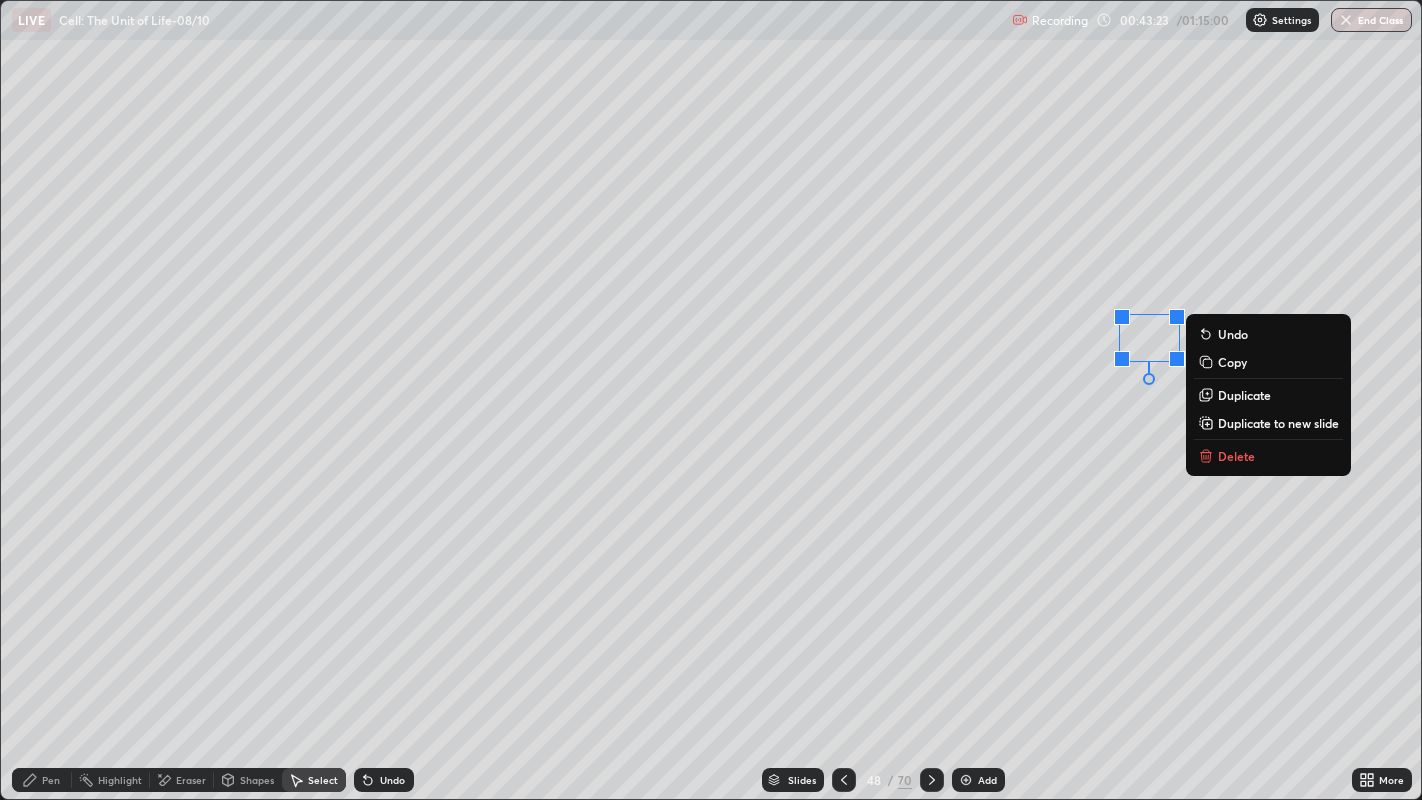 click 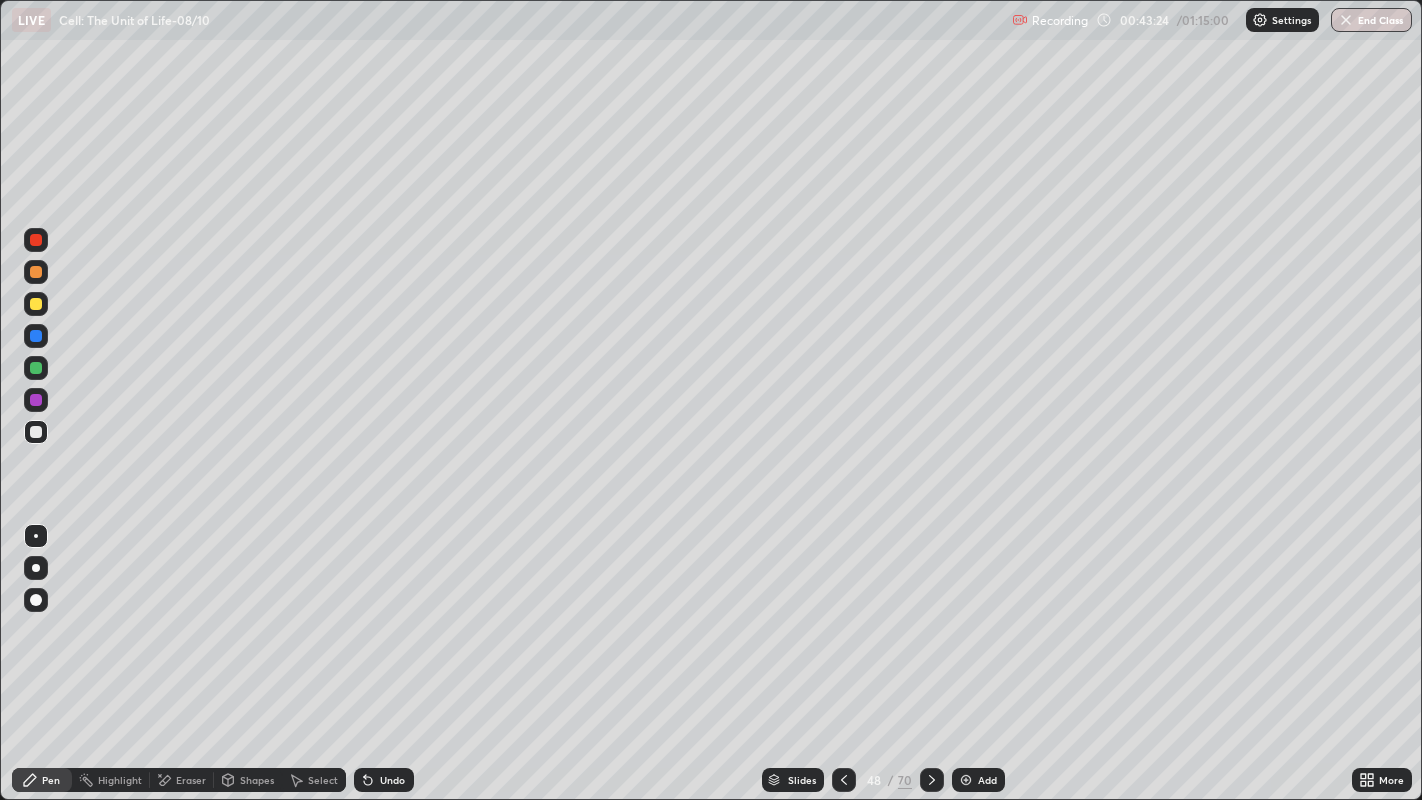 click at bounding box center [36, 432] 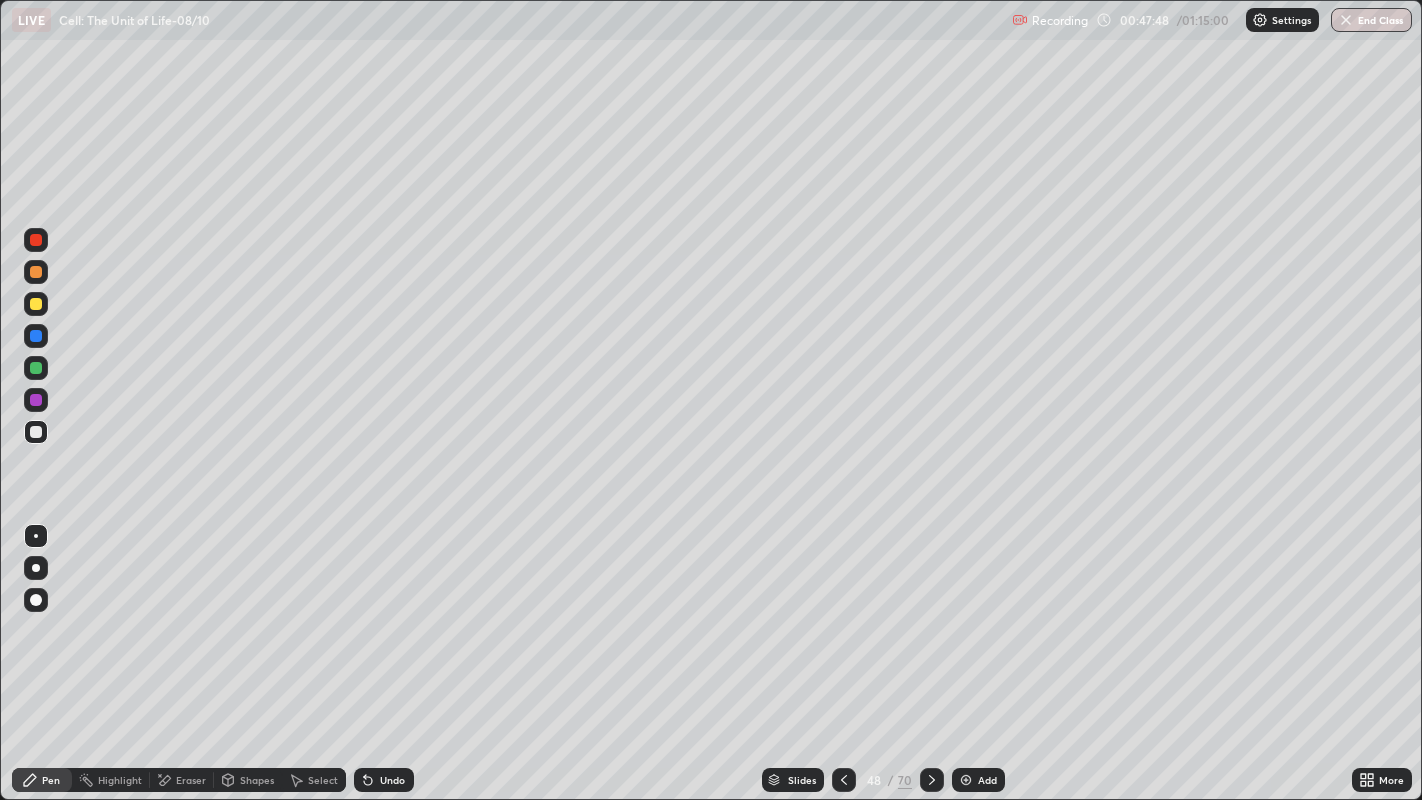 click at bounding box center [36, 368] 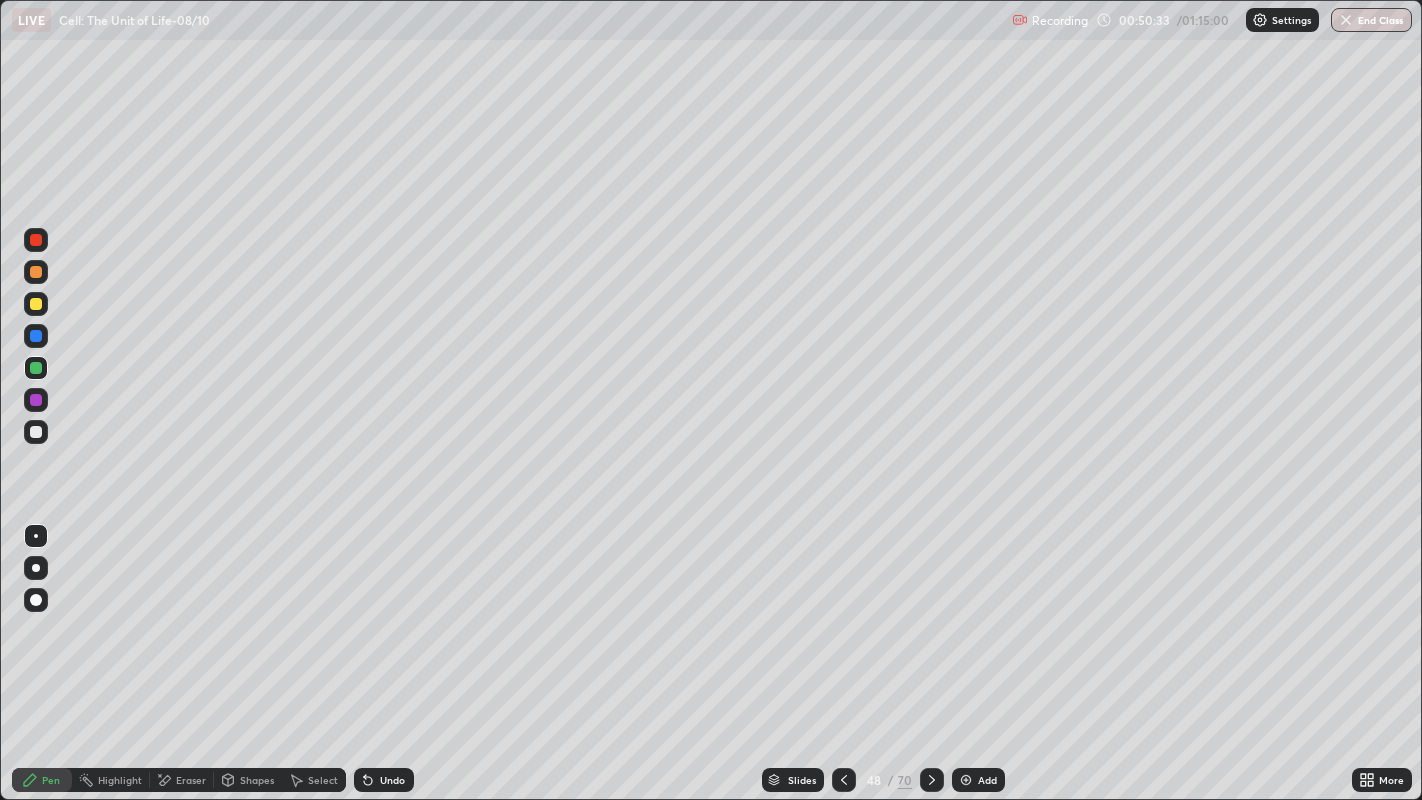 click at bounding box center (36, 432) 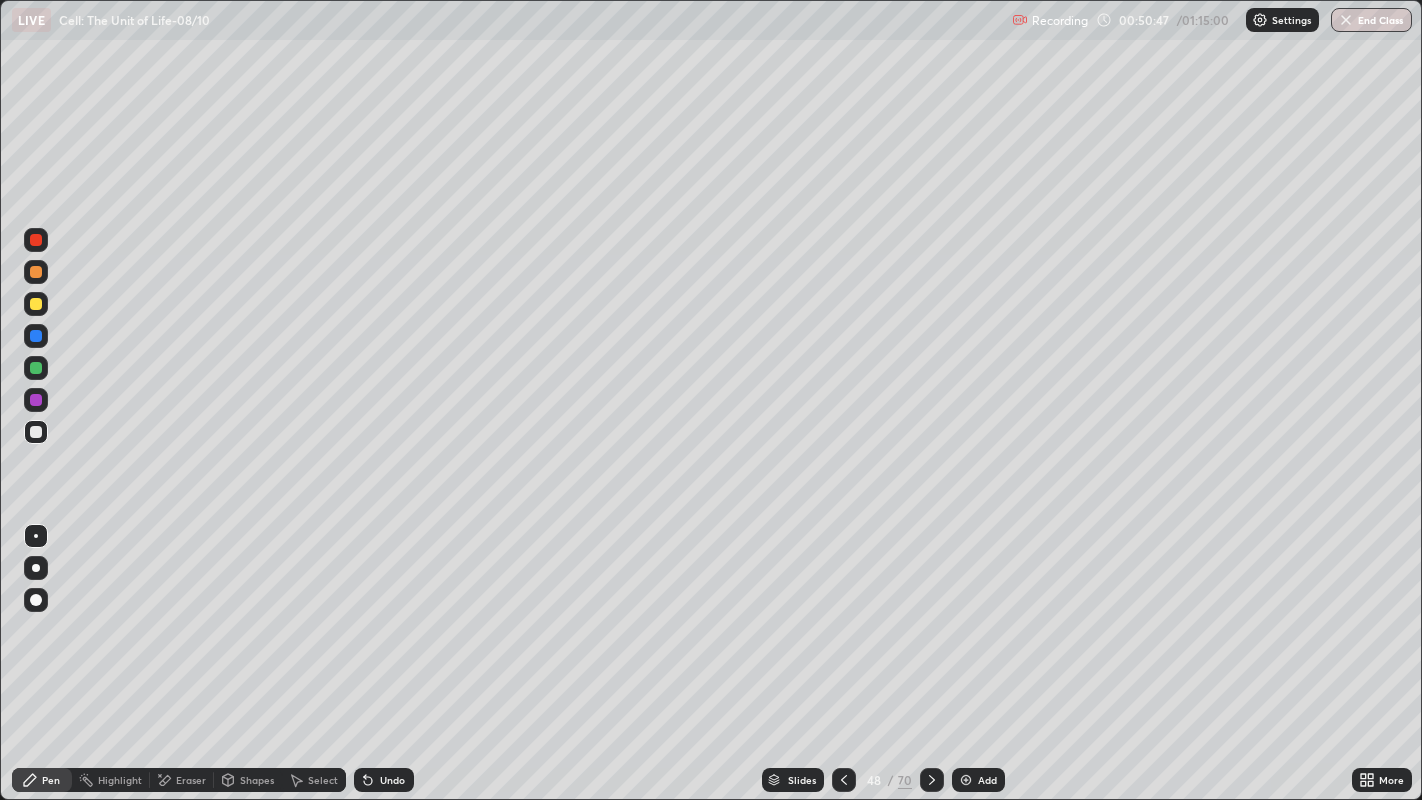 click at bounding box center [36, 368] 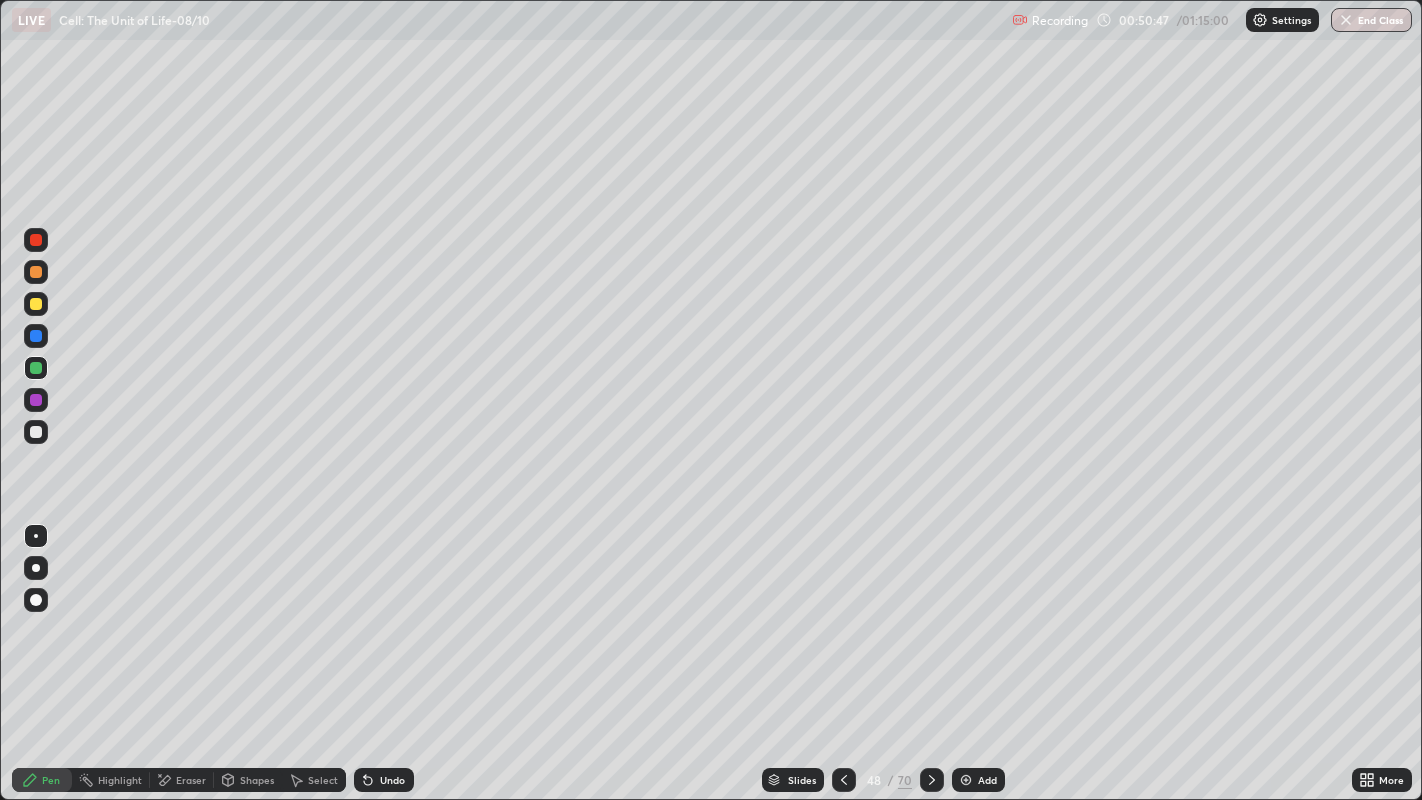 click at bounding box center (36, 368) 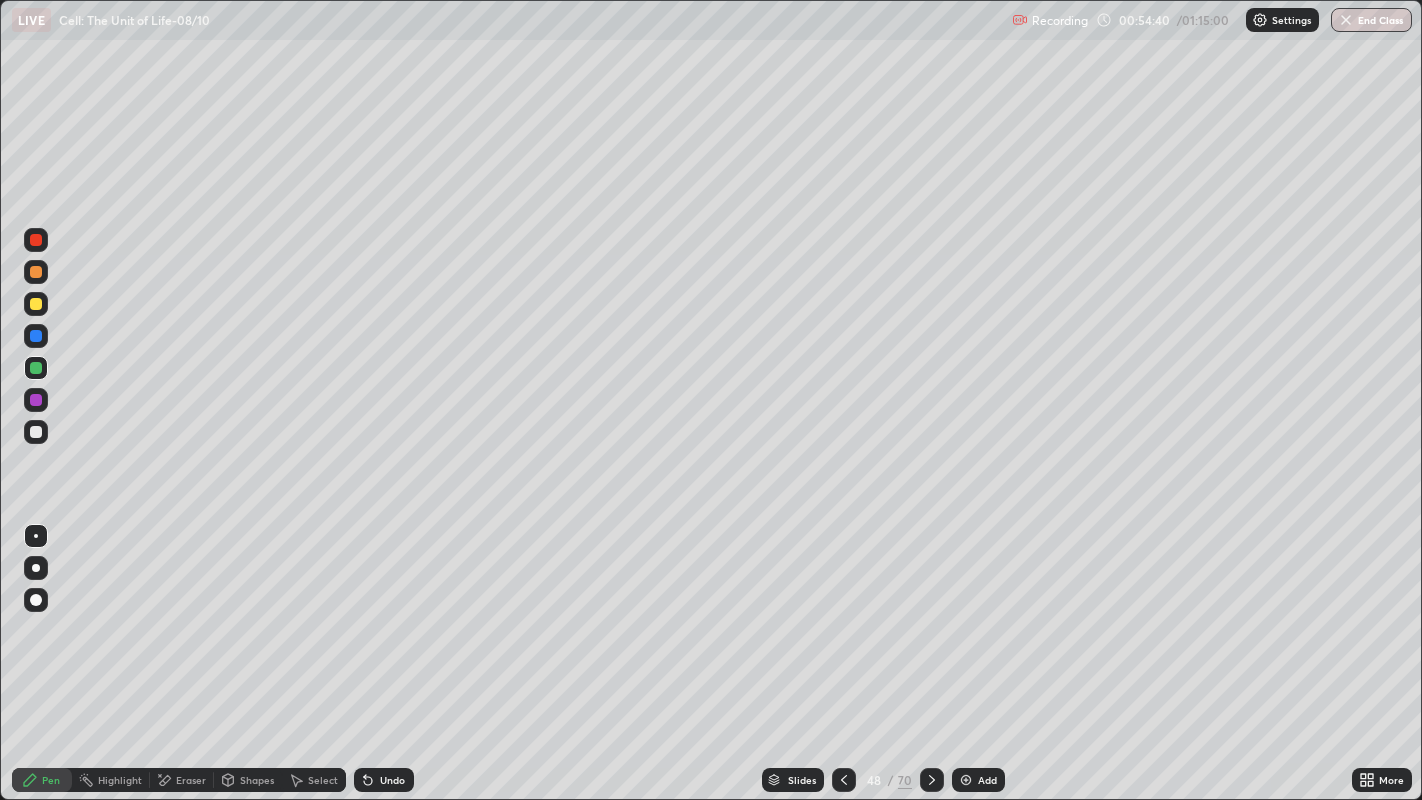 click on "Add" at bounding box center (987, 780) 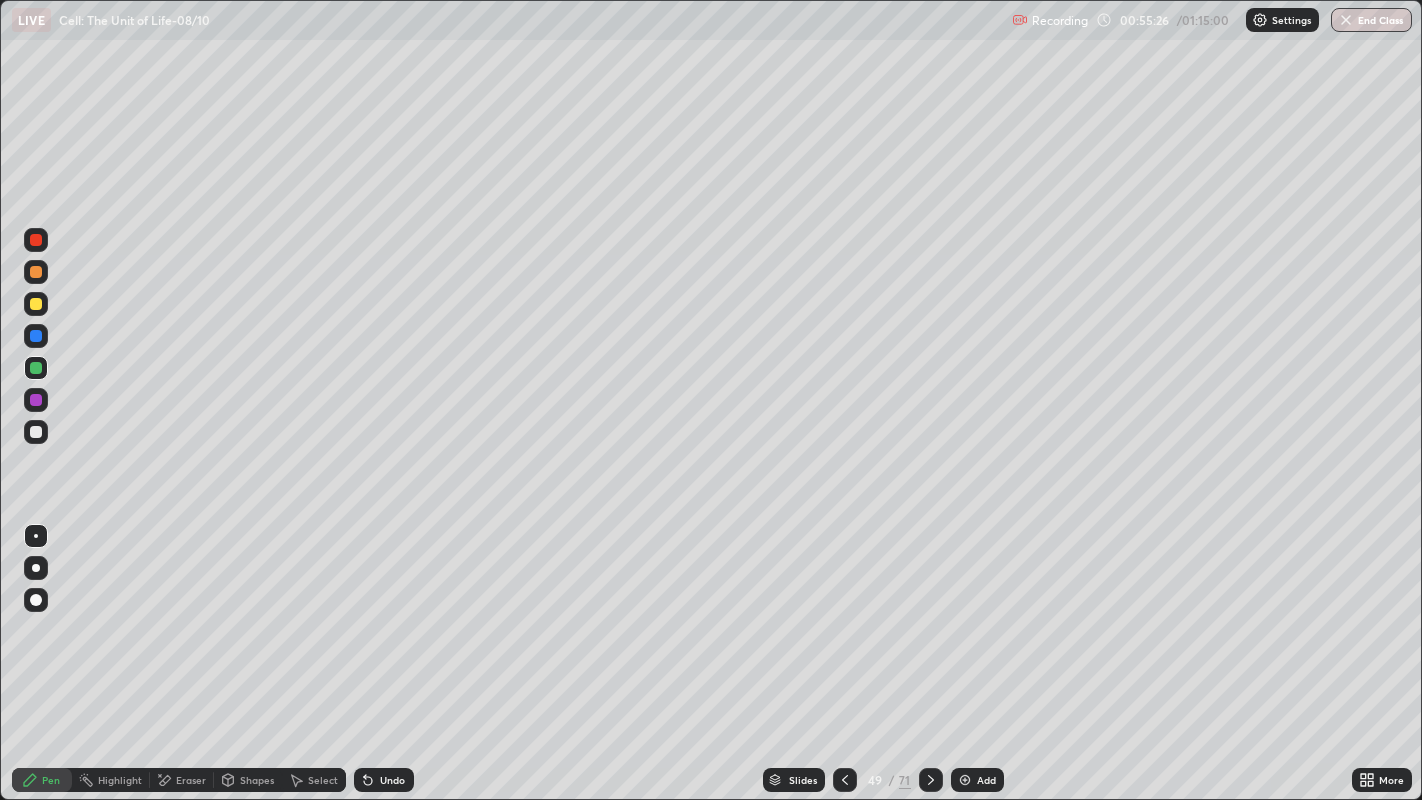 click on "Slides" at bounding box center [794, 780] 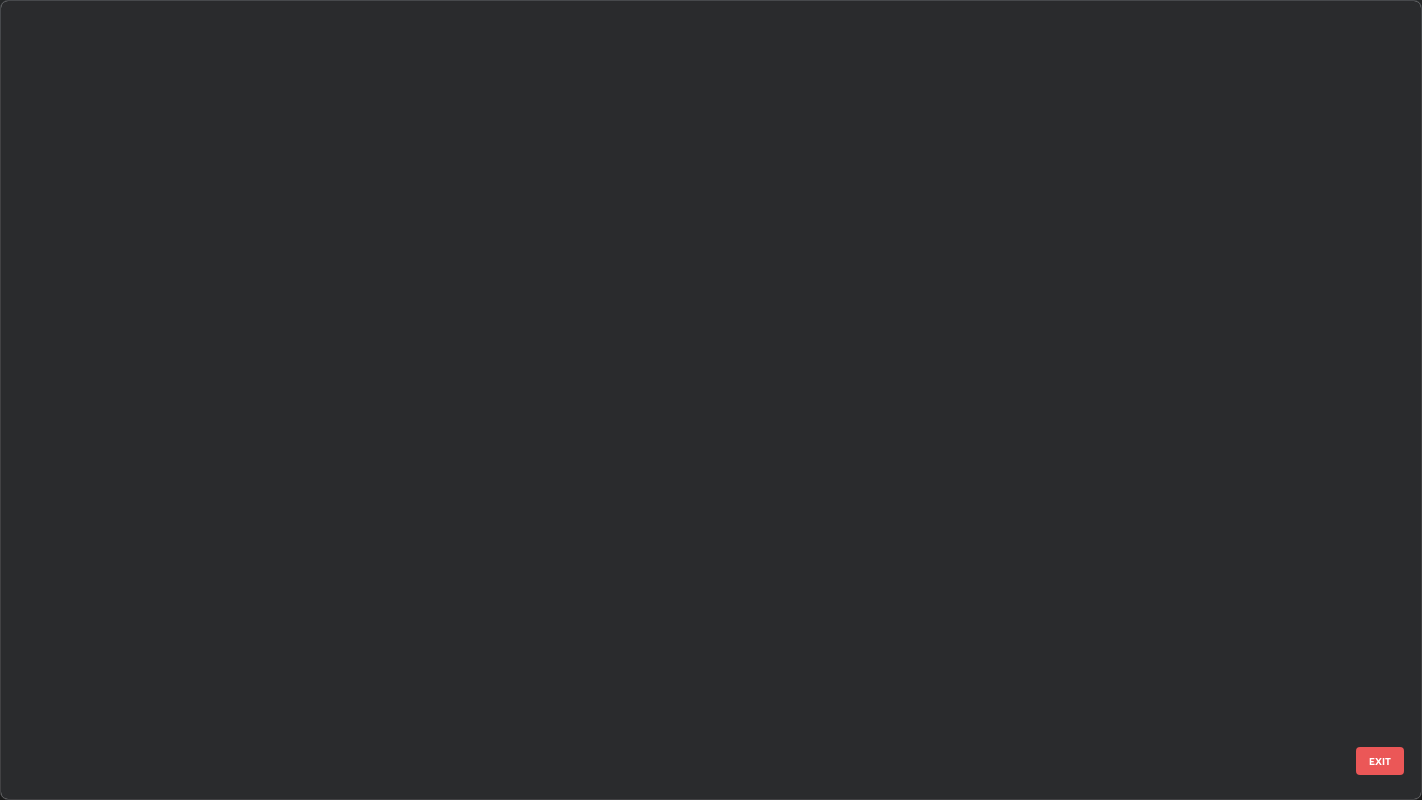 scroll, scrollTop: 3475, scrollLeft: 0, axis: vertical 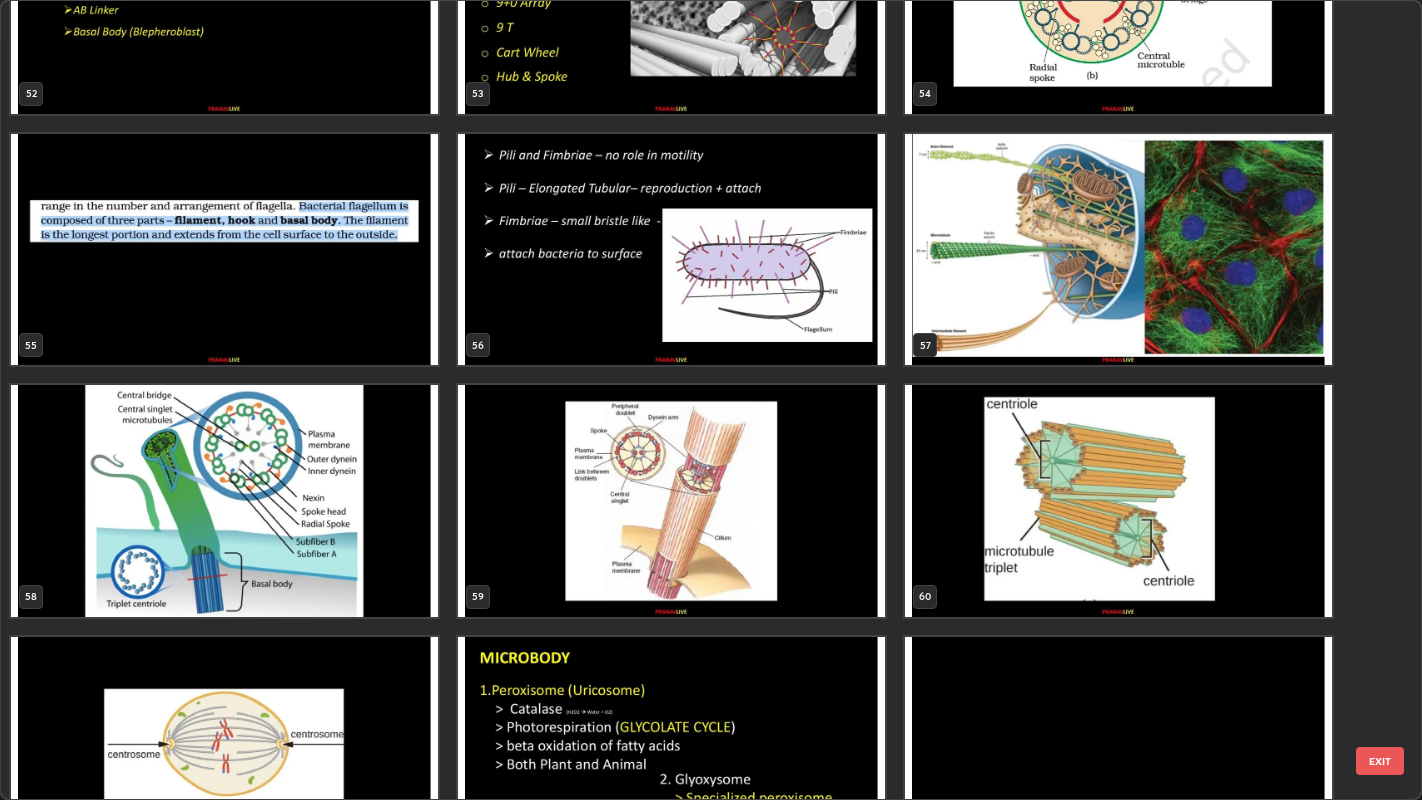 click at bounding box center (1118, 249) 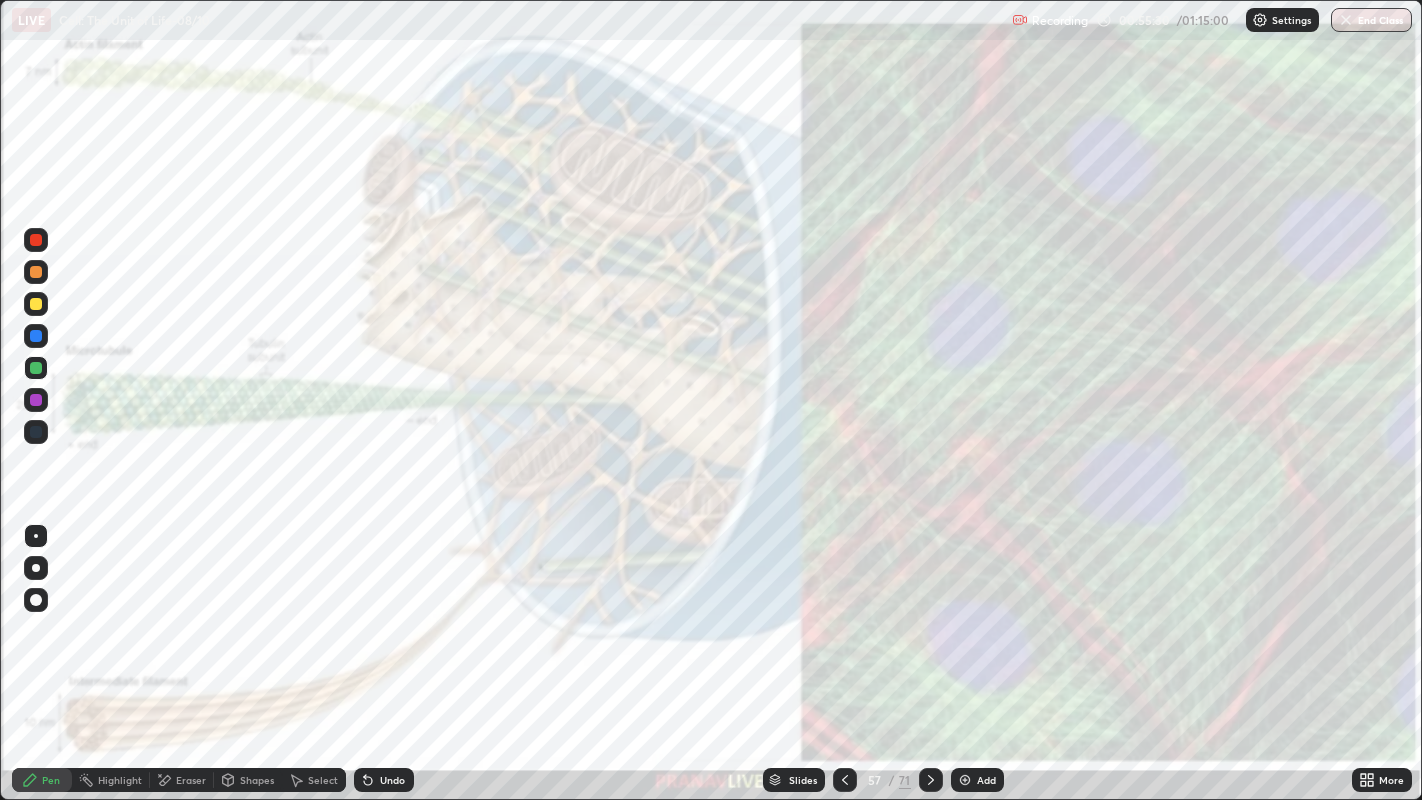 click at bounding box center (1118, 249) 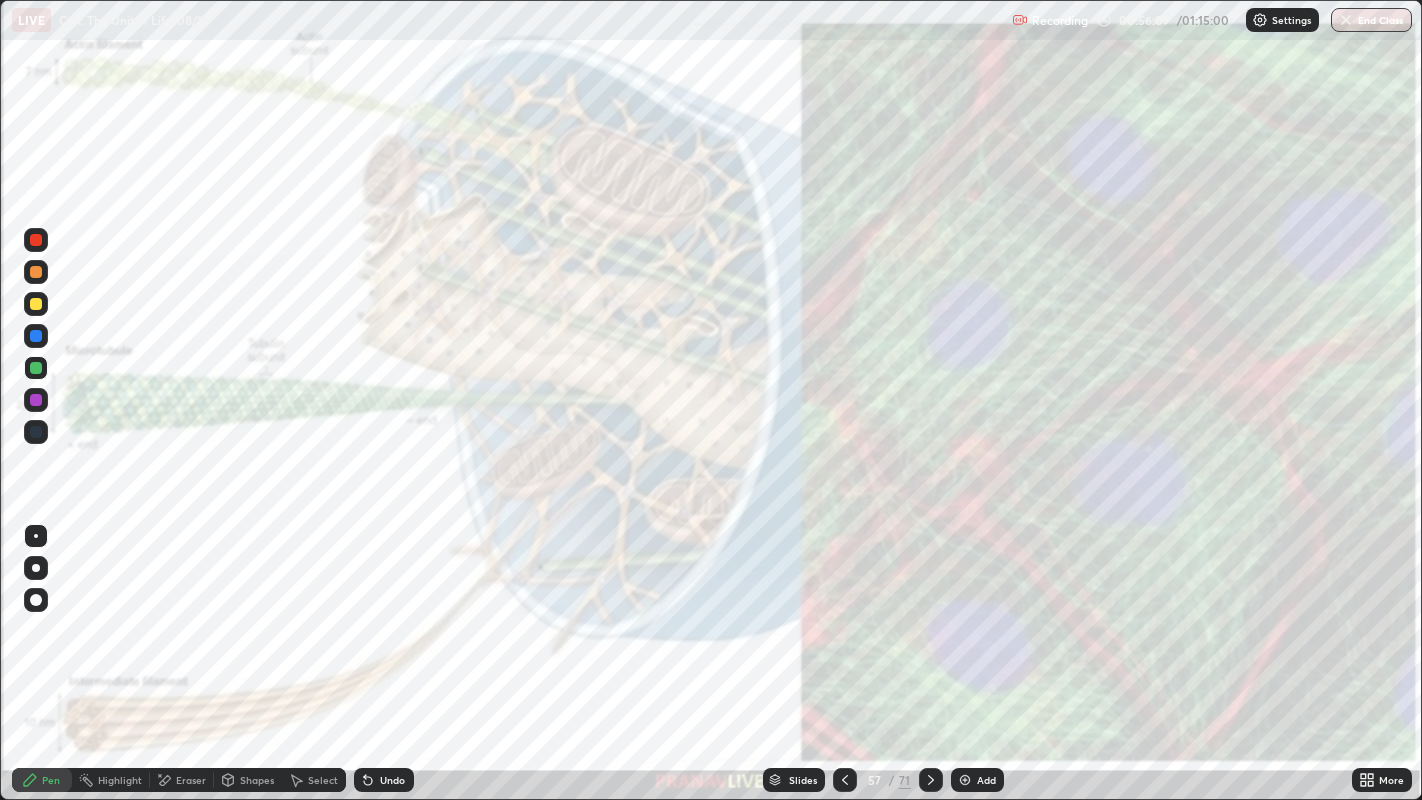 click 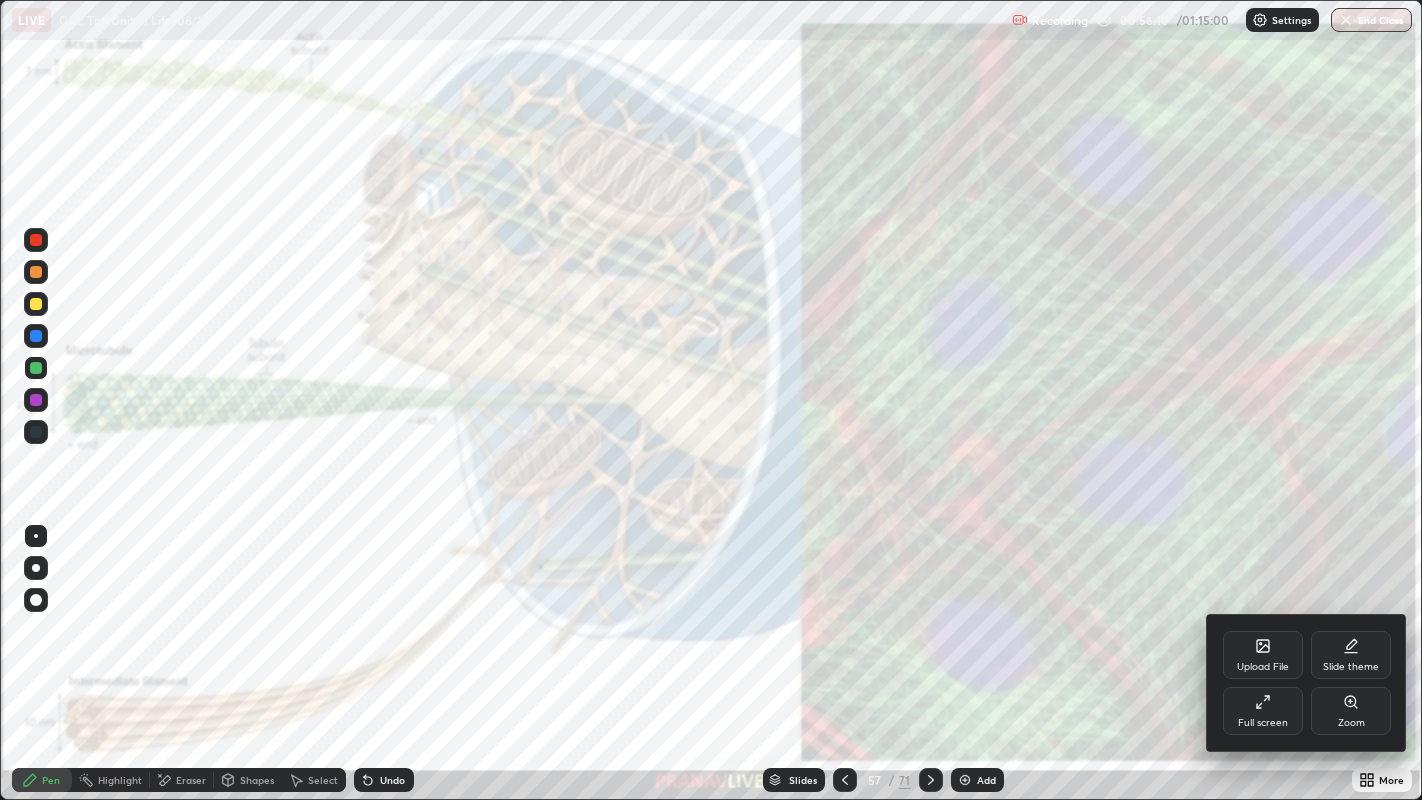click on "Zoom" at bounding box center (1351, 711) 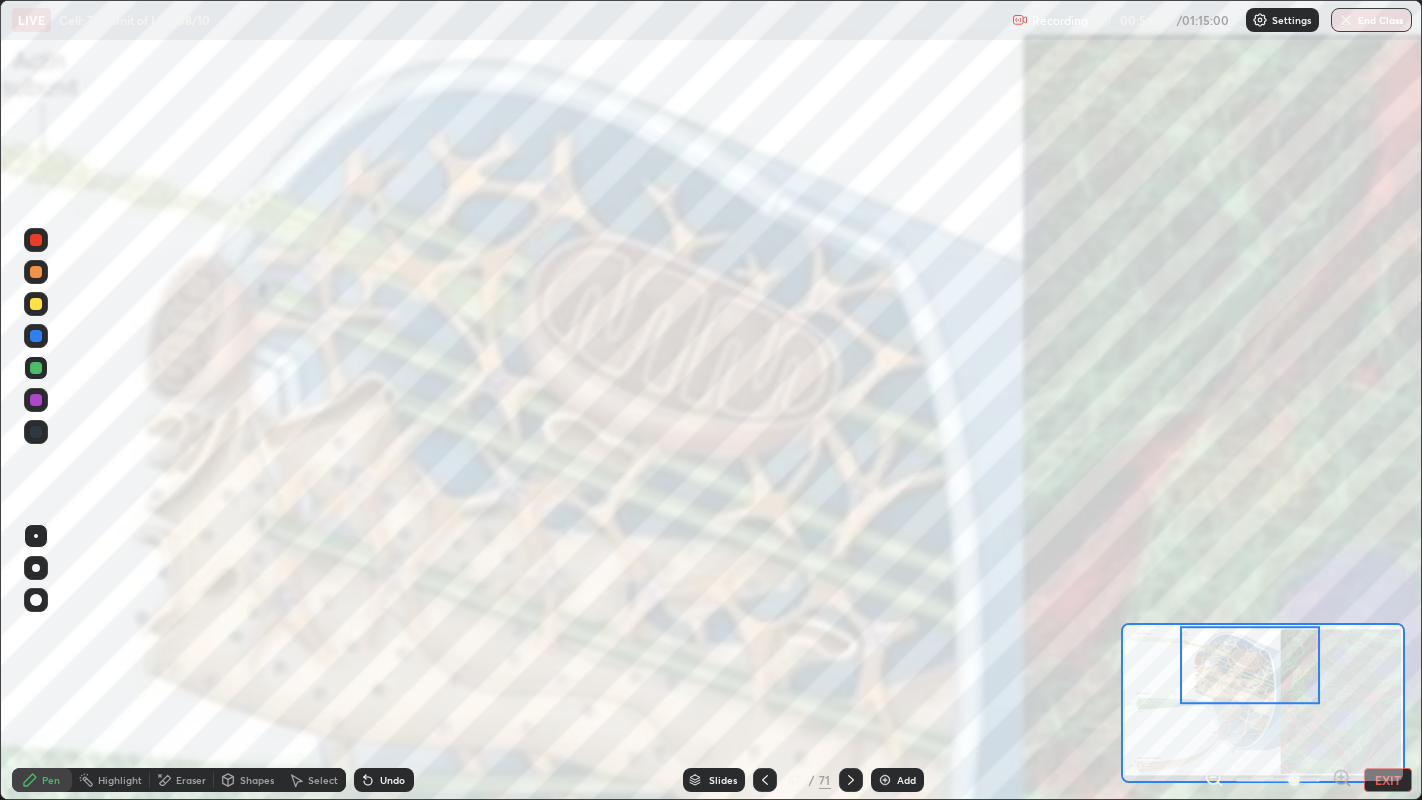 click at bounding box center (36, 432) 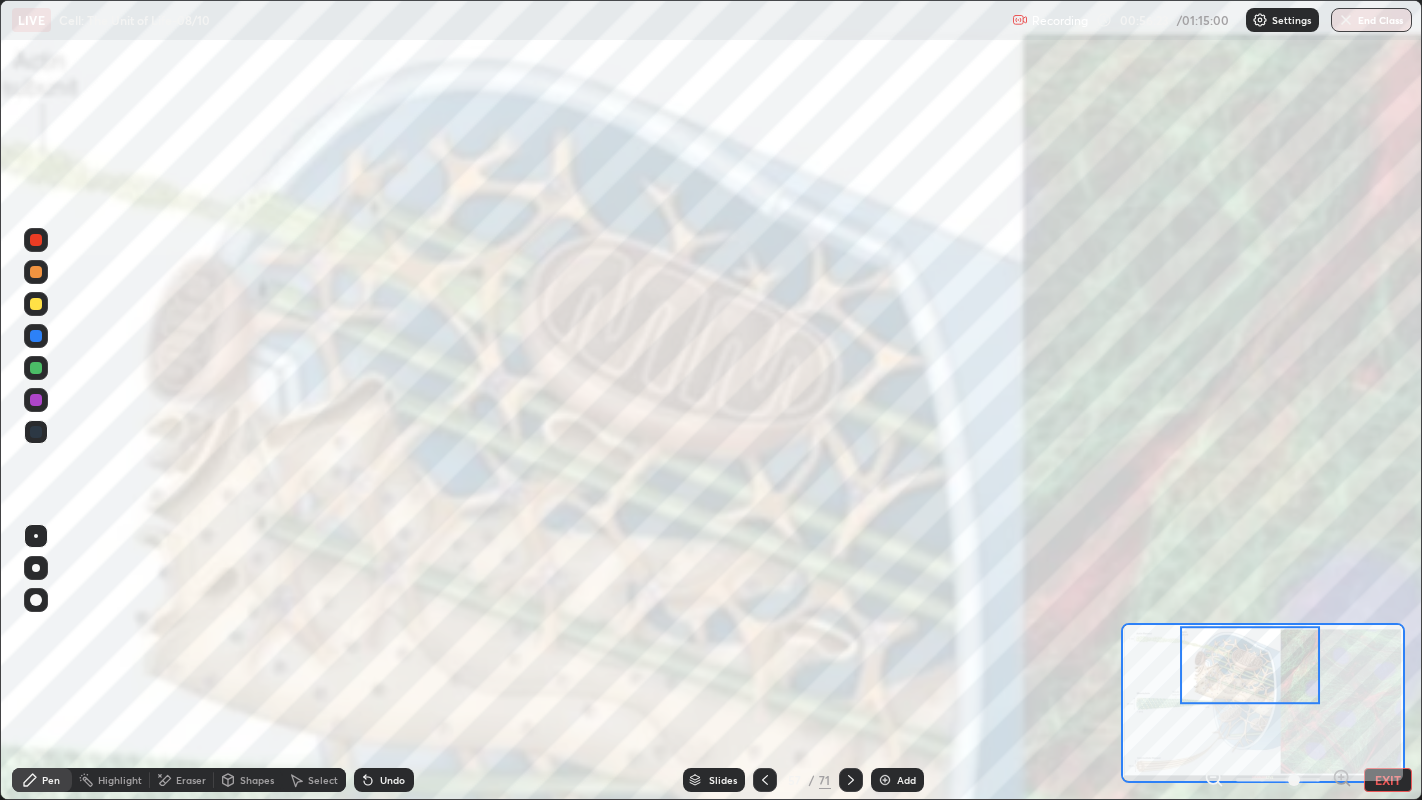 click on "EXIT" at bounding box center [1388, 780] 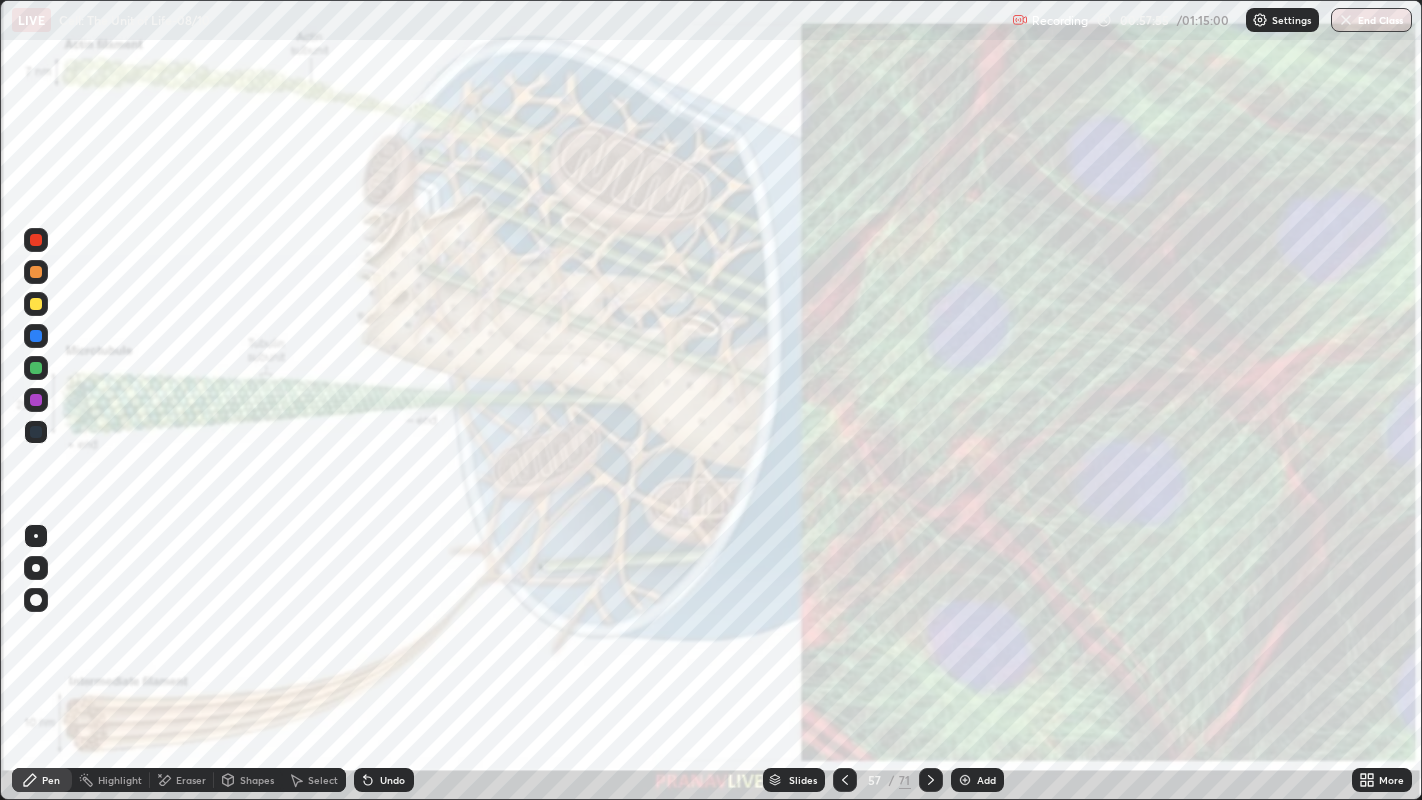 click on "Add" at bounding box center (986, 780) 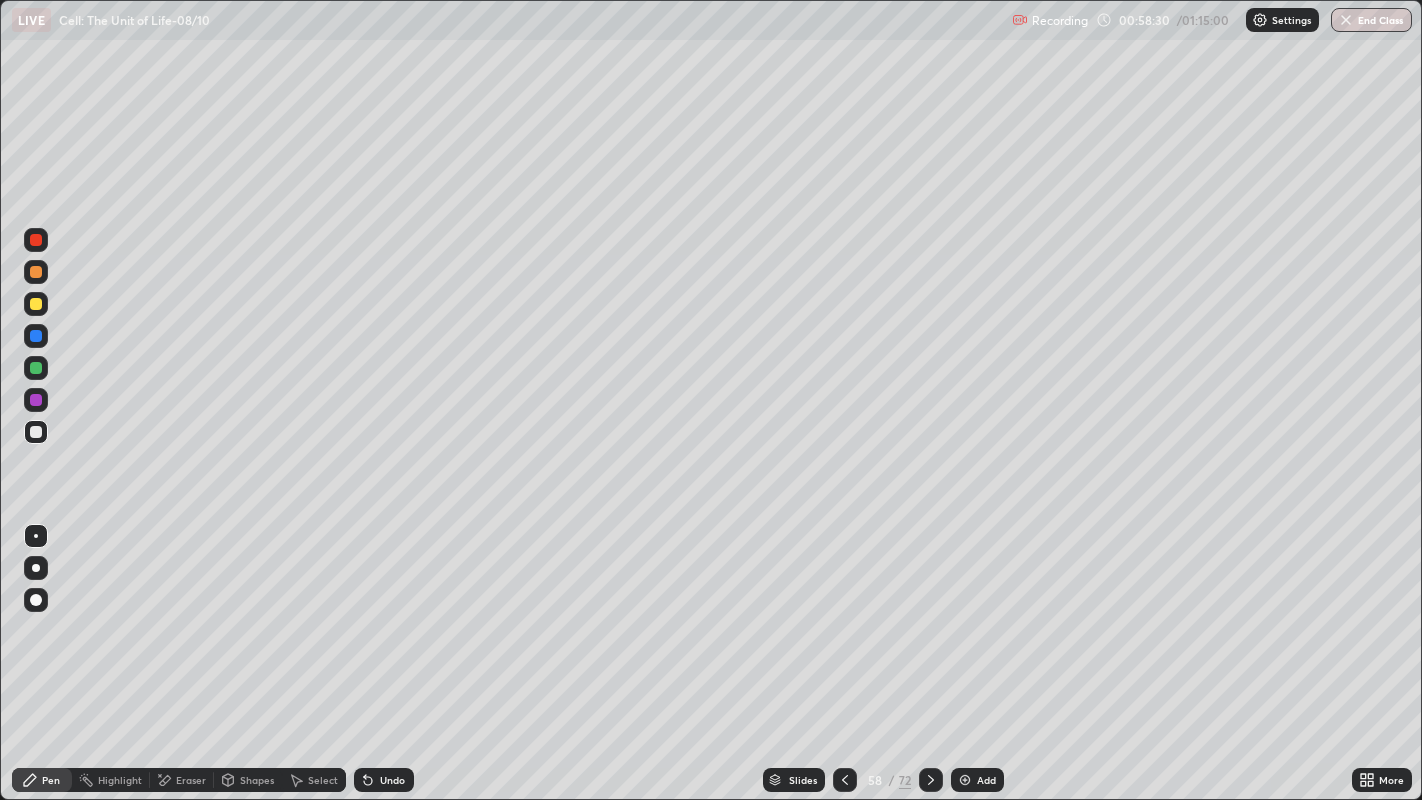 click 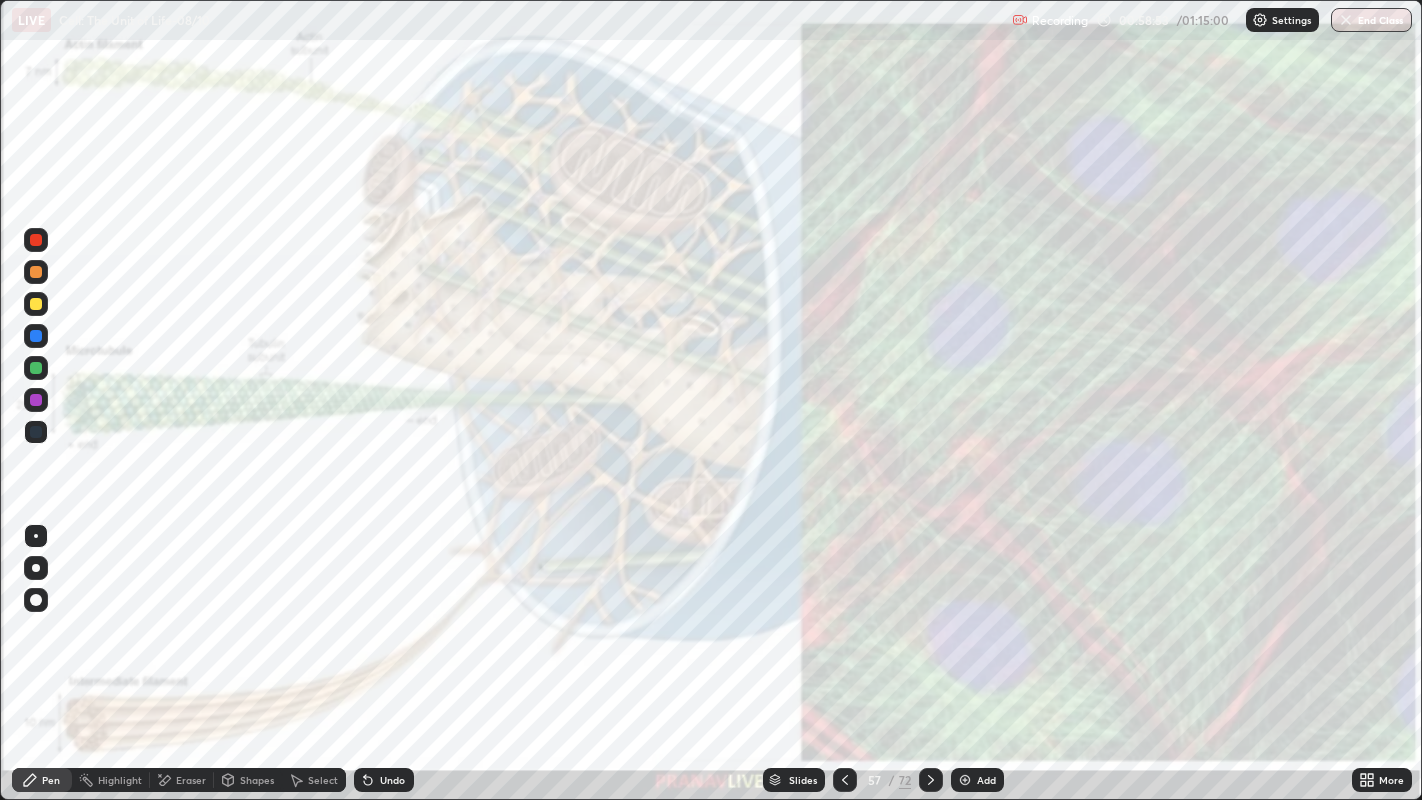 click on "End Class" at bounding box center (1371, 20) 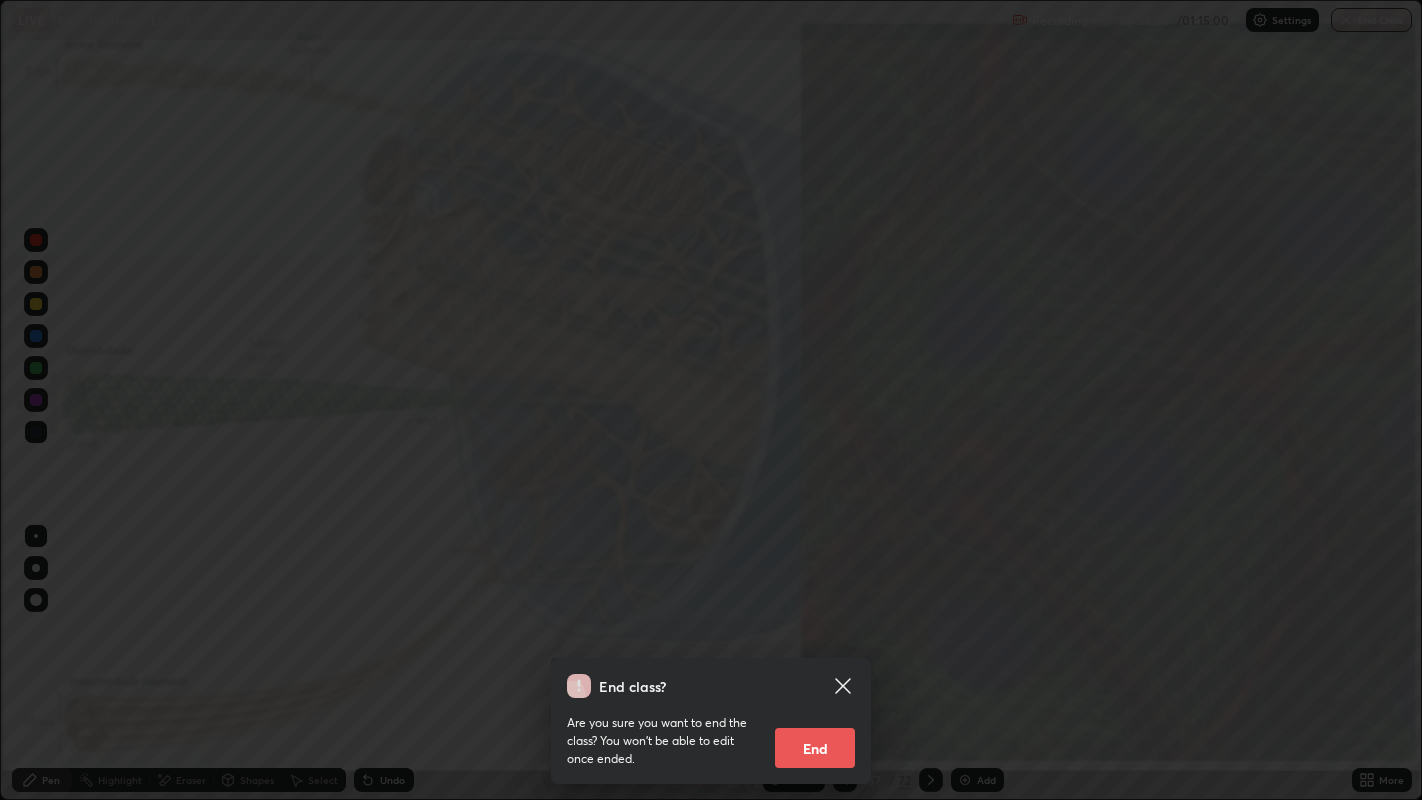 click on "End" at bounding box center (815, 748) 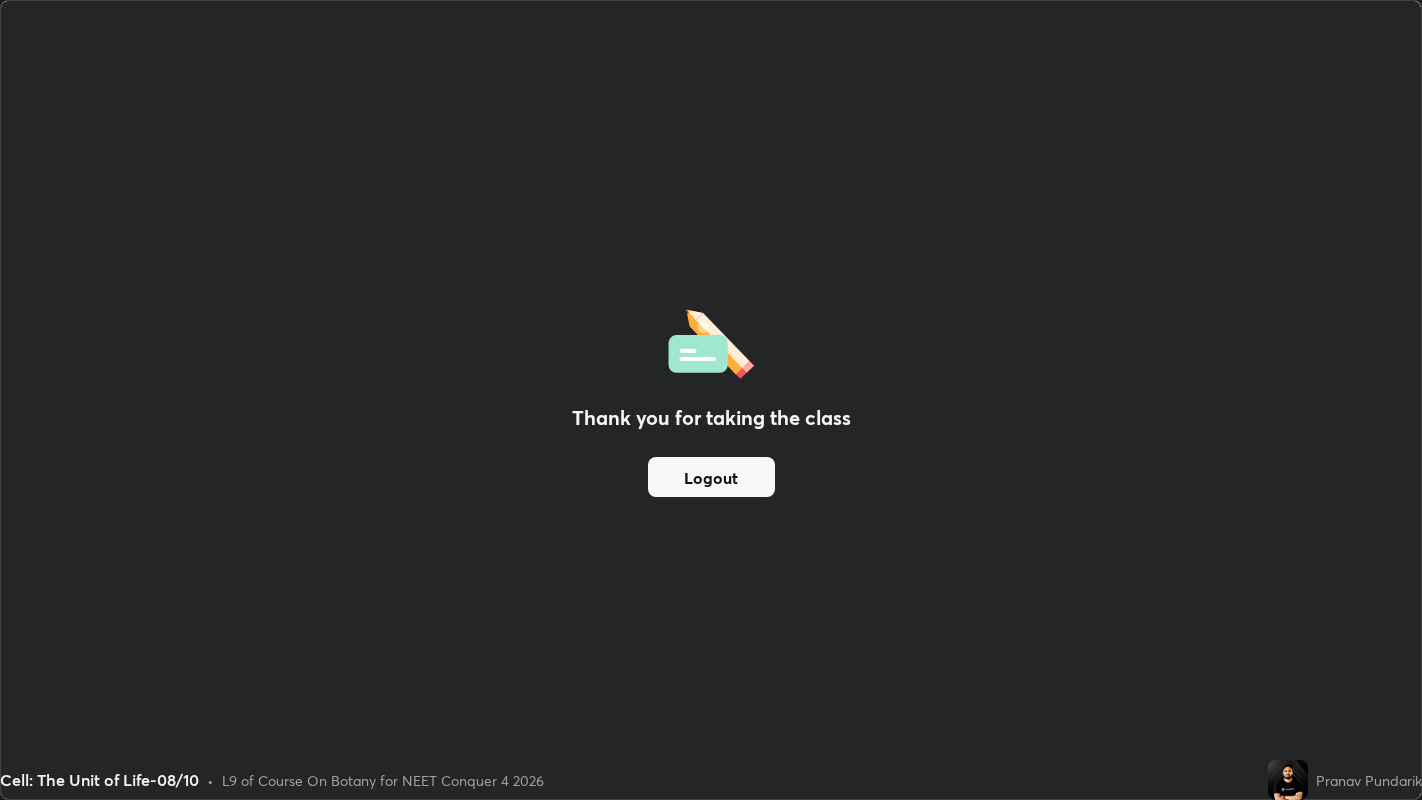 click on "Logout" at bounding box center [711, 477] 